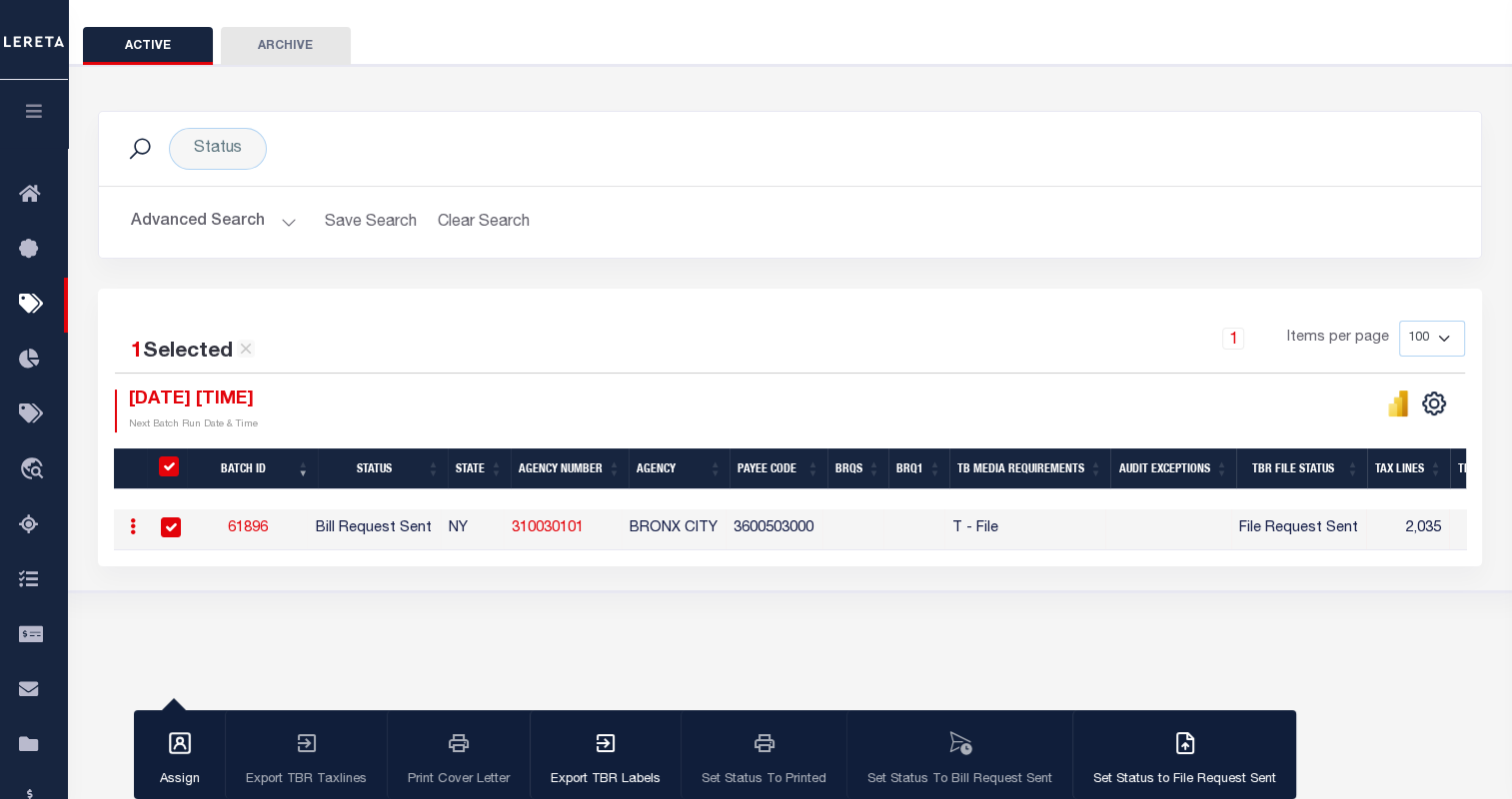 scroll, scrollTop: 168, scrollLeft: 0, axis: vertical 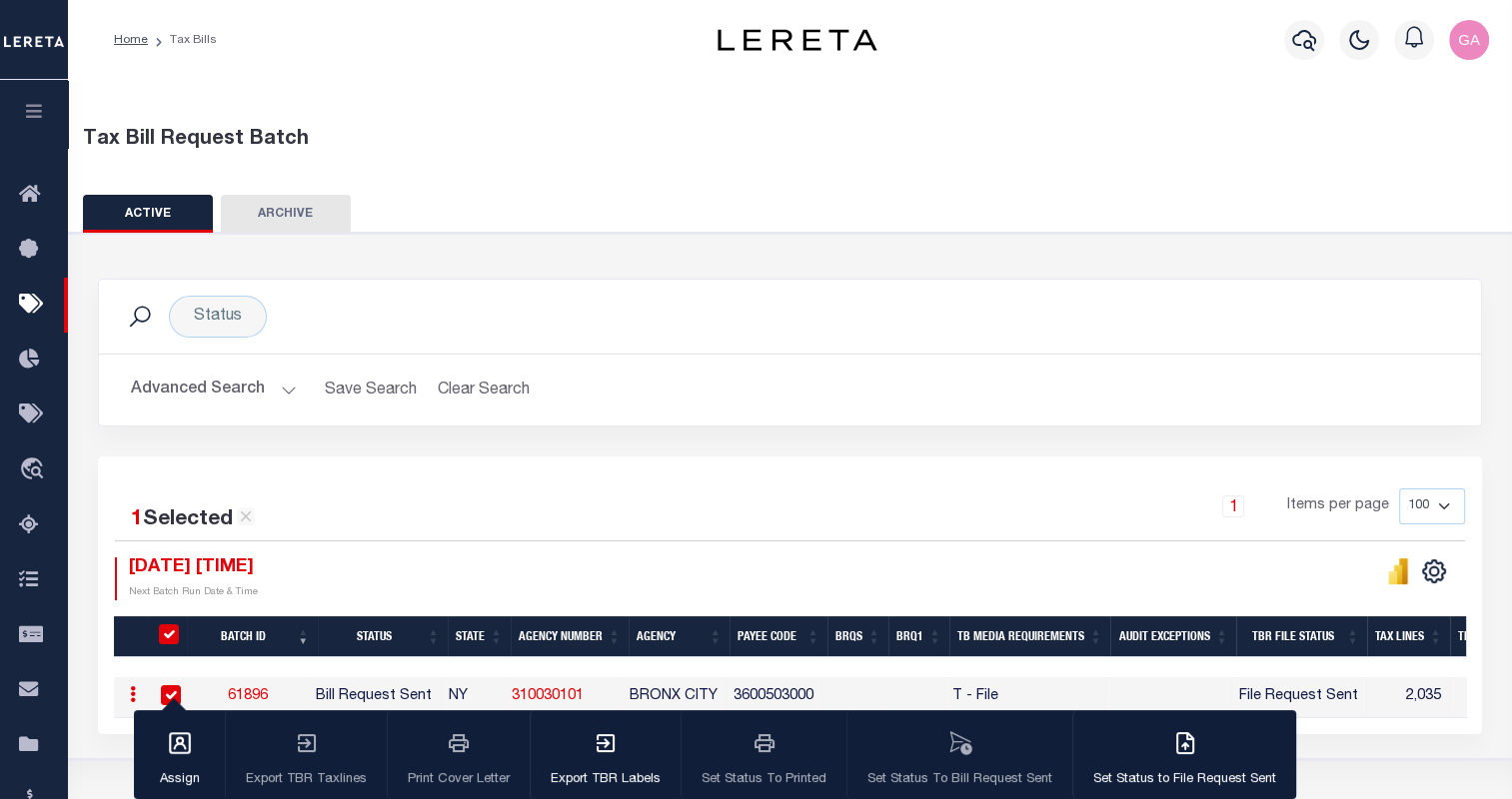 click at bounding box center [34, 111] 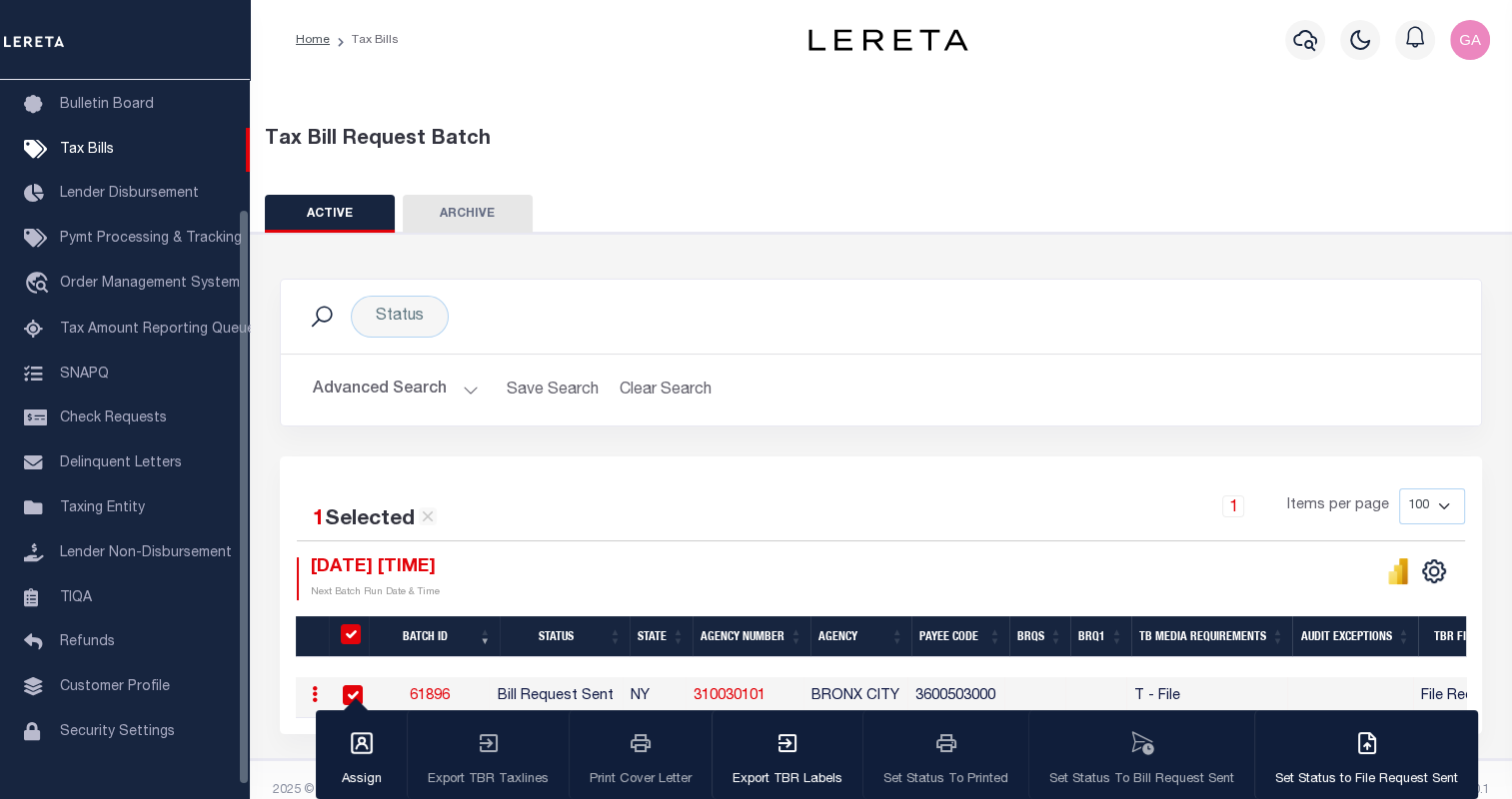 scroll, scrollTop: 177, scrollLeft: 0, axis: vertical 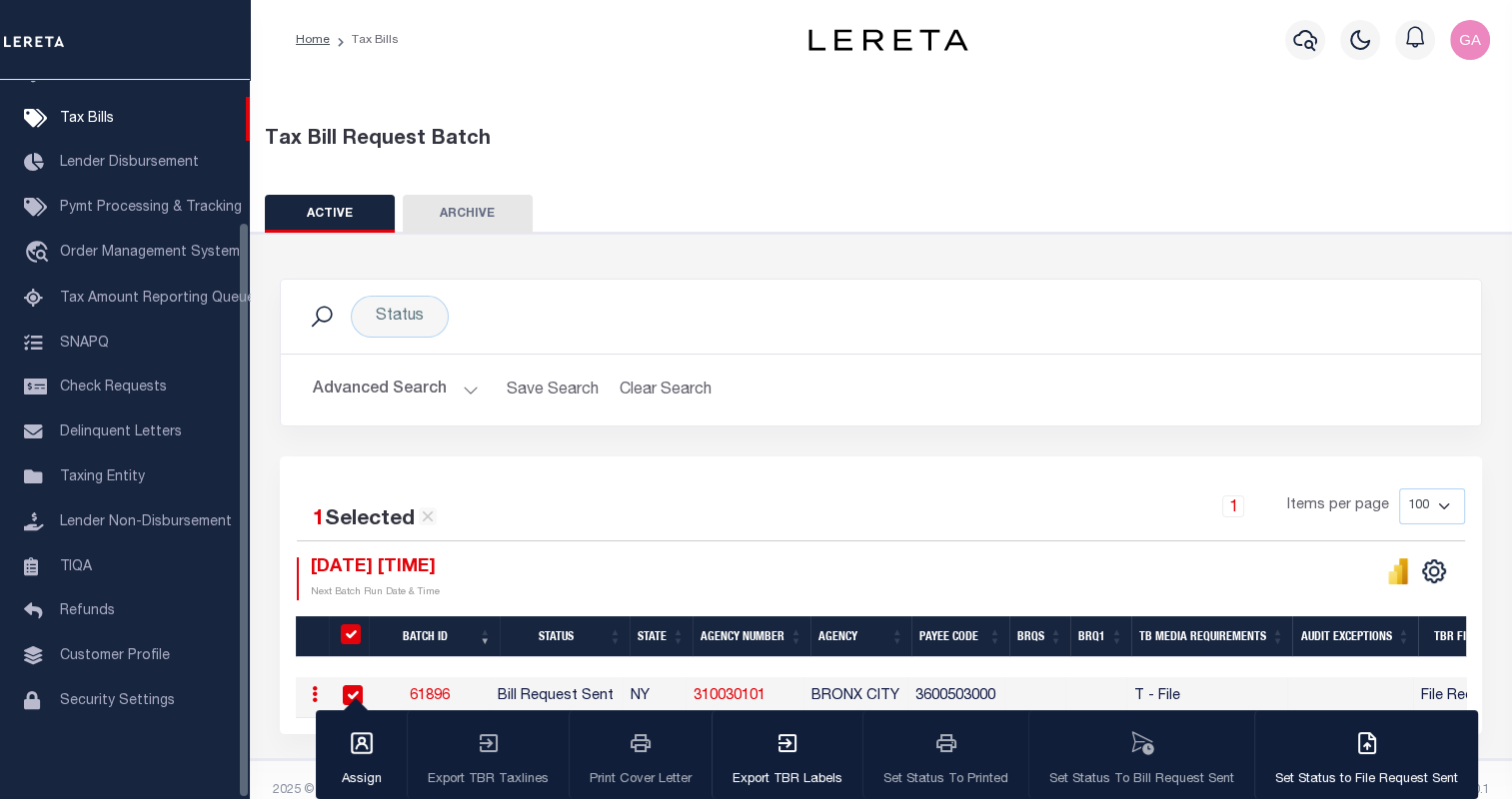 drag, startPoint x: 245, startPoint y: 506, endPoint x: 252, endPoint y: 690, distance: 184.1331 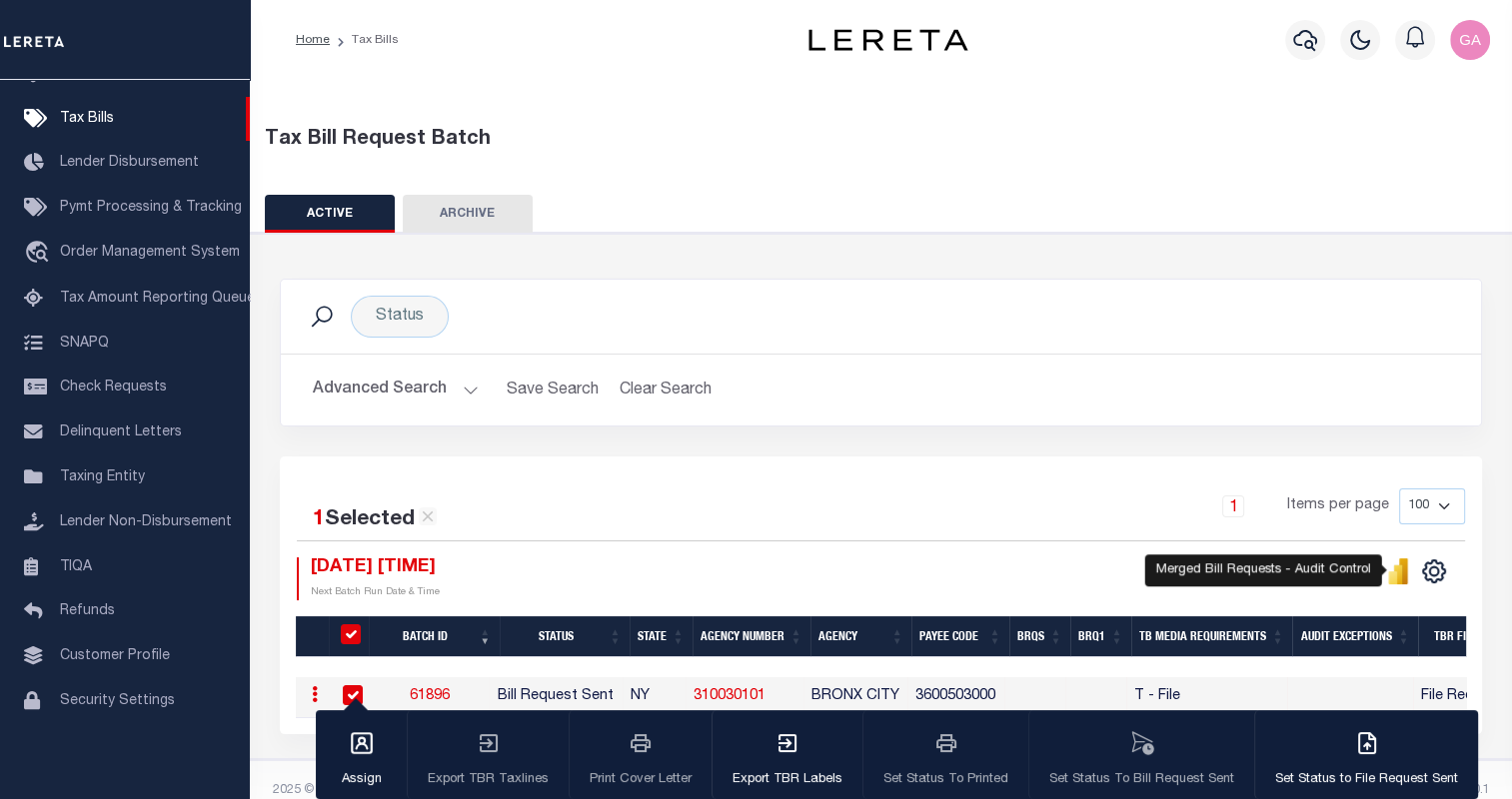 click 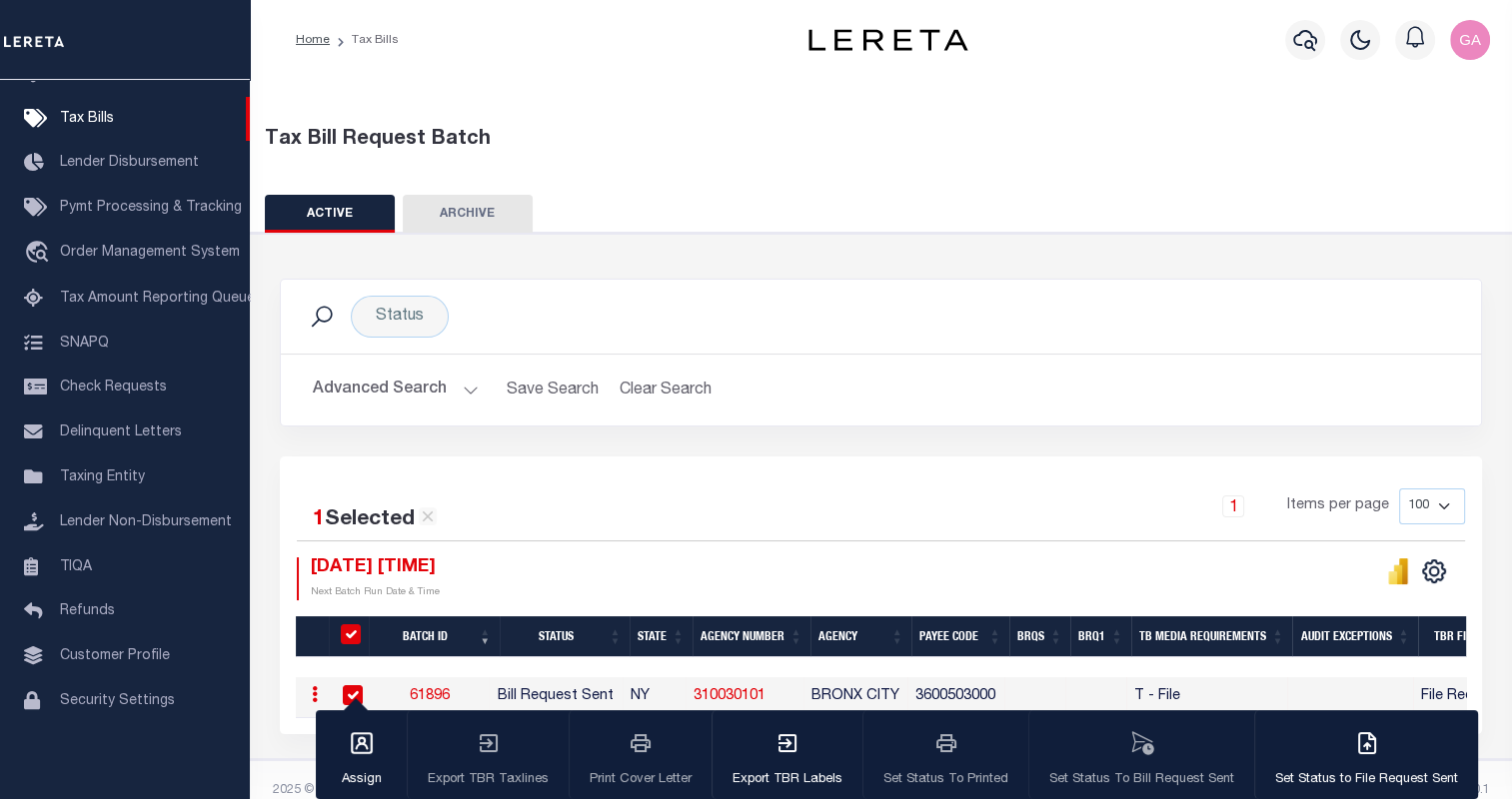 click on "Advanced Search" at bounding box center [396, 390] 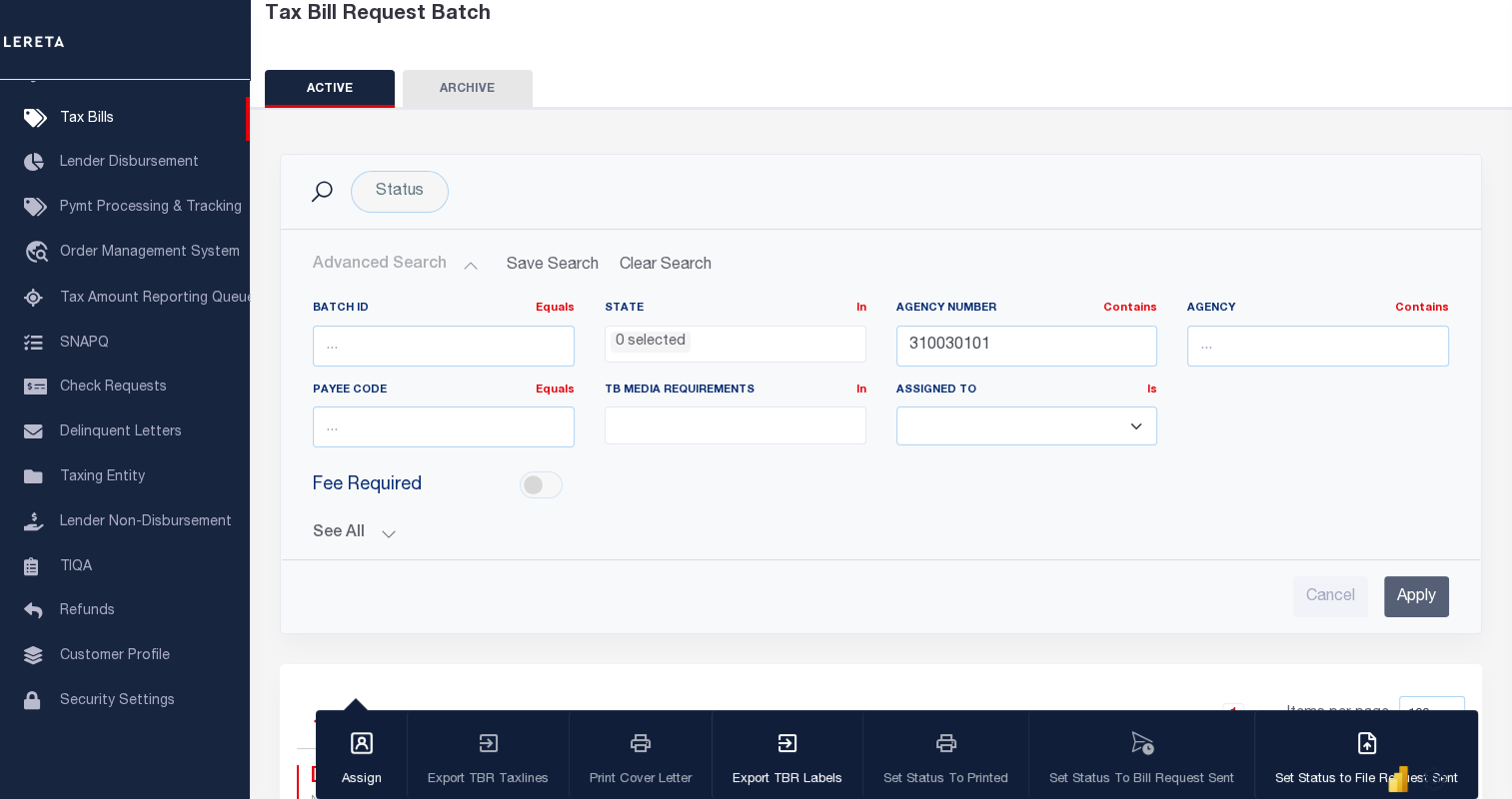 scroll, scrollTop: 150, scrollLeft: 0, axis: vertical 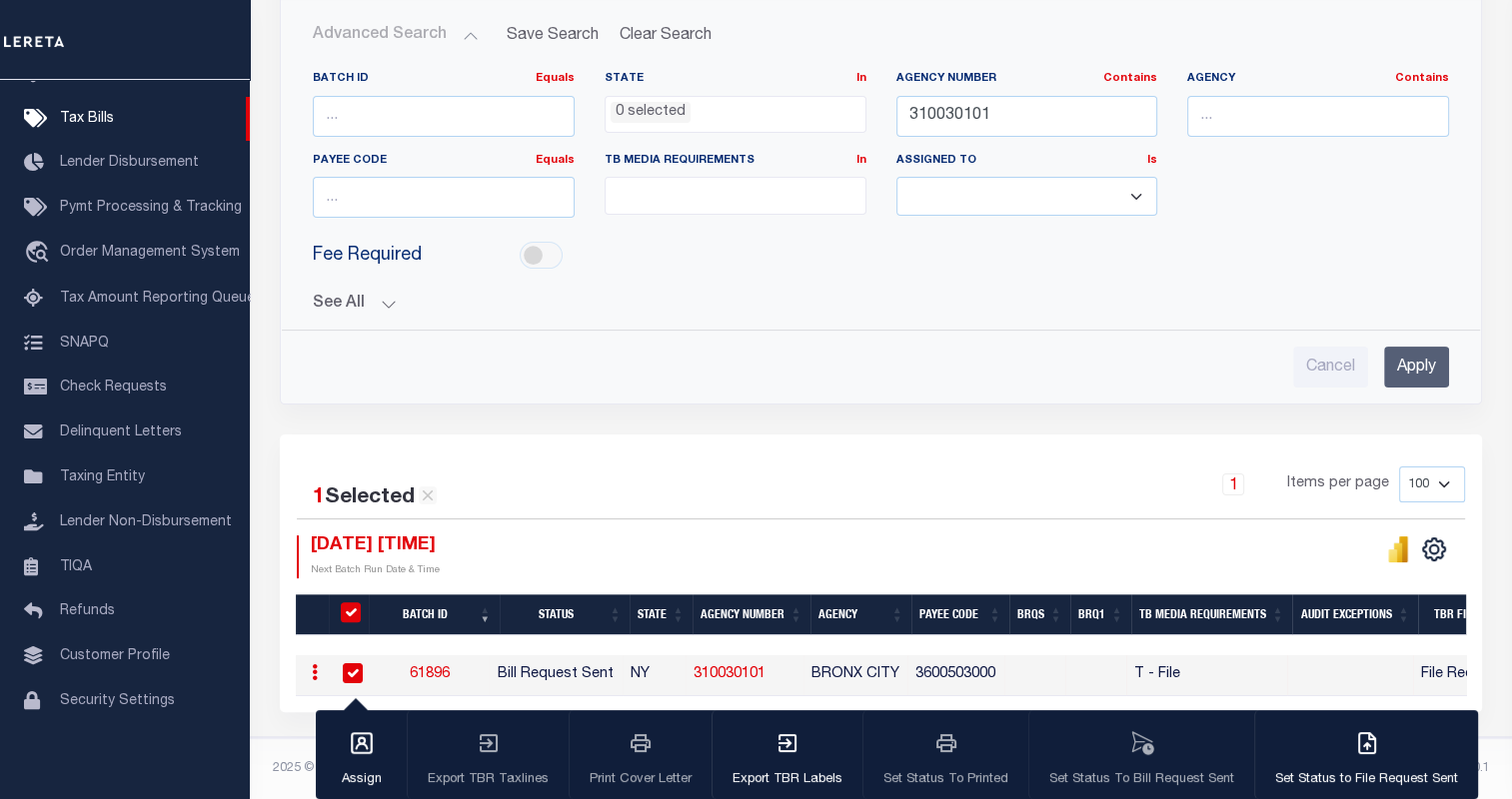 click on "61896" at bounding box center [430, 674] 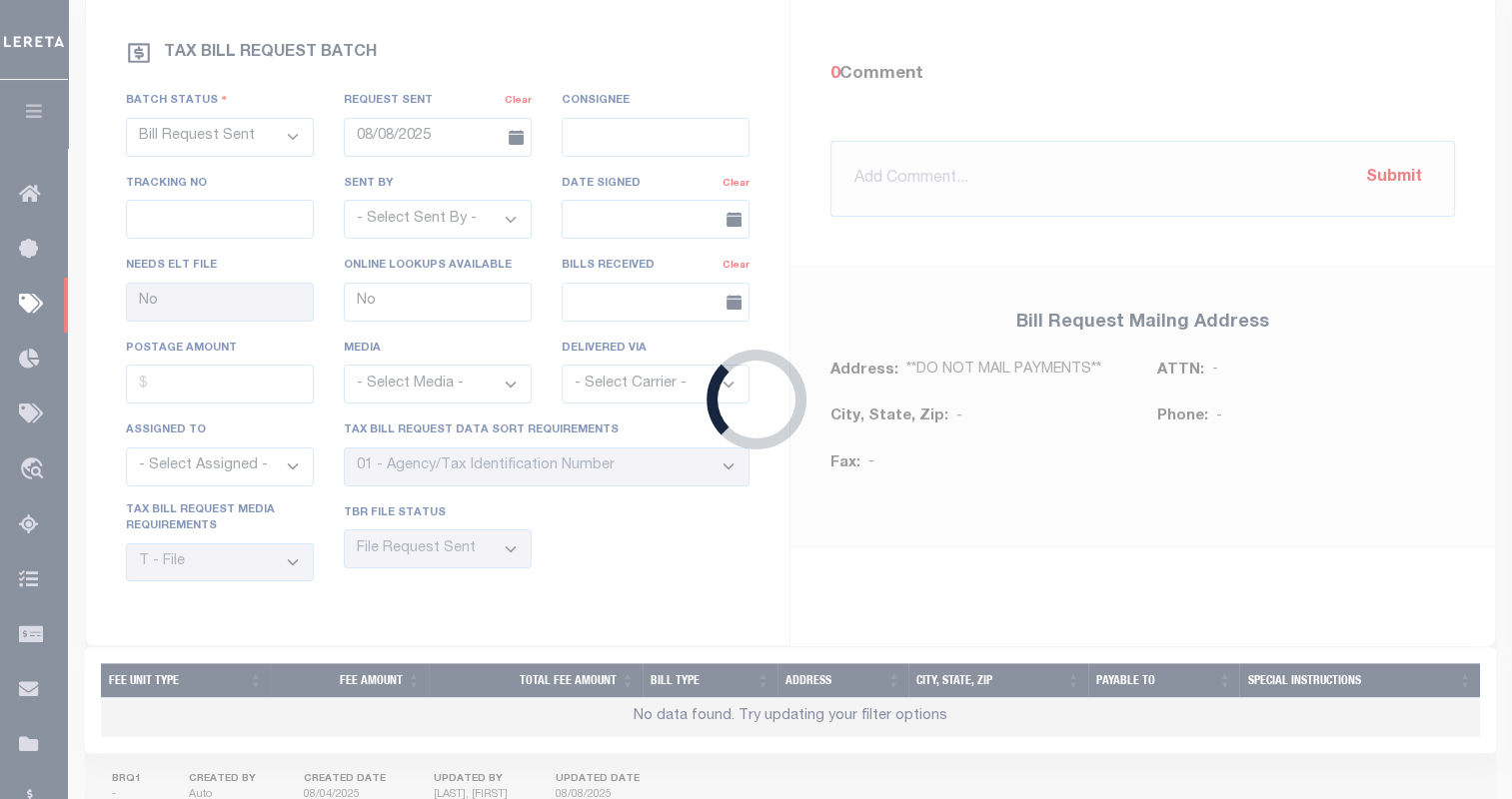 select 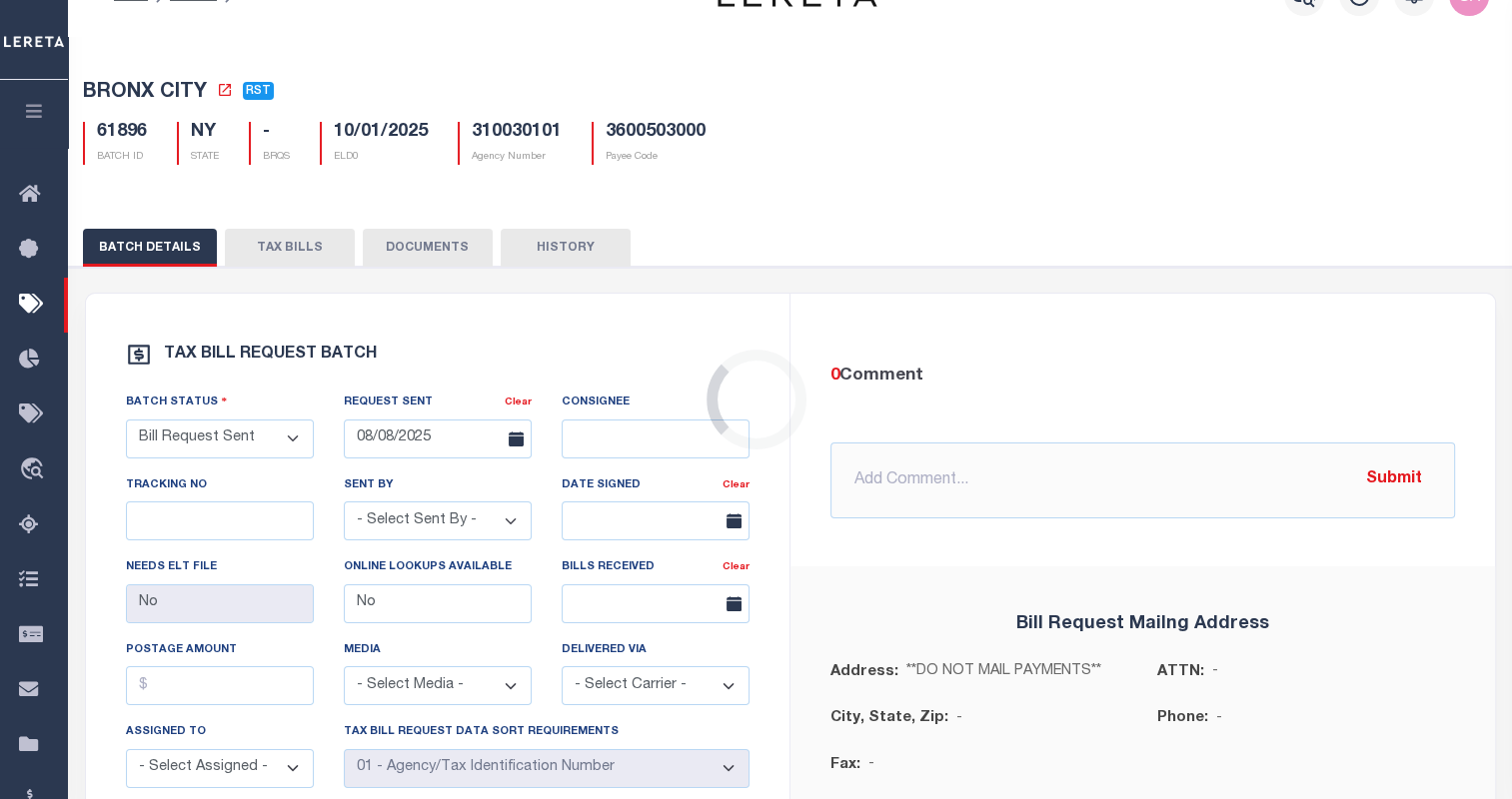 scroll, scrollTop: 0, scrollLeft: 0, axis: both 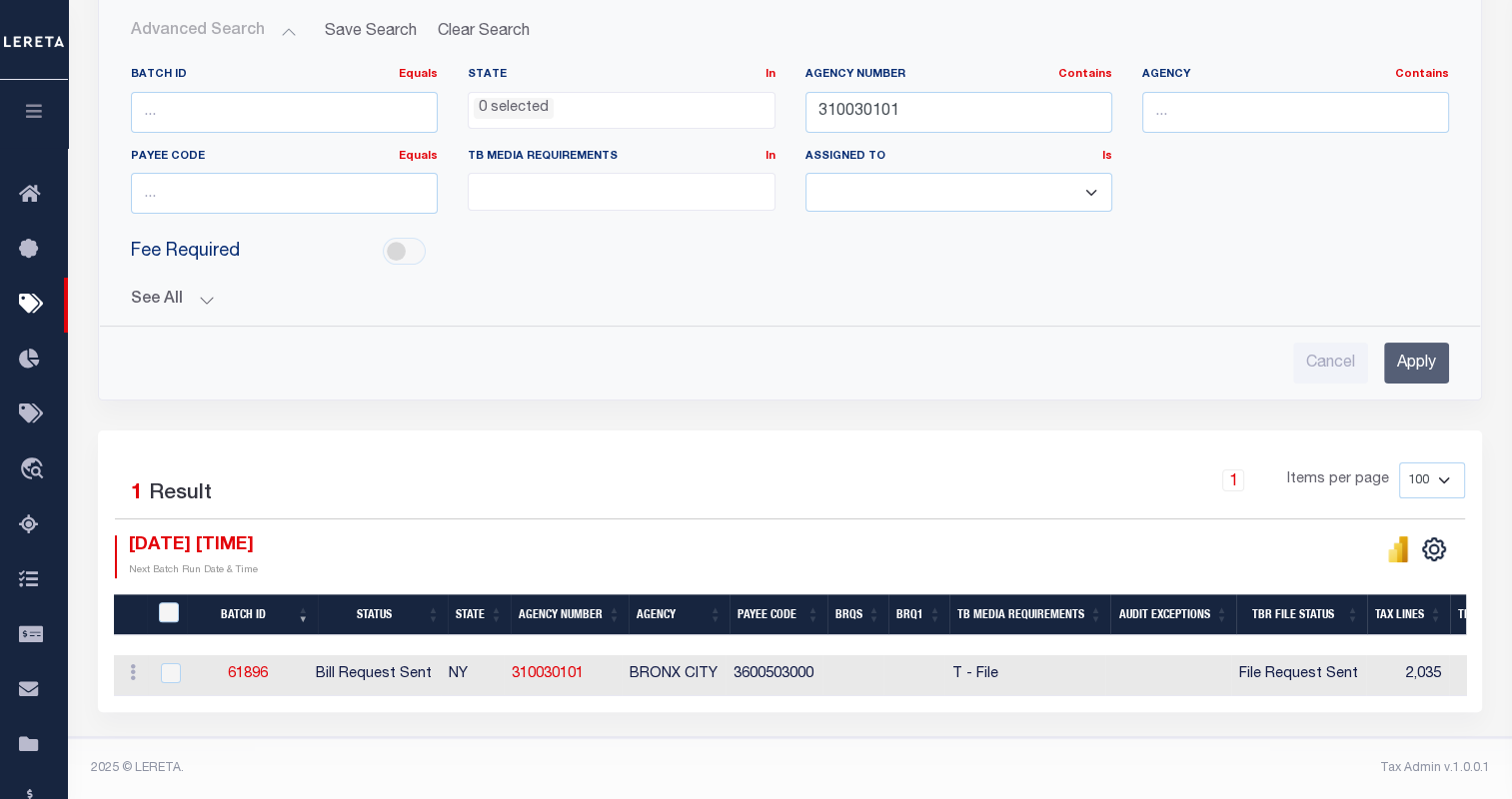 click at bounding box center (34, 111) 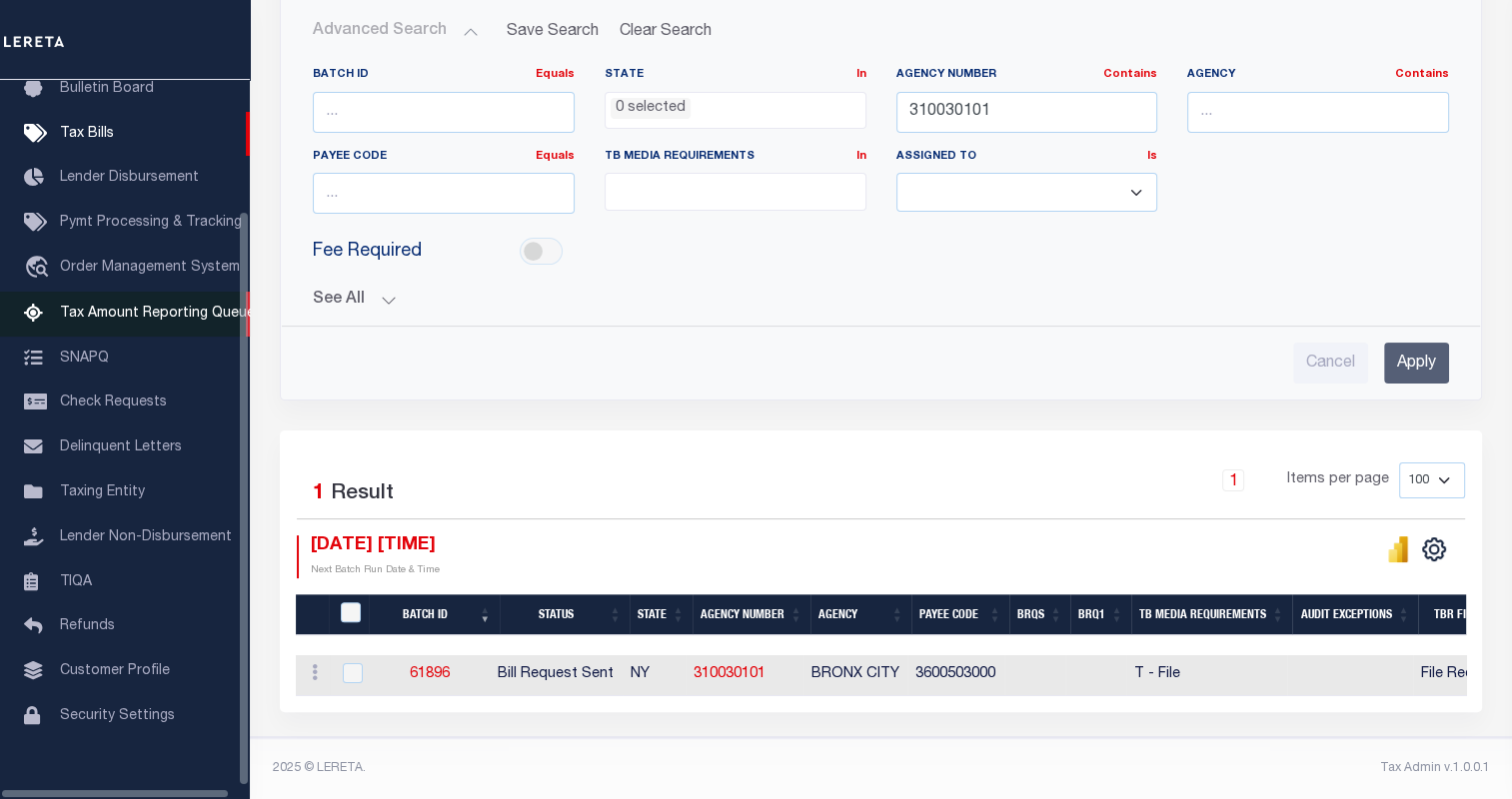 scroll, scrollTop: 162, scrollLeft: 0, axis: vertical 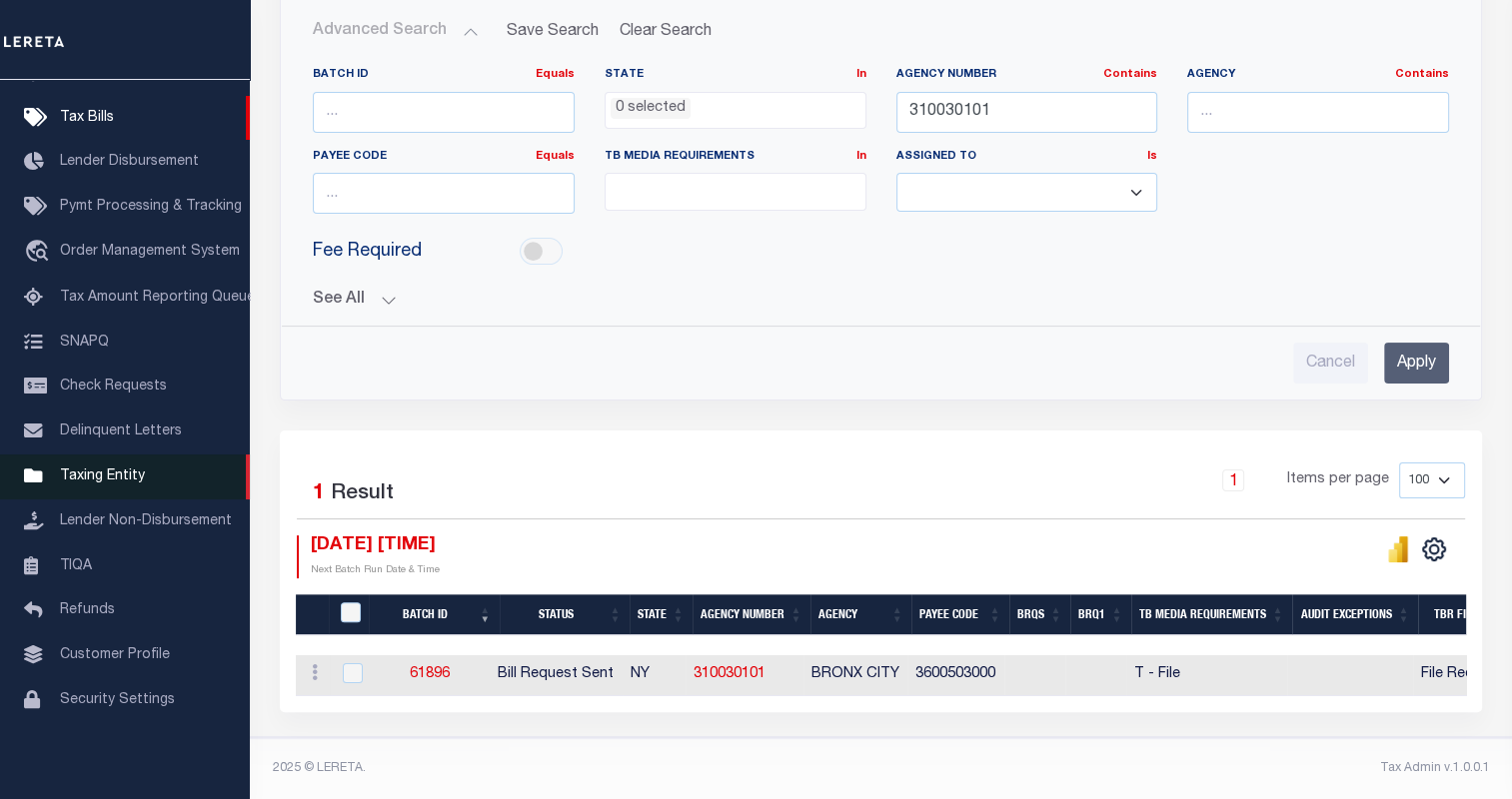 click on "Taxing Entity" at bounding box center (102, 476) 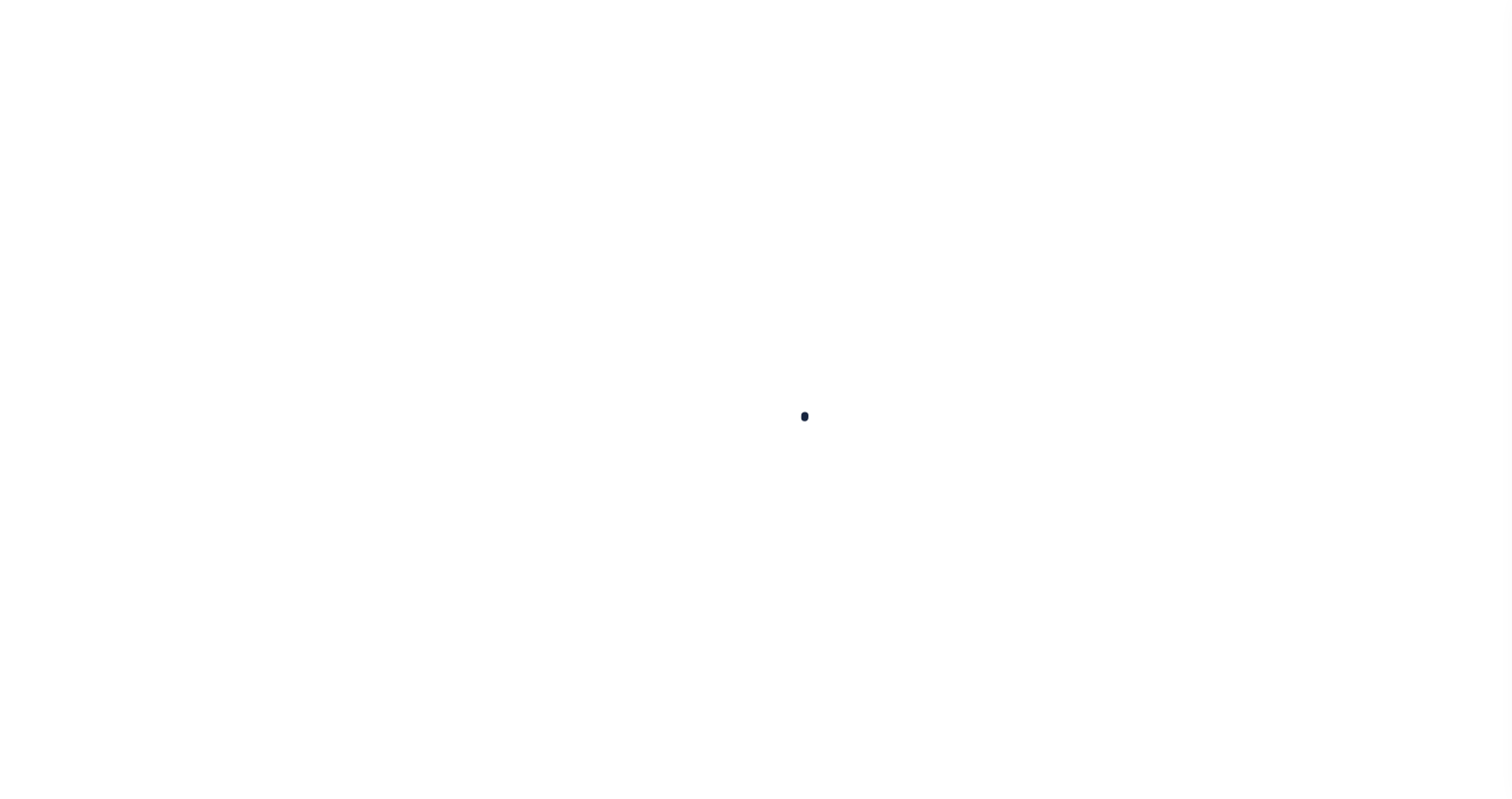 scroll, scrollTop: 0, scrollLeft: 0, axis: both 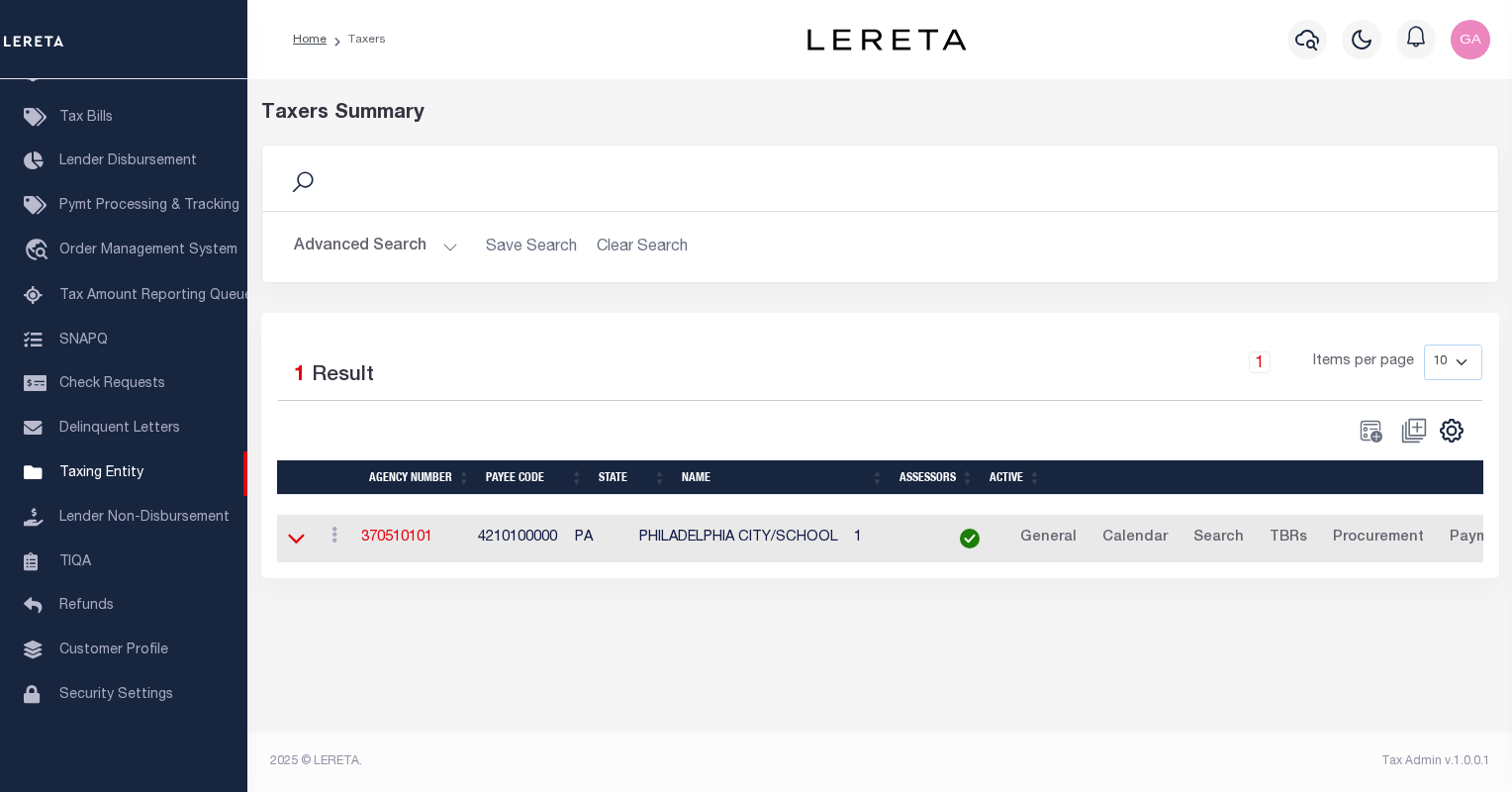 click 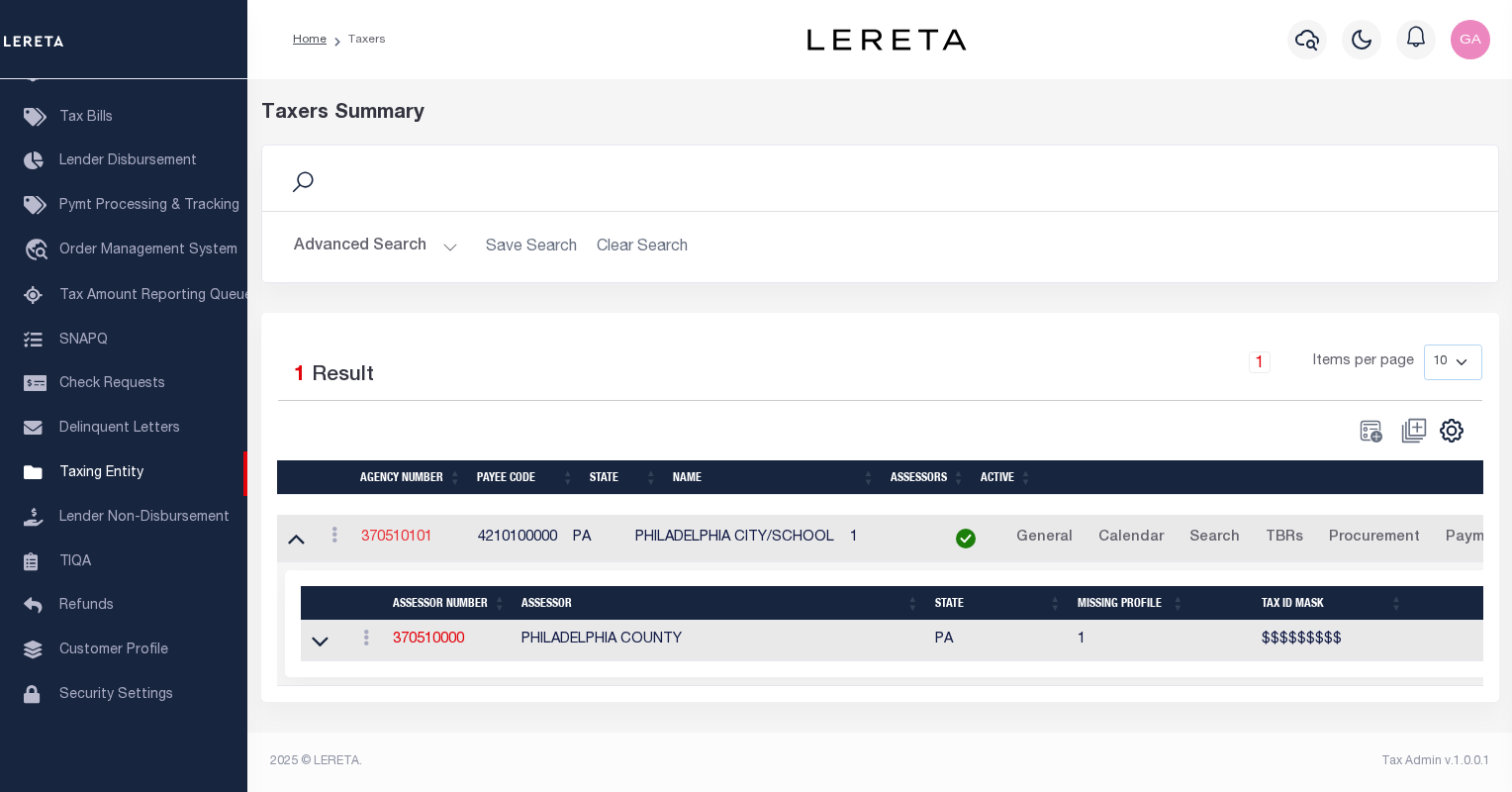 click on "370510101" at bounding box center (397, 538) 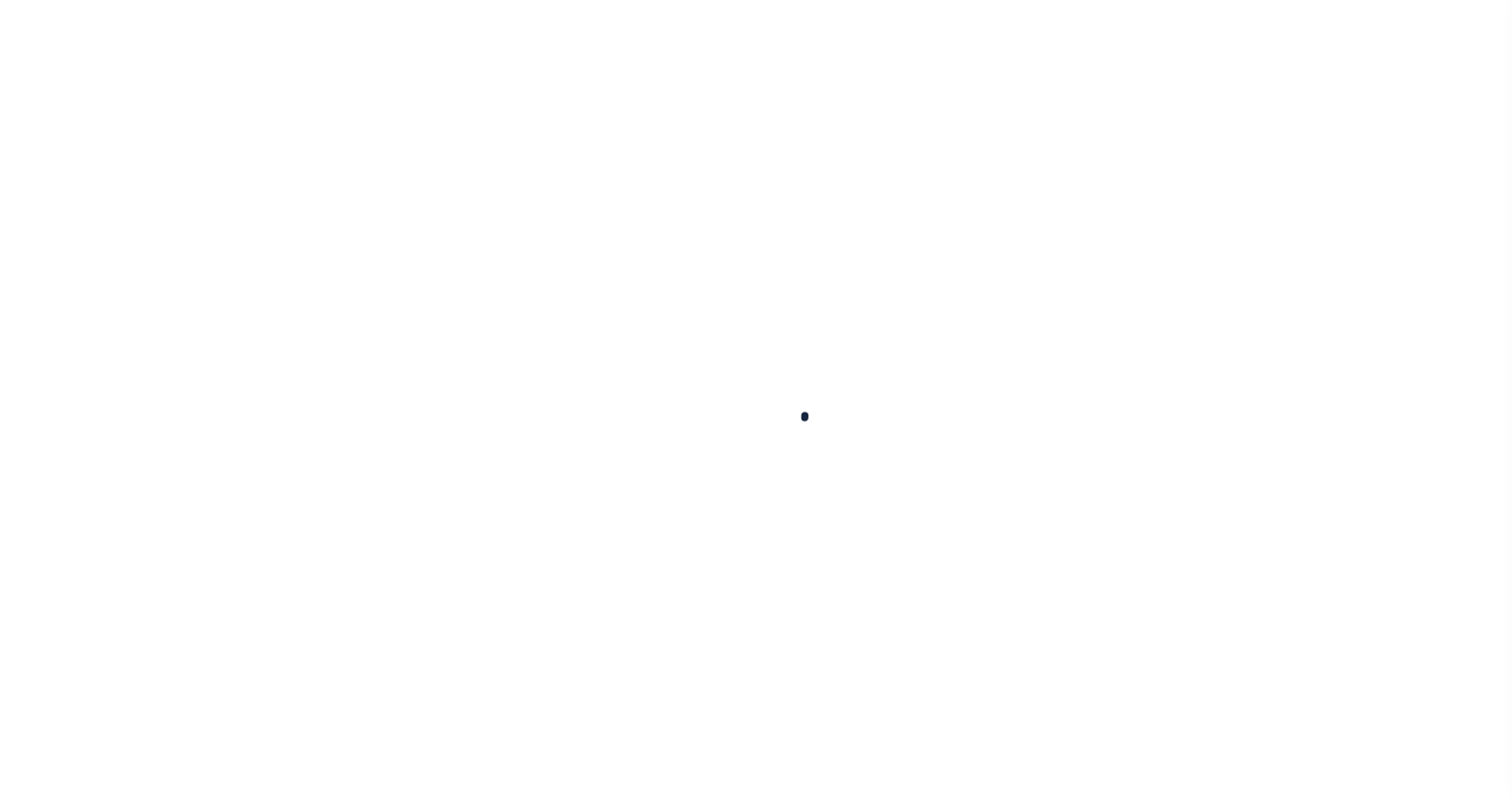 select 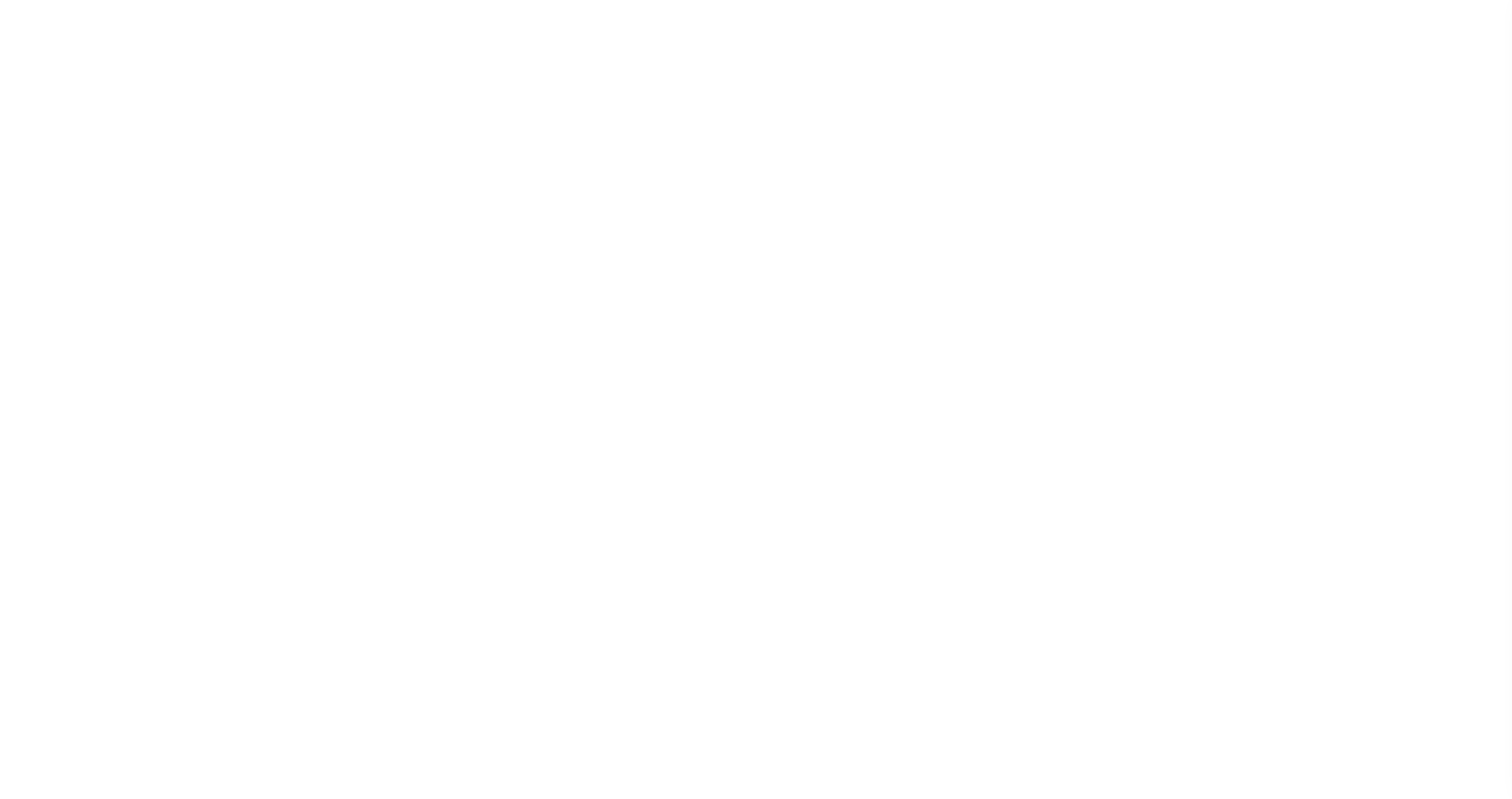 checkbox on "false" 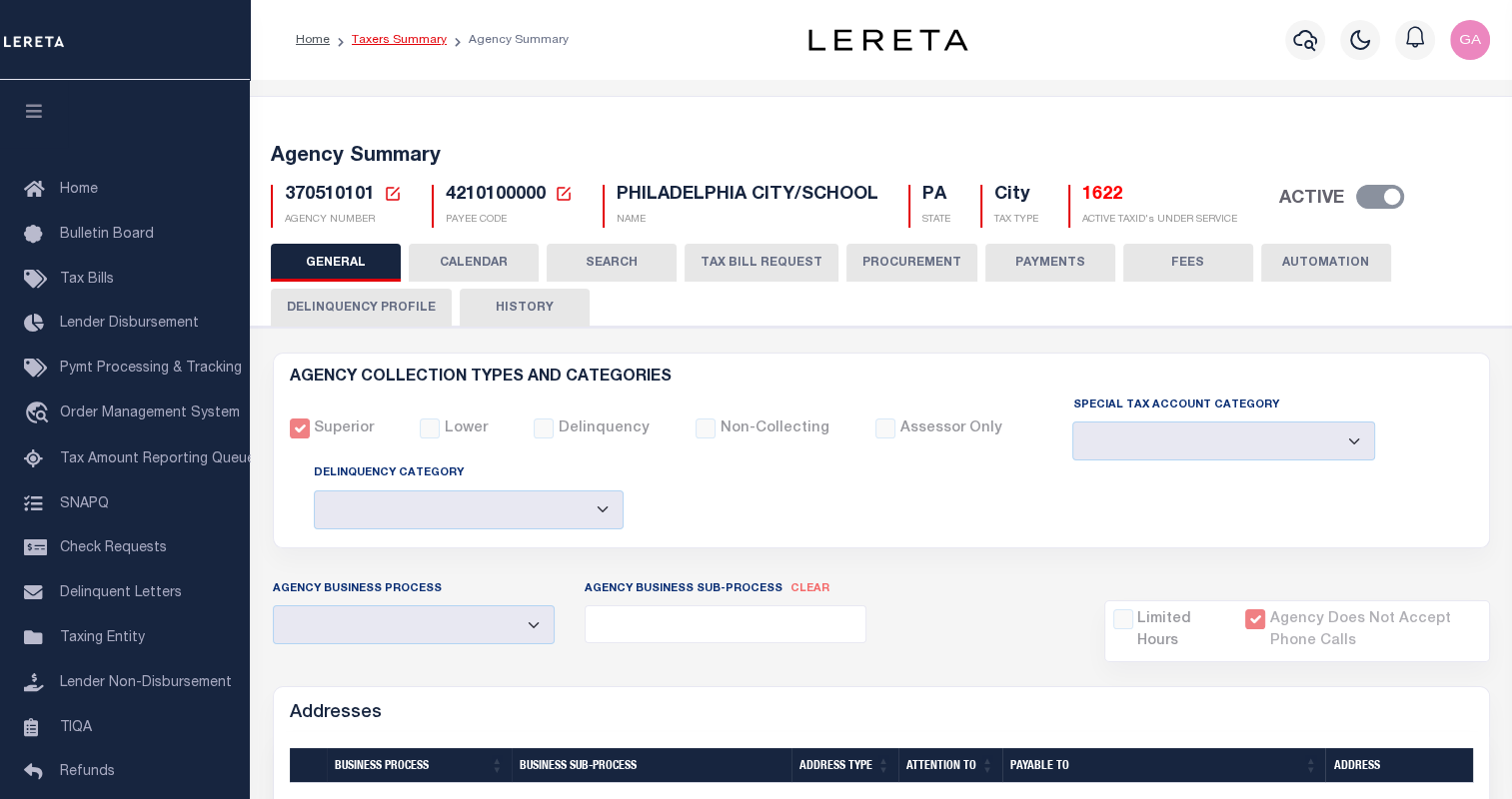 click on "Taxers Summary" at bounding box center (399, 40) 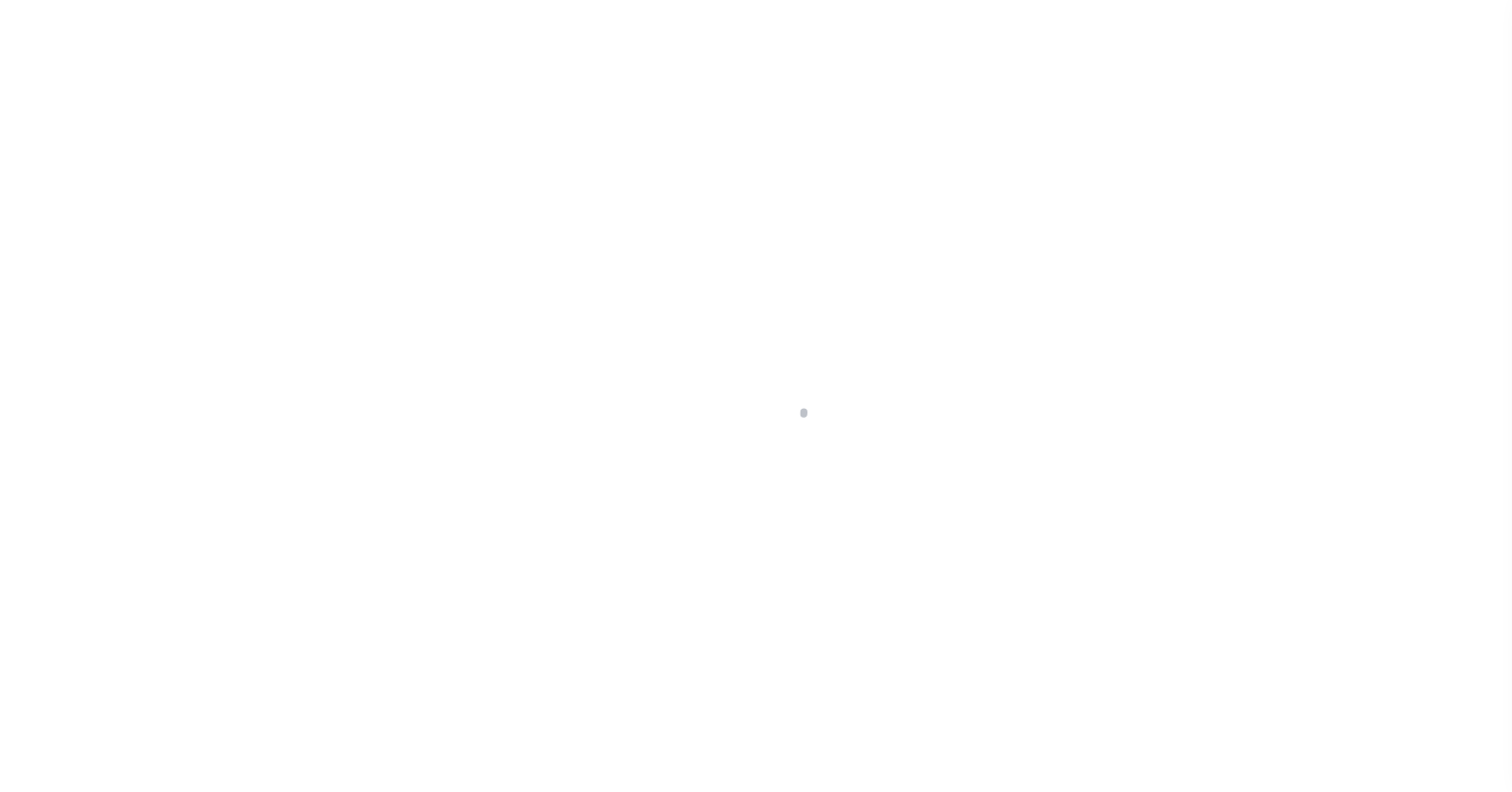 scroll, scrollTop: 0, scrollLeft: 0, axis: both 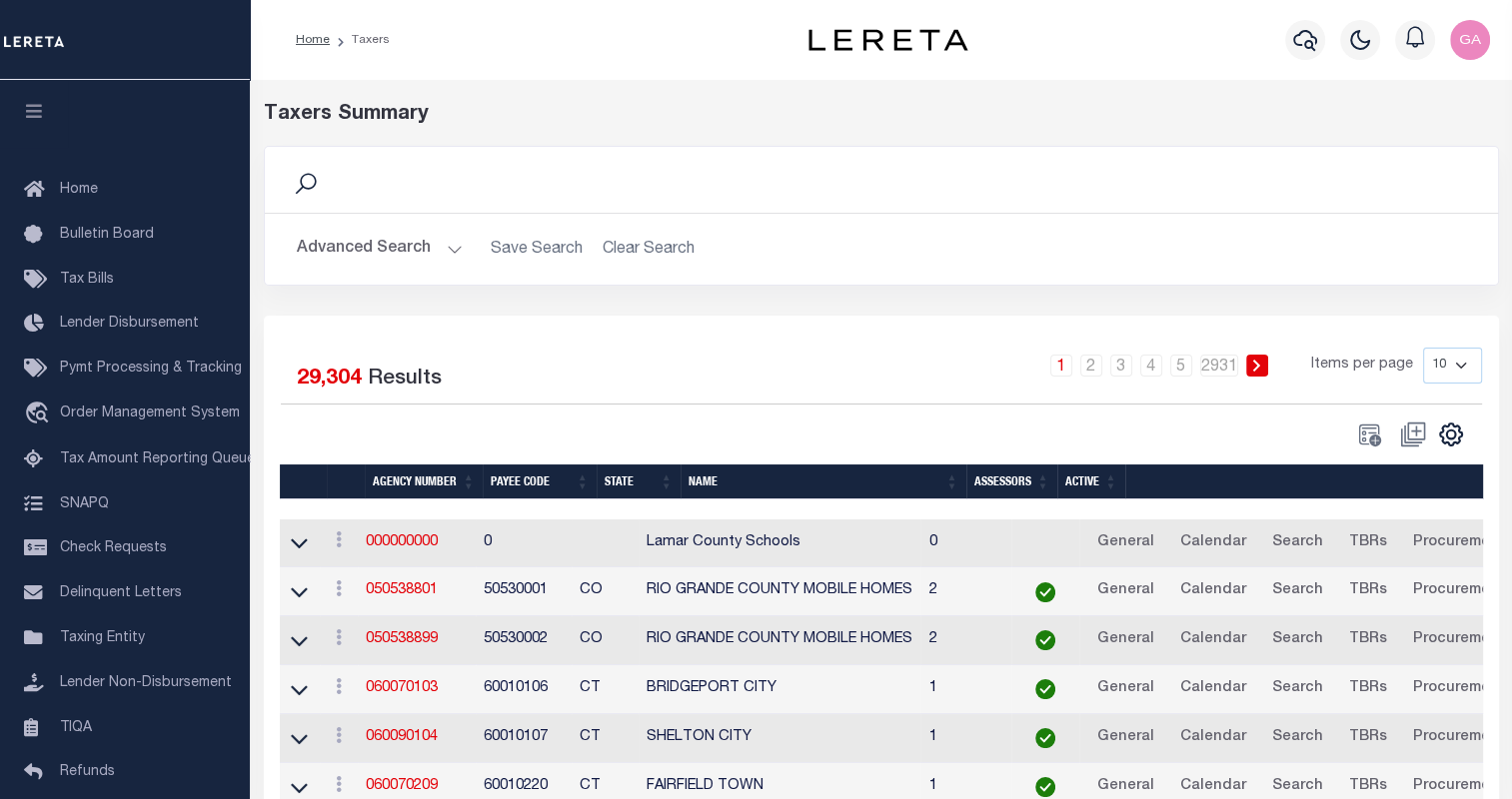 click on "Advanced Search" at bounding box center [380, 249] 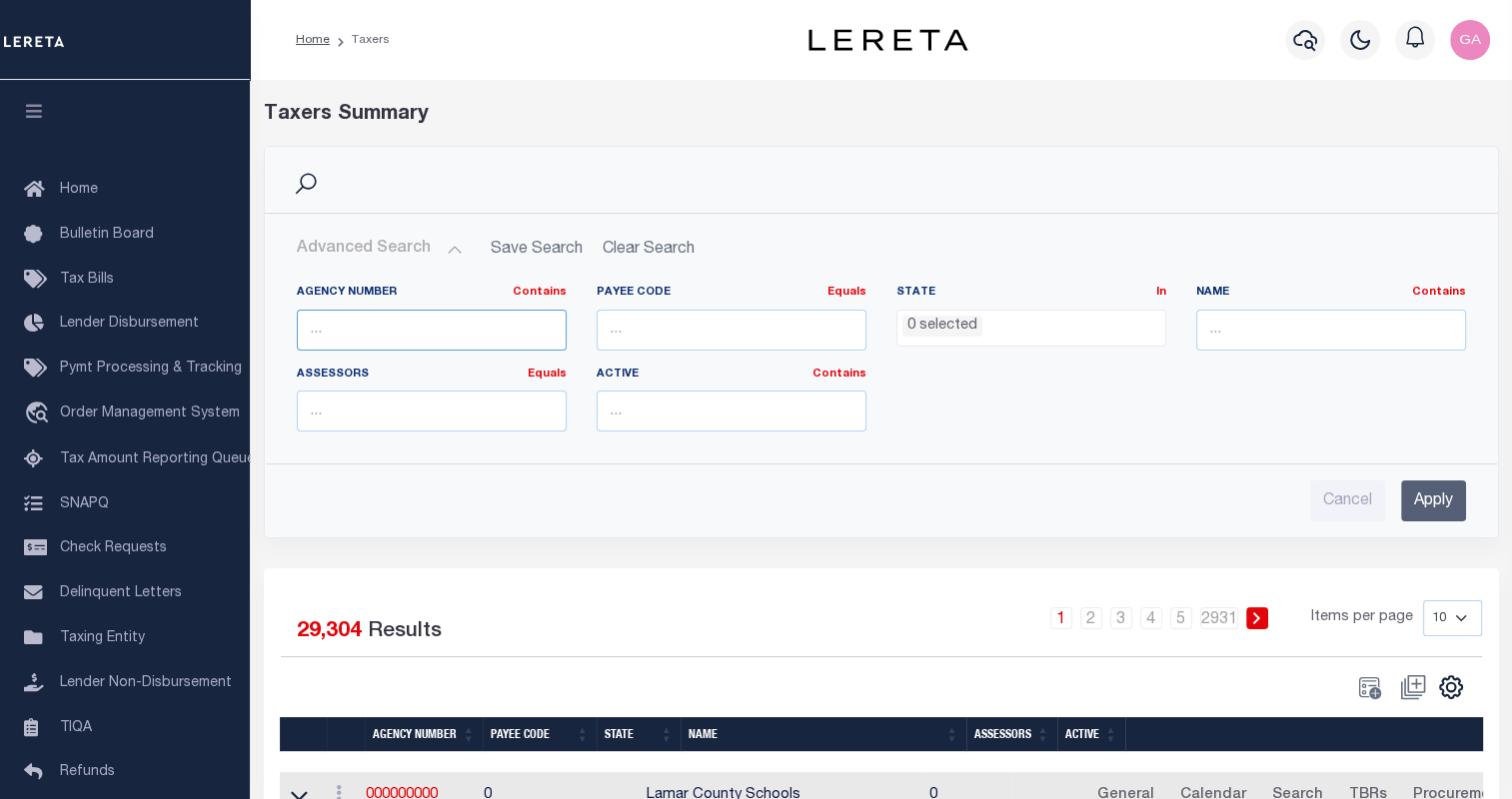 click at bounding box center [432, 330] 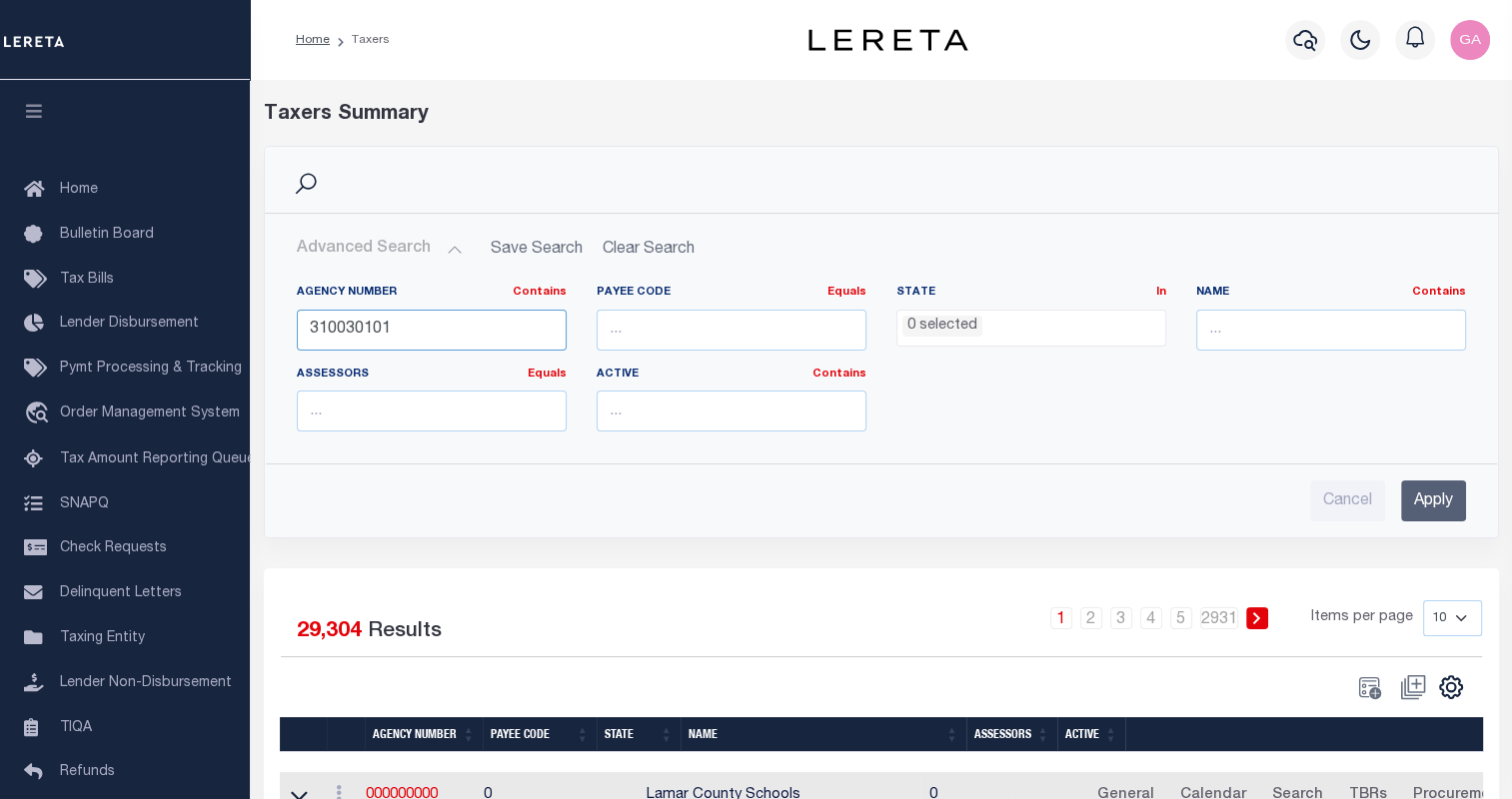 type on "310030101" 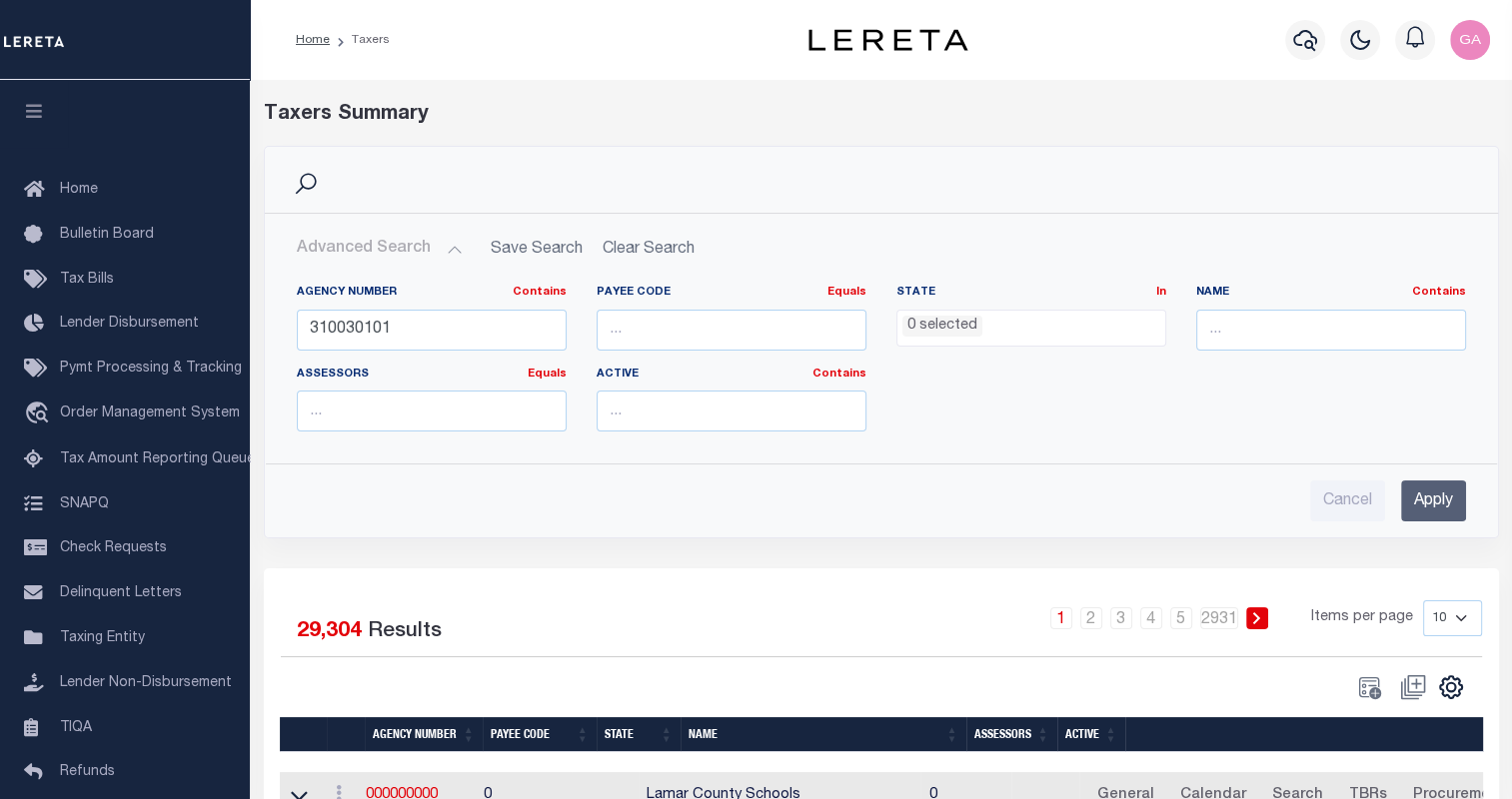 click on "Apply" at bounding box center (1433, 500) 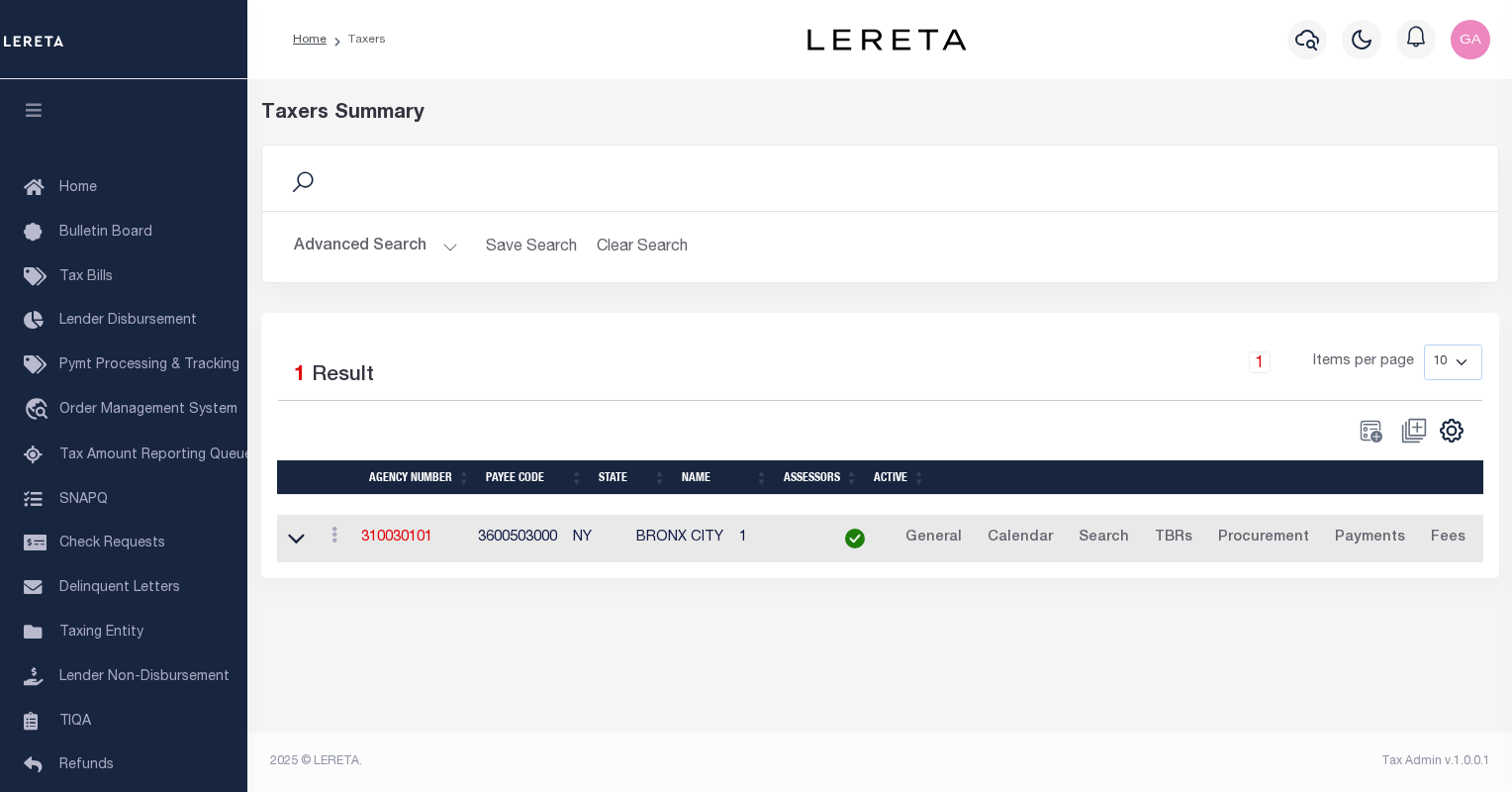scroll, scrollTop: 0, scrollLeft: 40, axis: horizontal 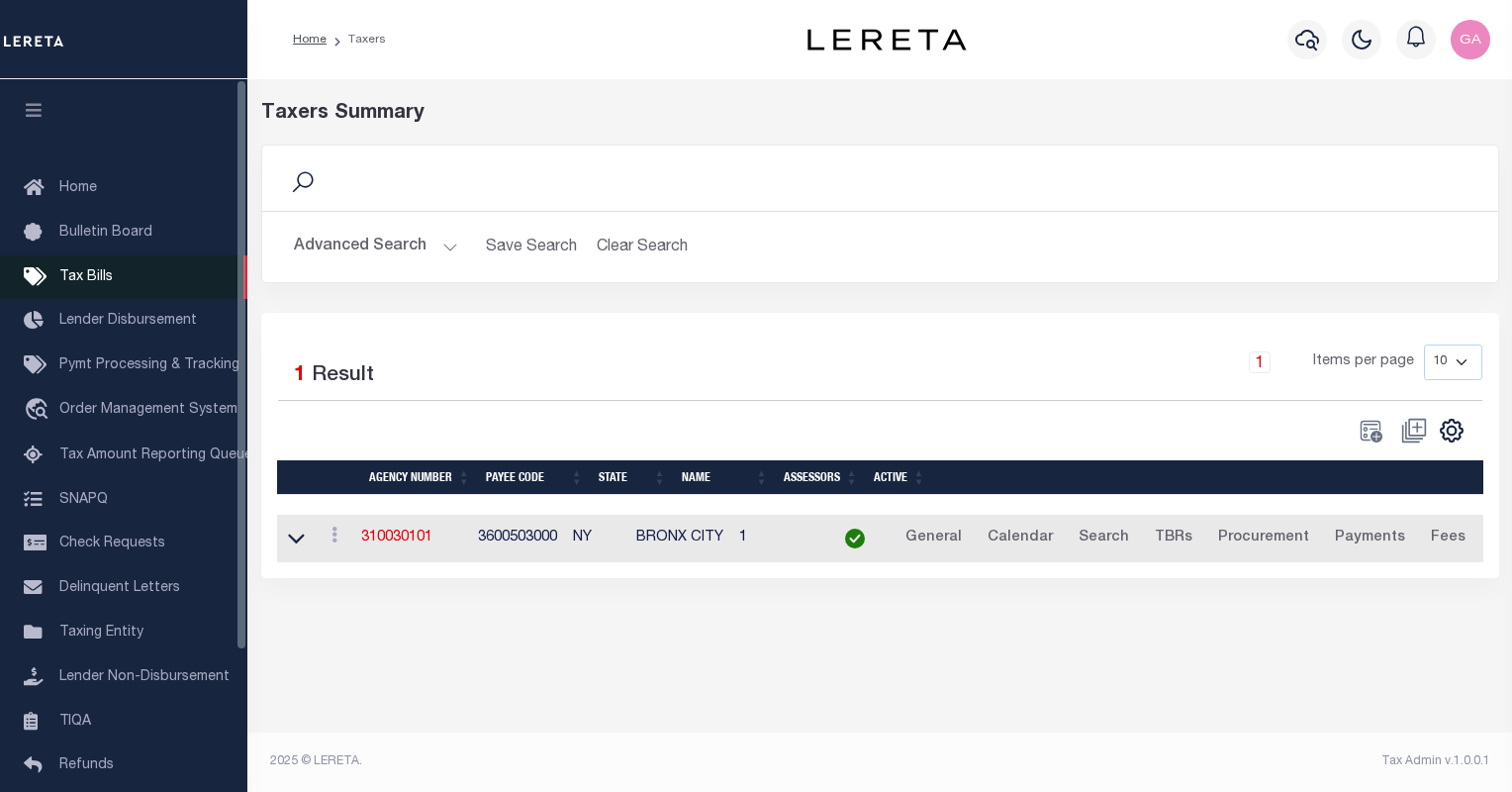 click on "Tax Bills" at bounding box center (86, 277) 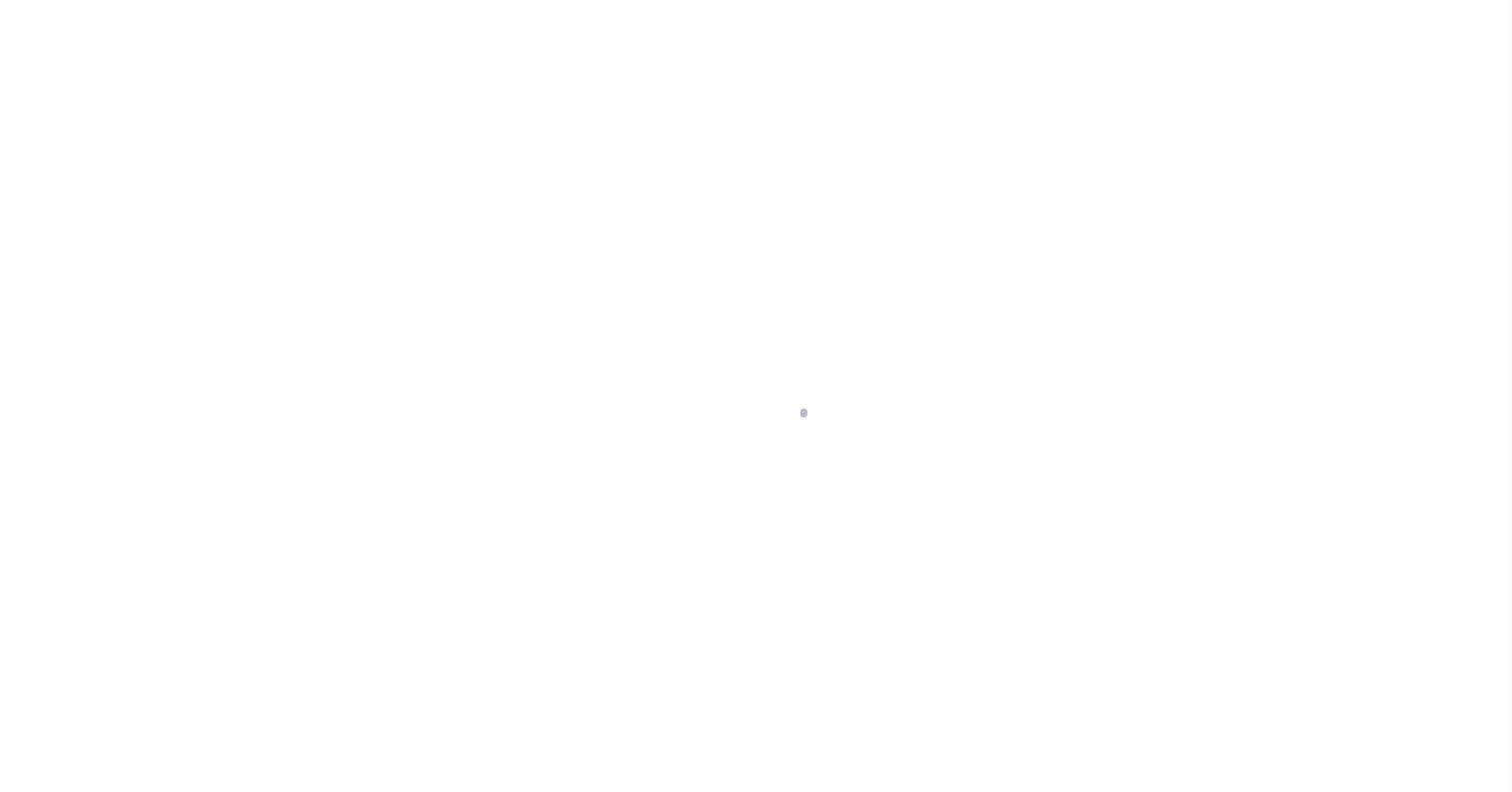 scroll, scrollTop: 0, scrollLeft: 0, axis: both 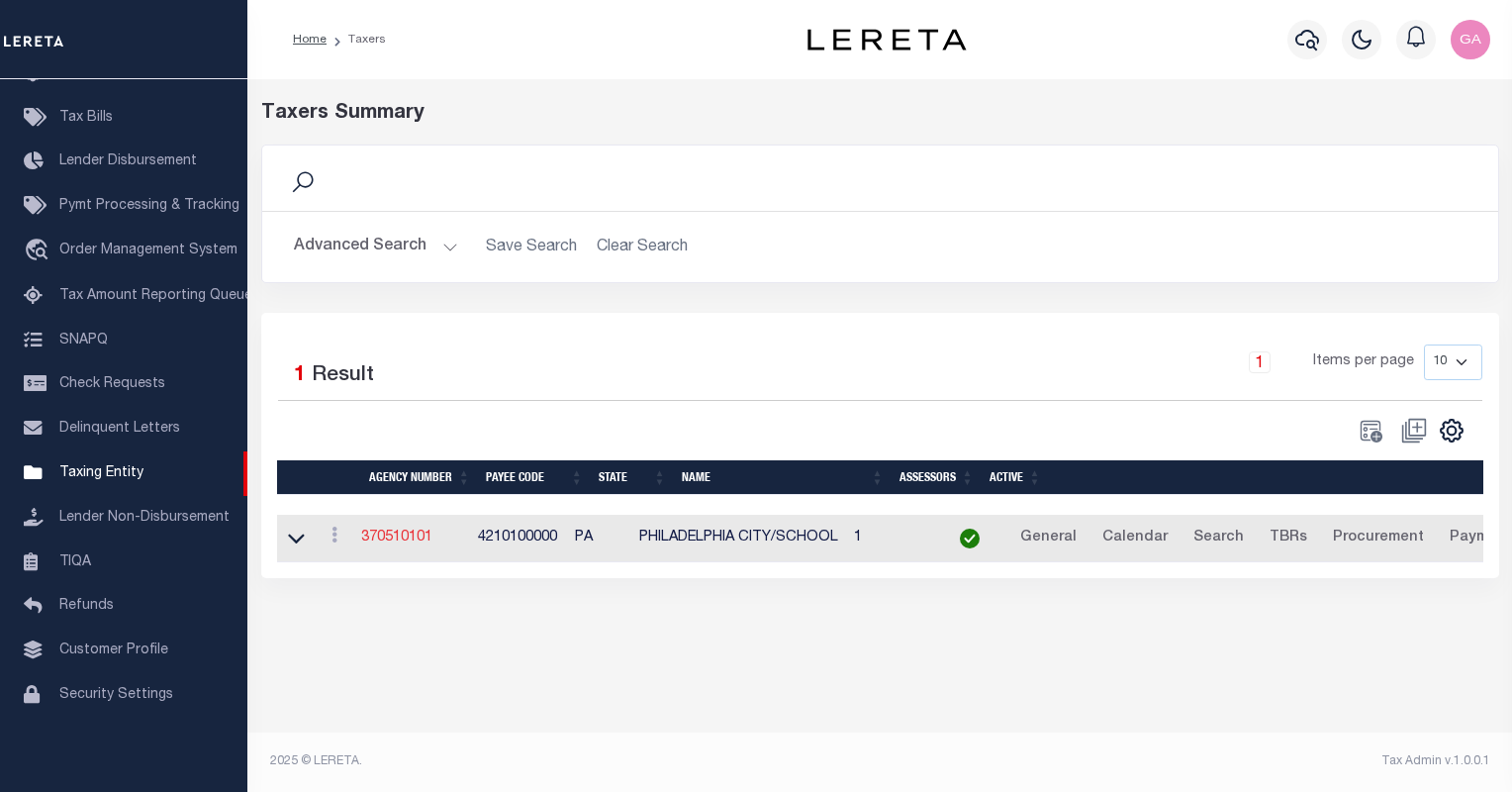 click on "370510101" at bounding box center [397, 538] 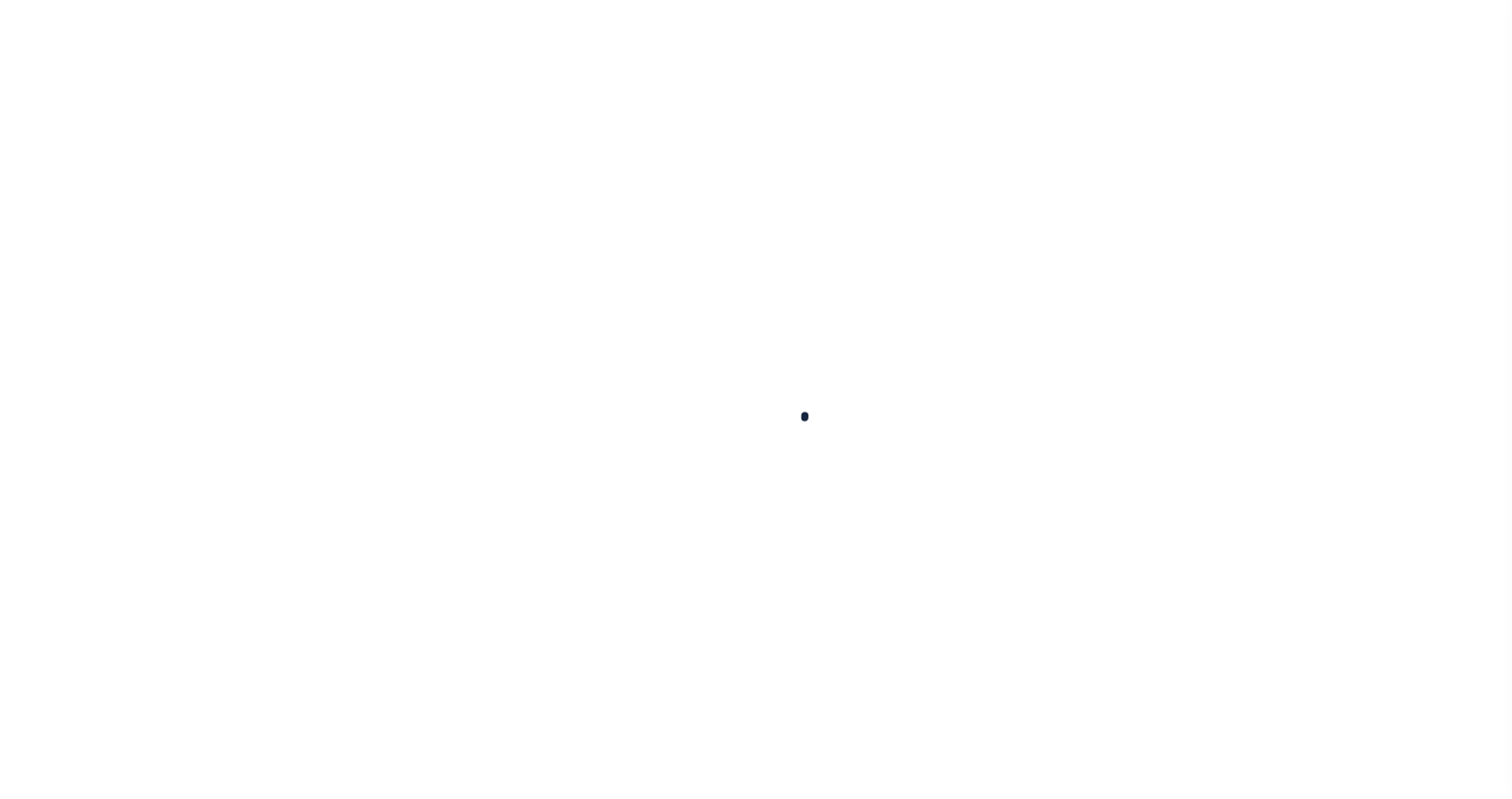 select 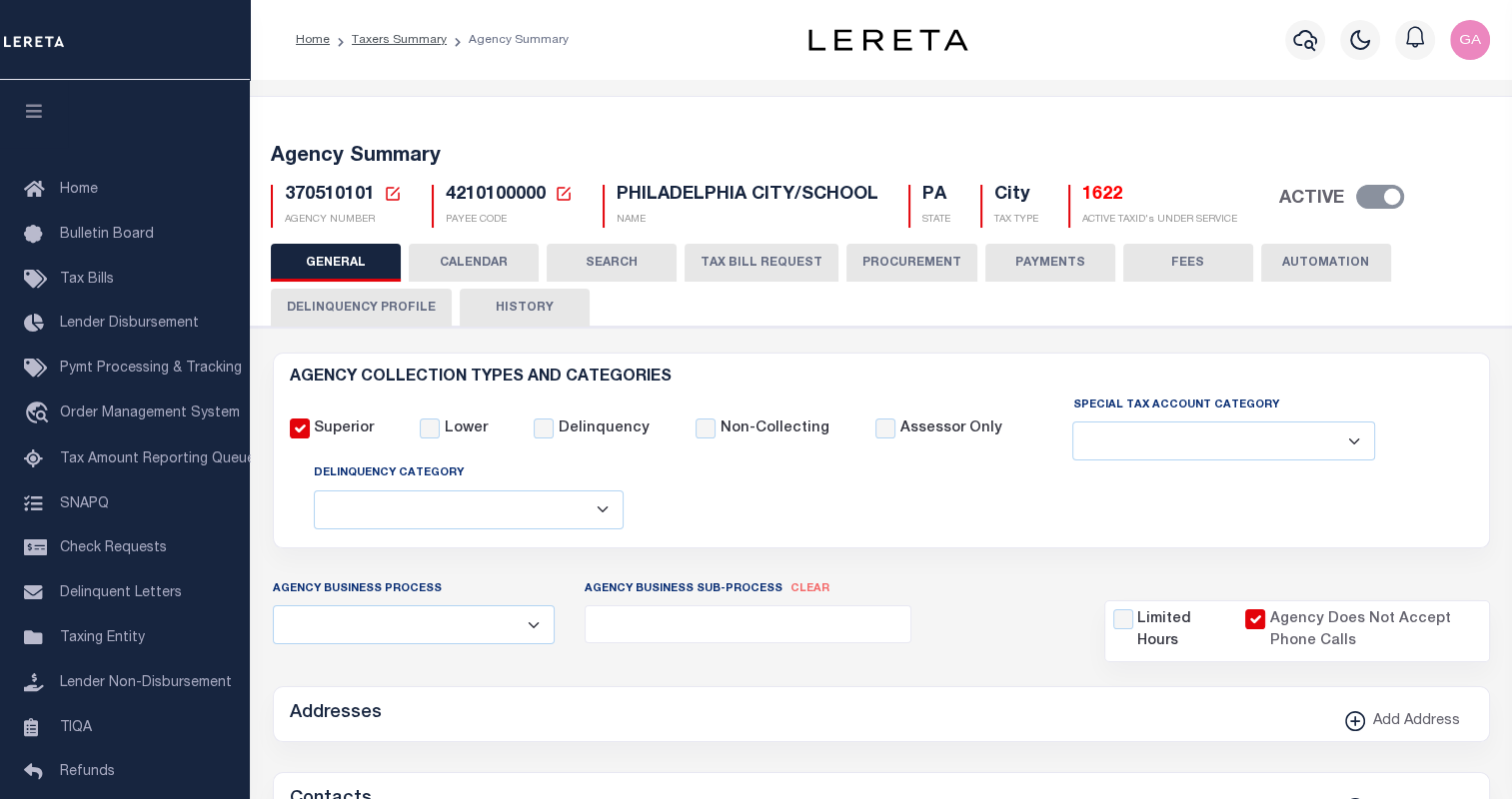checkbox on "false" 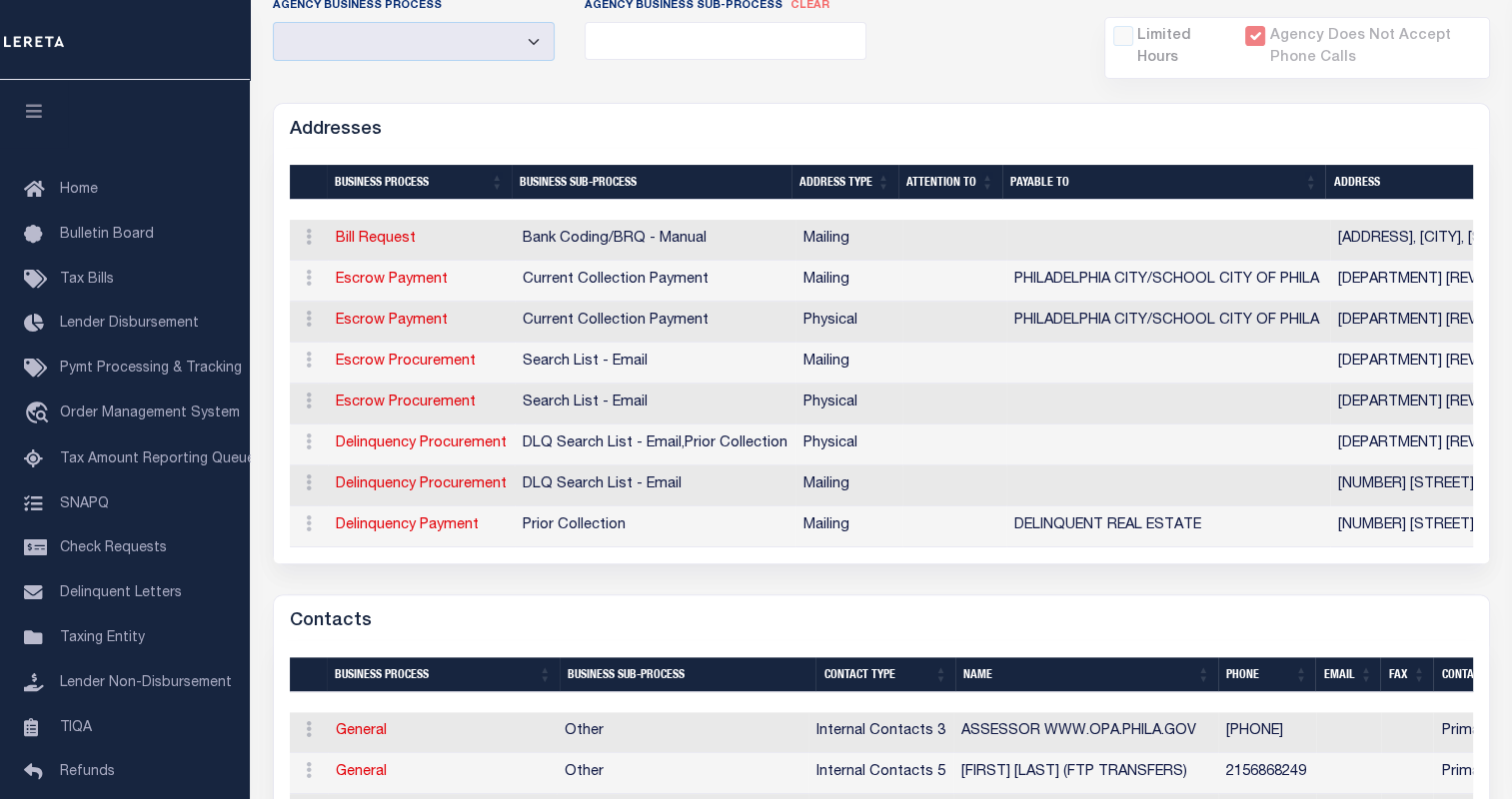 scroll, scrollTop: 603, scrollLeft: 0, axis: vertical 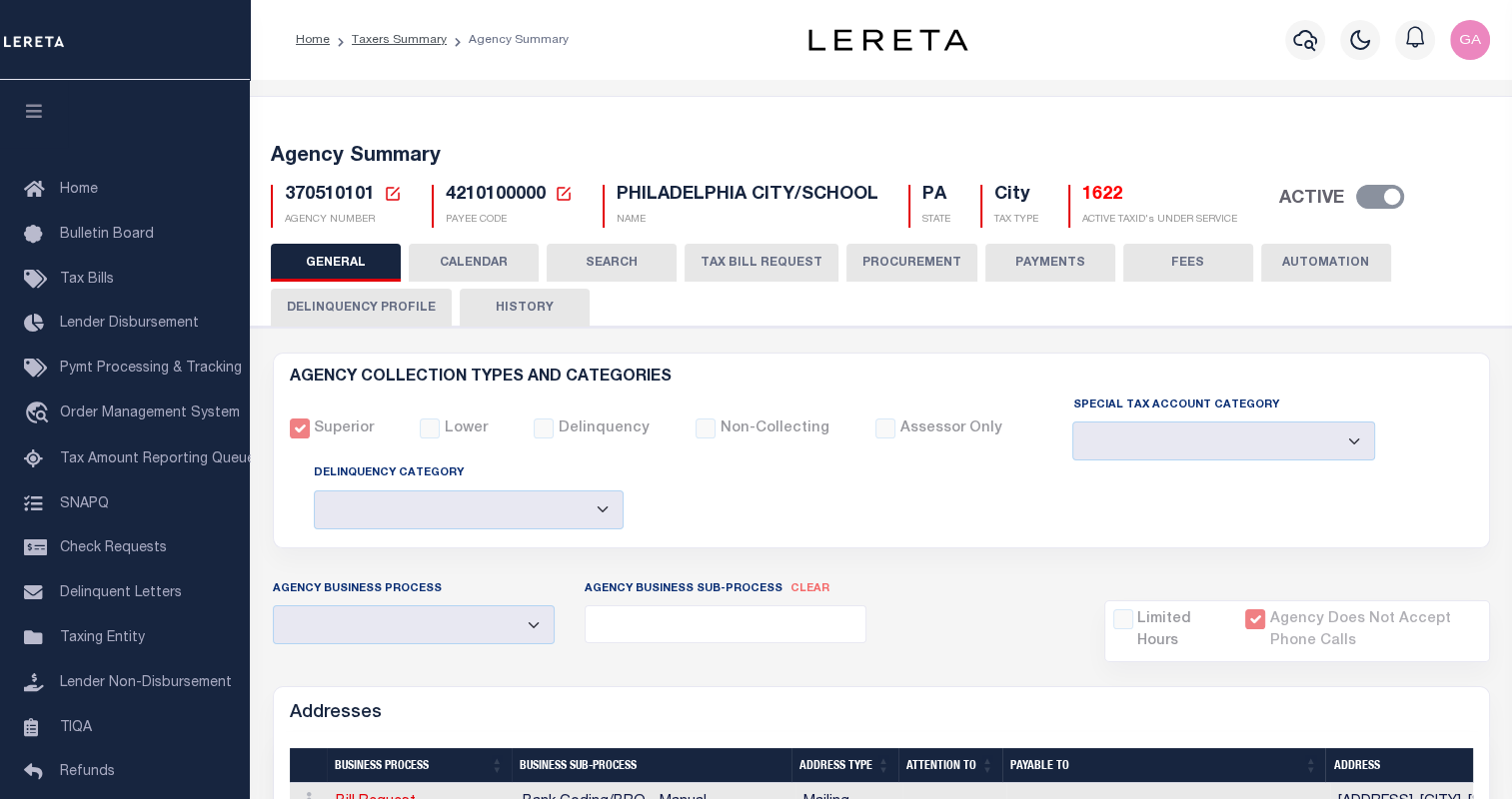 click on "CALENDAR" at bounding box center [474, 263] 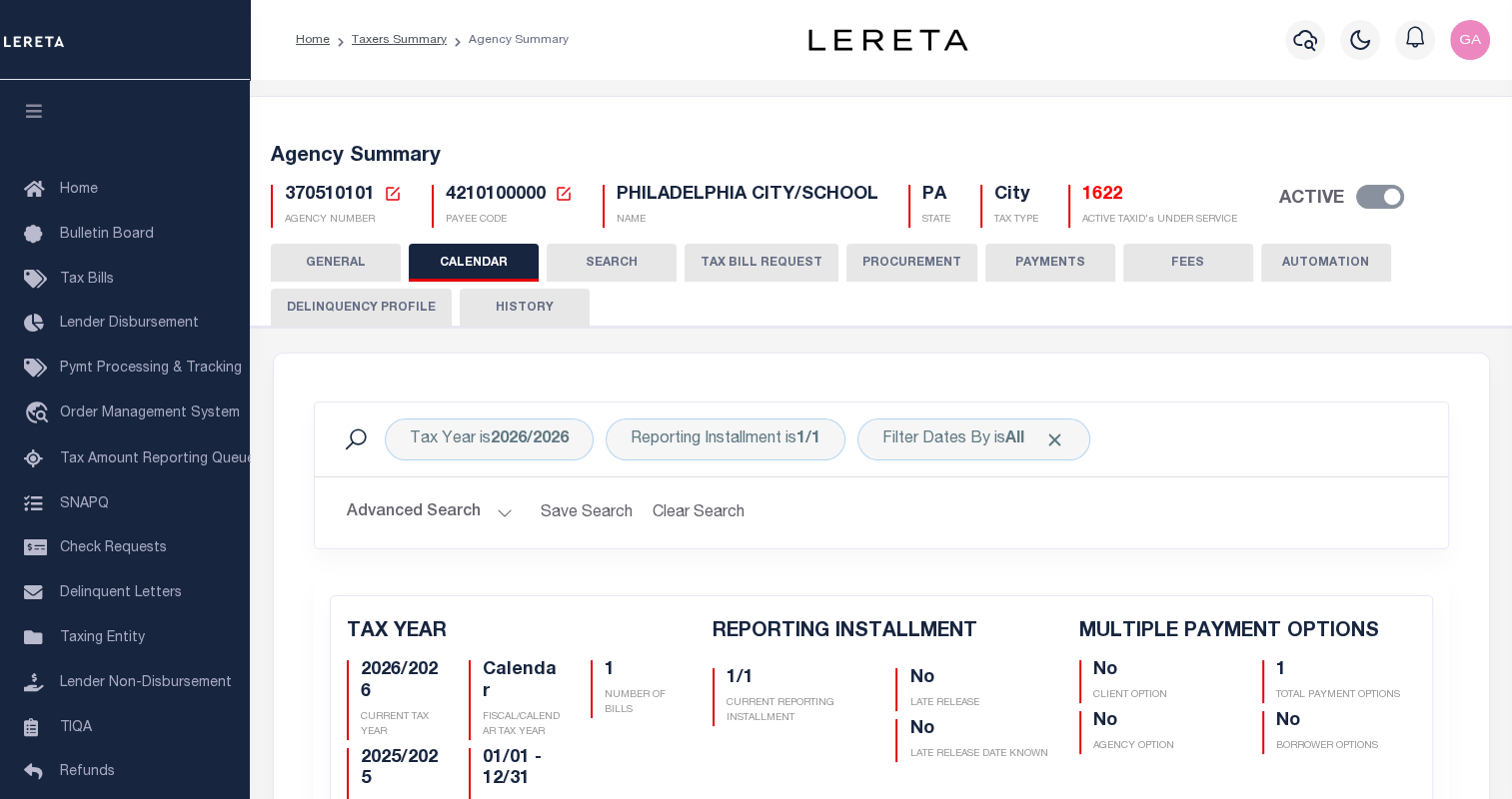 checkbox on "false" 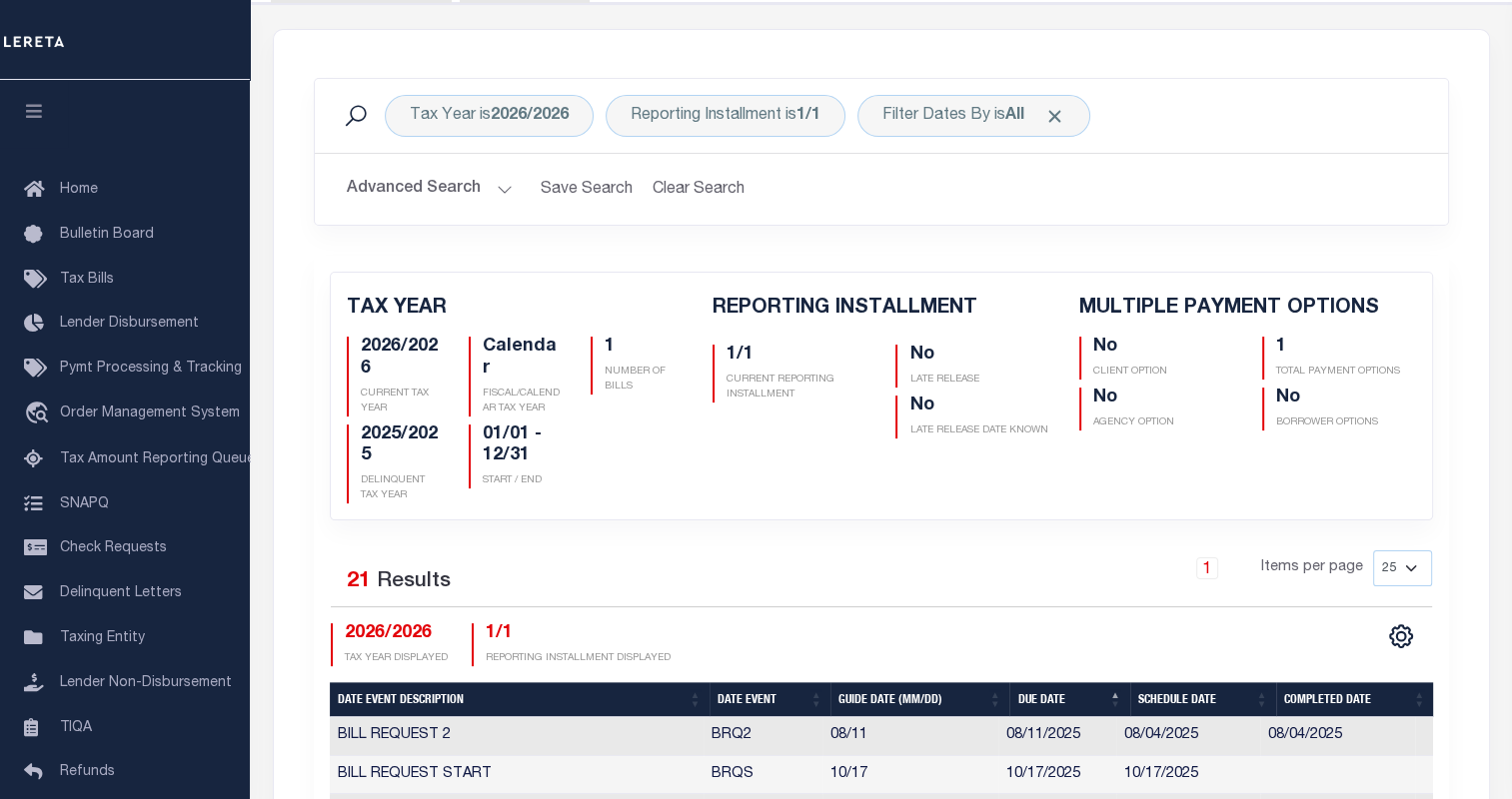 scroll, scrollTop: 260, scrollLeft: 0, axis: vertical 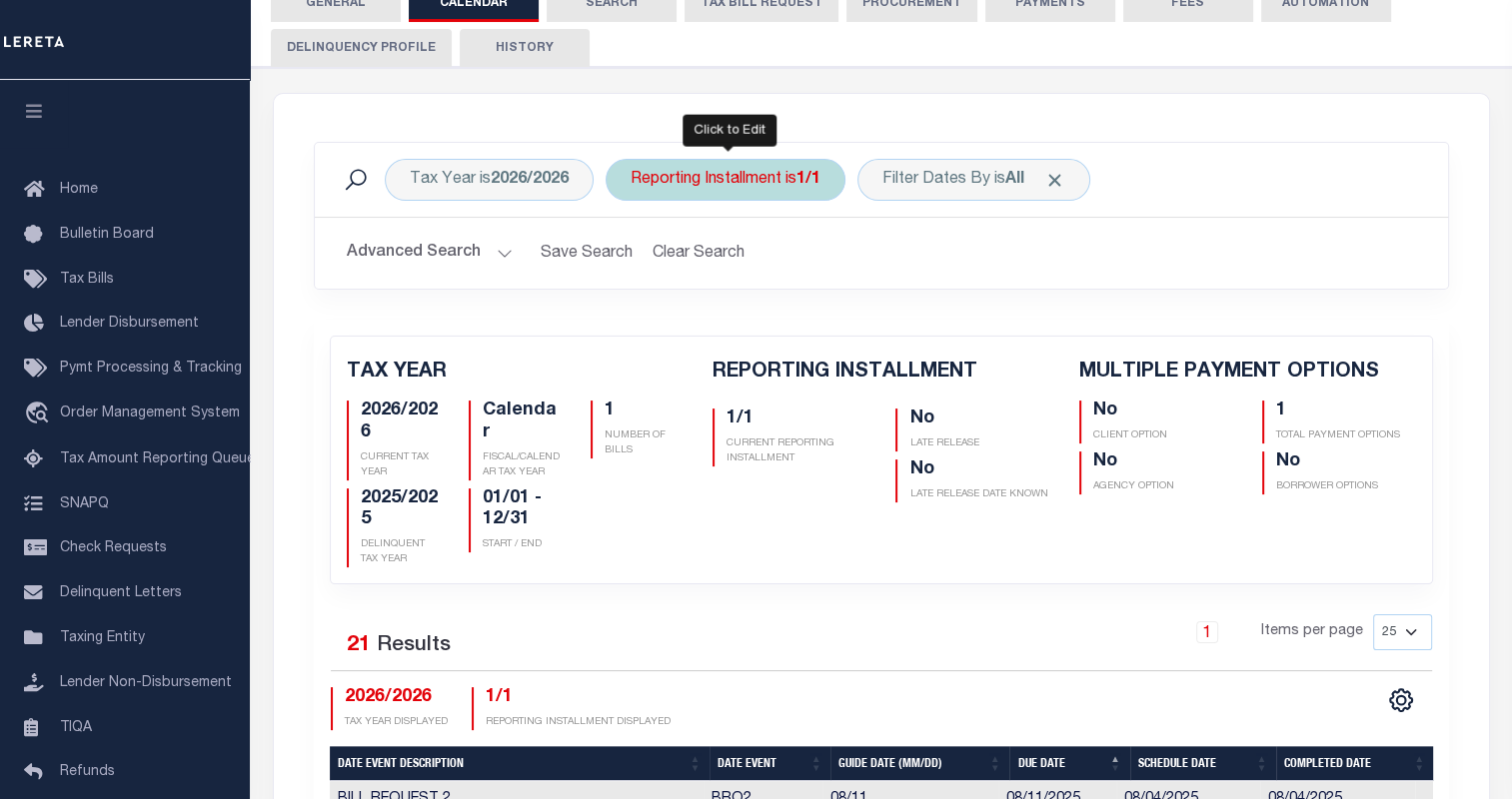 click on "Reporting Installment is  1/1" at bounding box center (726, 180) 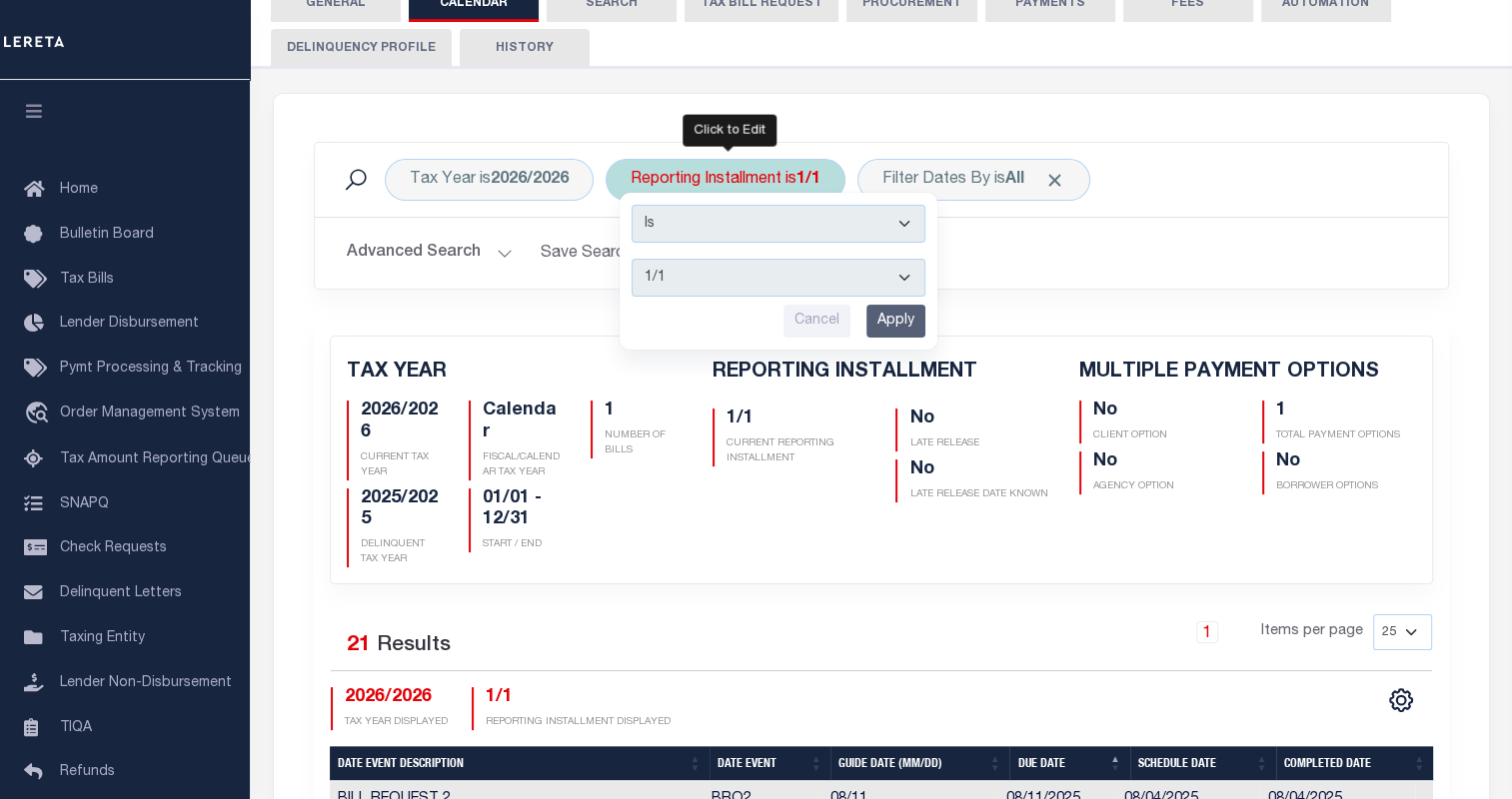 click on "1/1" at bounding box center [778, 278] 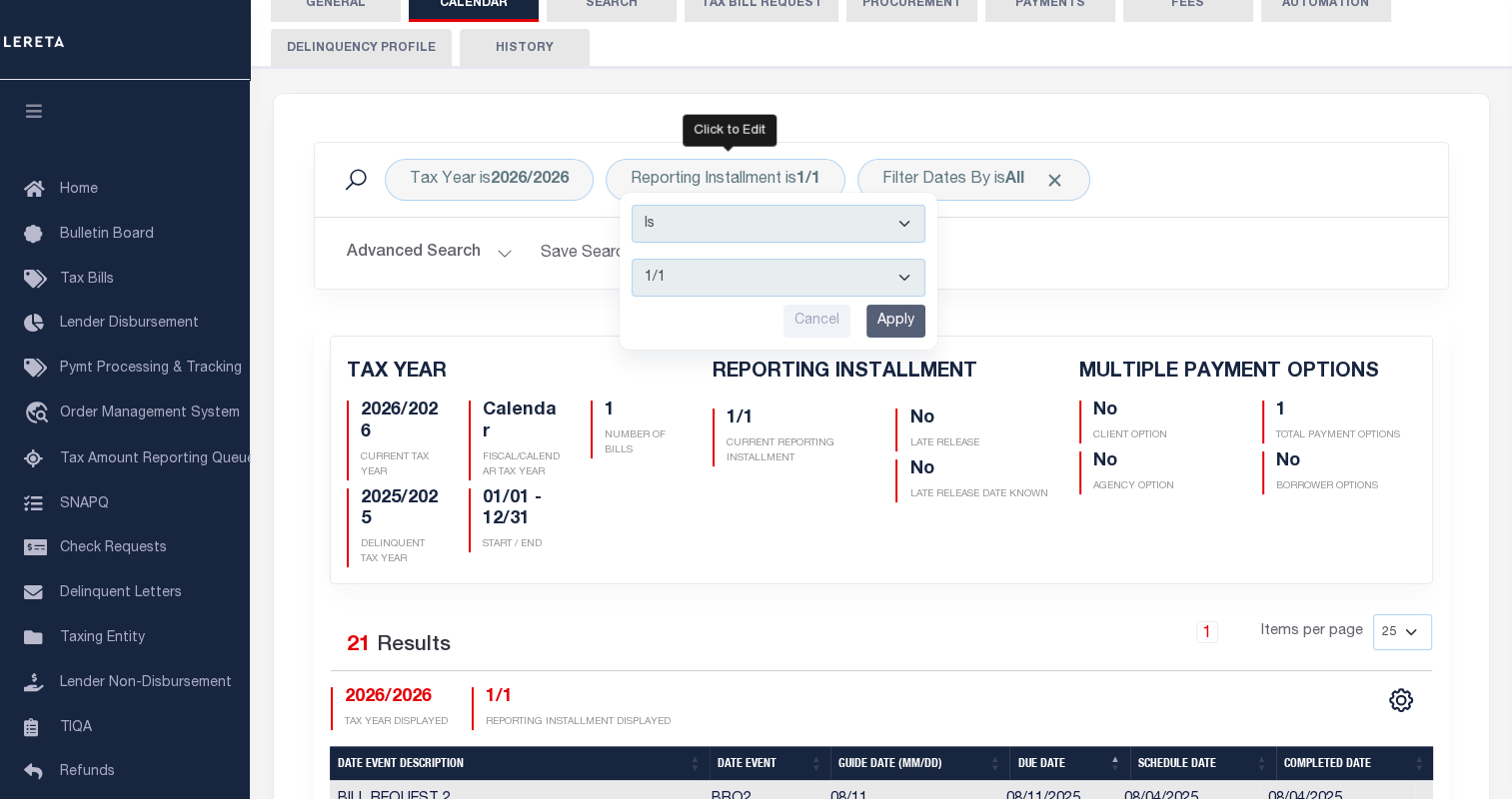 click on "Advanced Search
Save Search Clear Search
Client Number
Contains Contains" at bounding box center (881, 253) 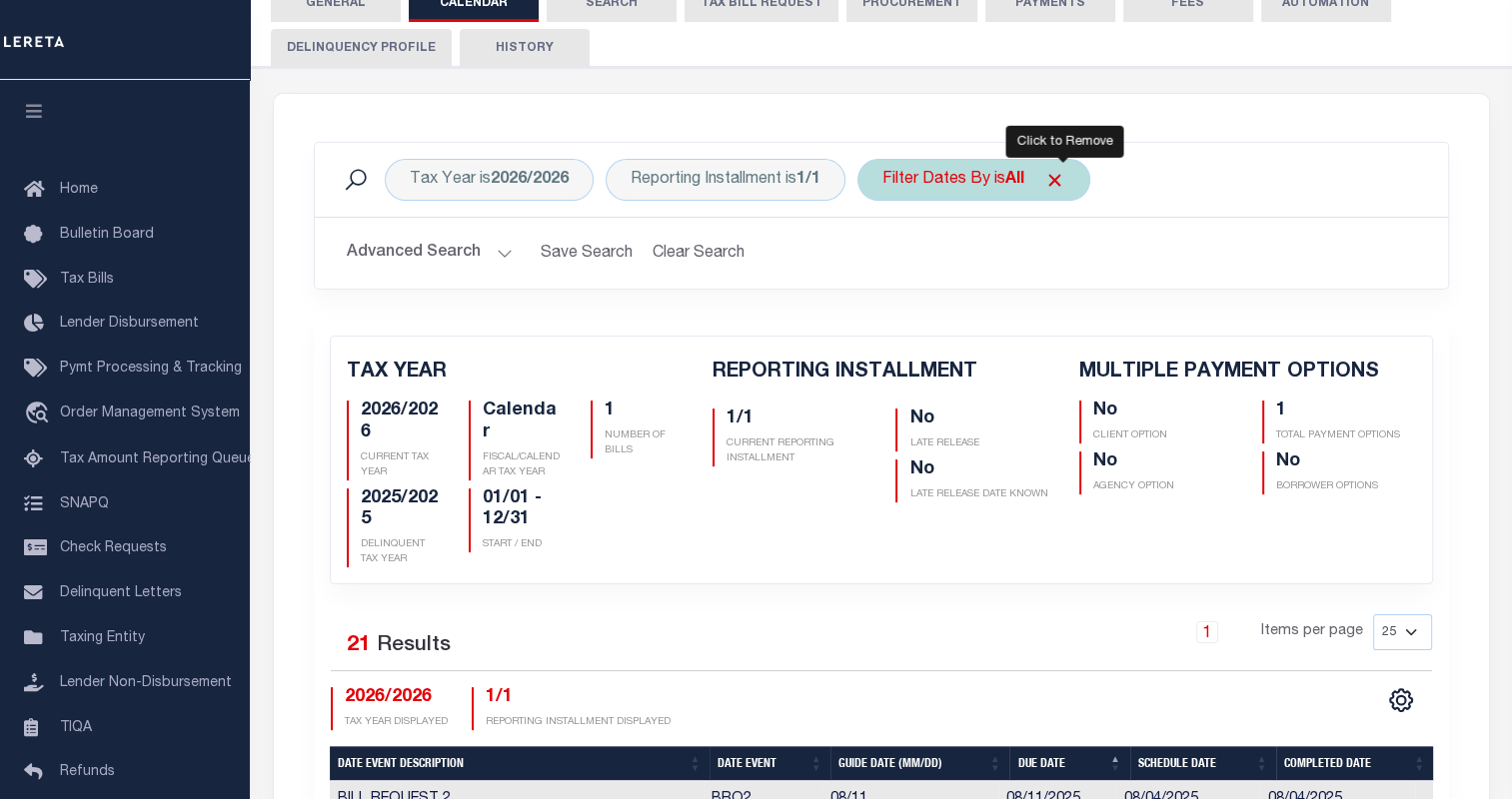 click at bounding box center [1054, 180] 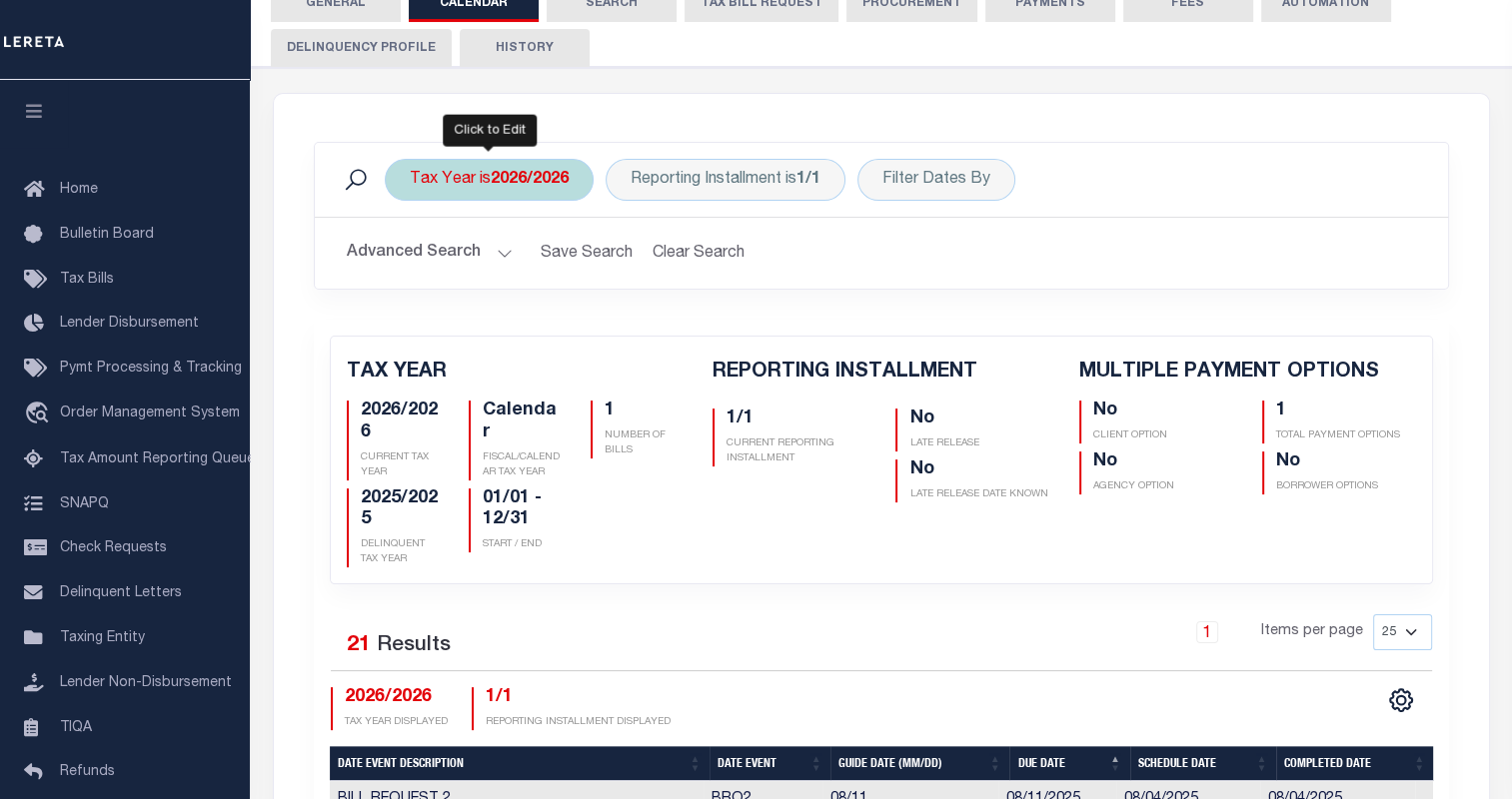 click on "2026/2026" at bounding box center (530, 180) 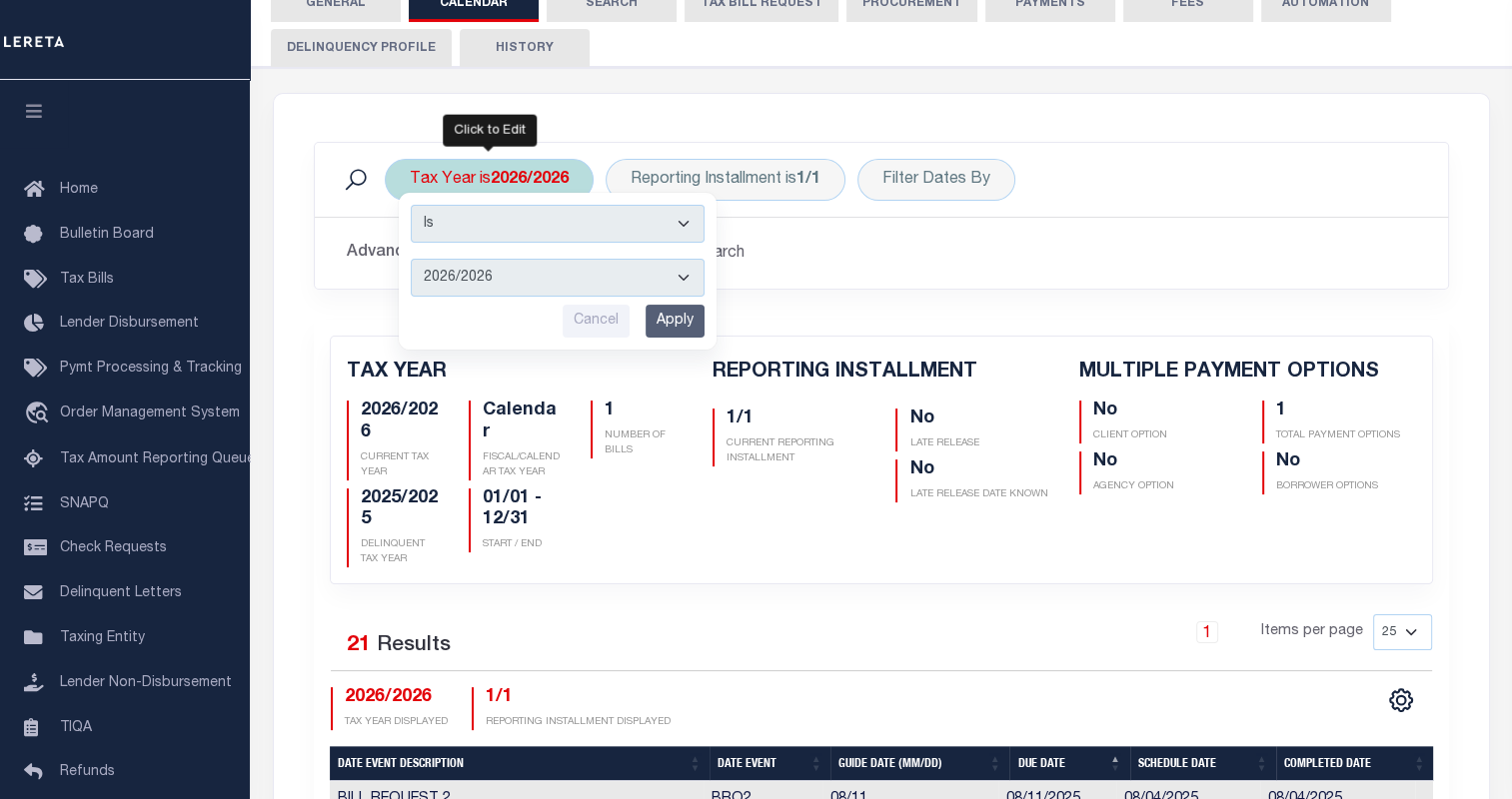 click on "2026/2026 2025/2025 2024/2024 2023/2023 2022/2022 2021/2021 2020/2020 2019/2019 2018/2018 2017/2017 2016/2016 2015/2015 2014/2014 2013/2013 2012/2012 2011/2011 2010/2010 2009/2009 2008/2008 2007/2007 2006/2006 2005/2005" at bounding box center [558, 278] 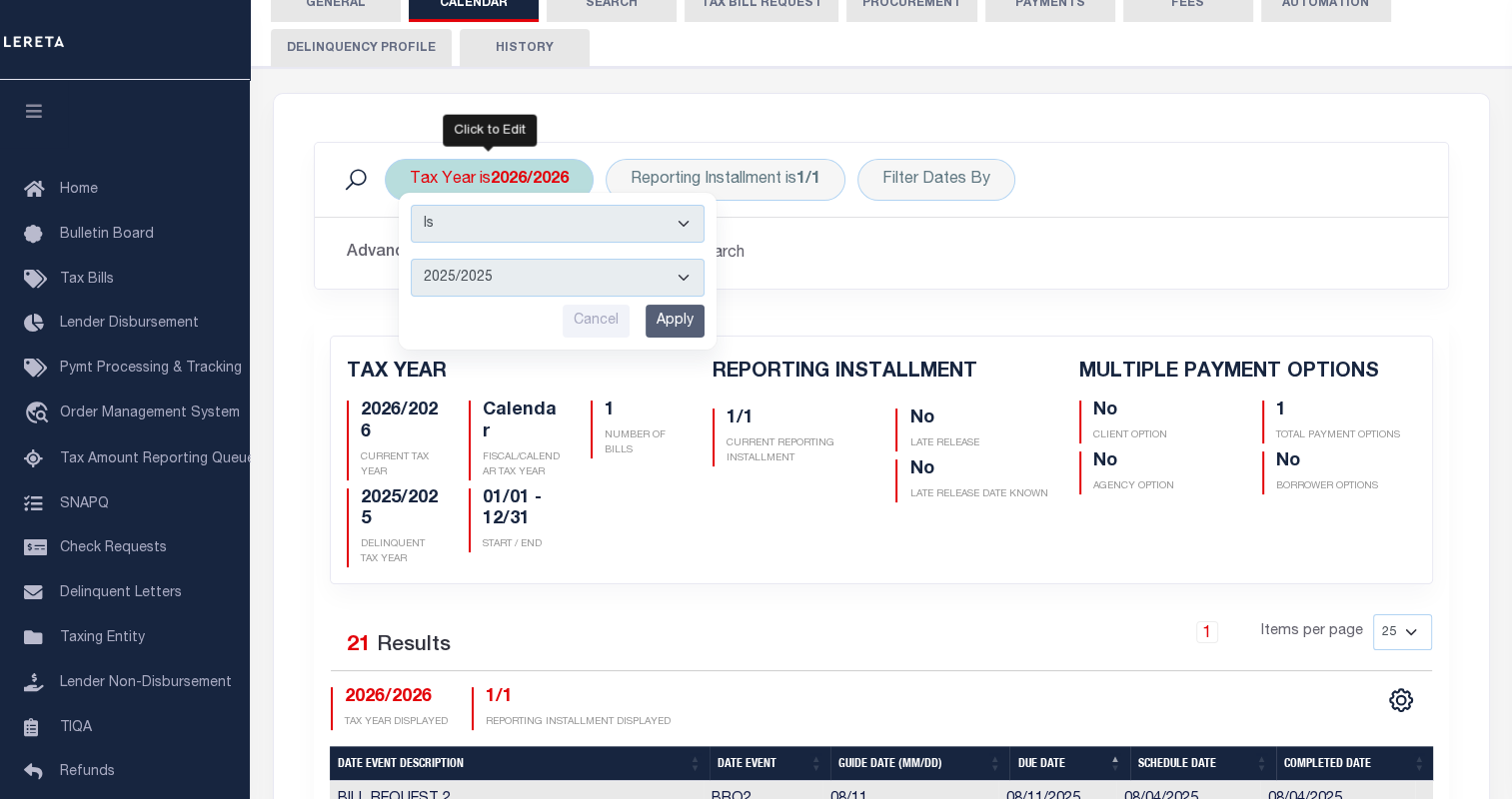 click on "Apply" at bounding box center (675, 321) 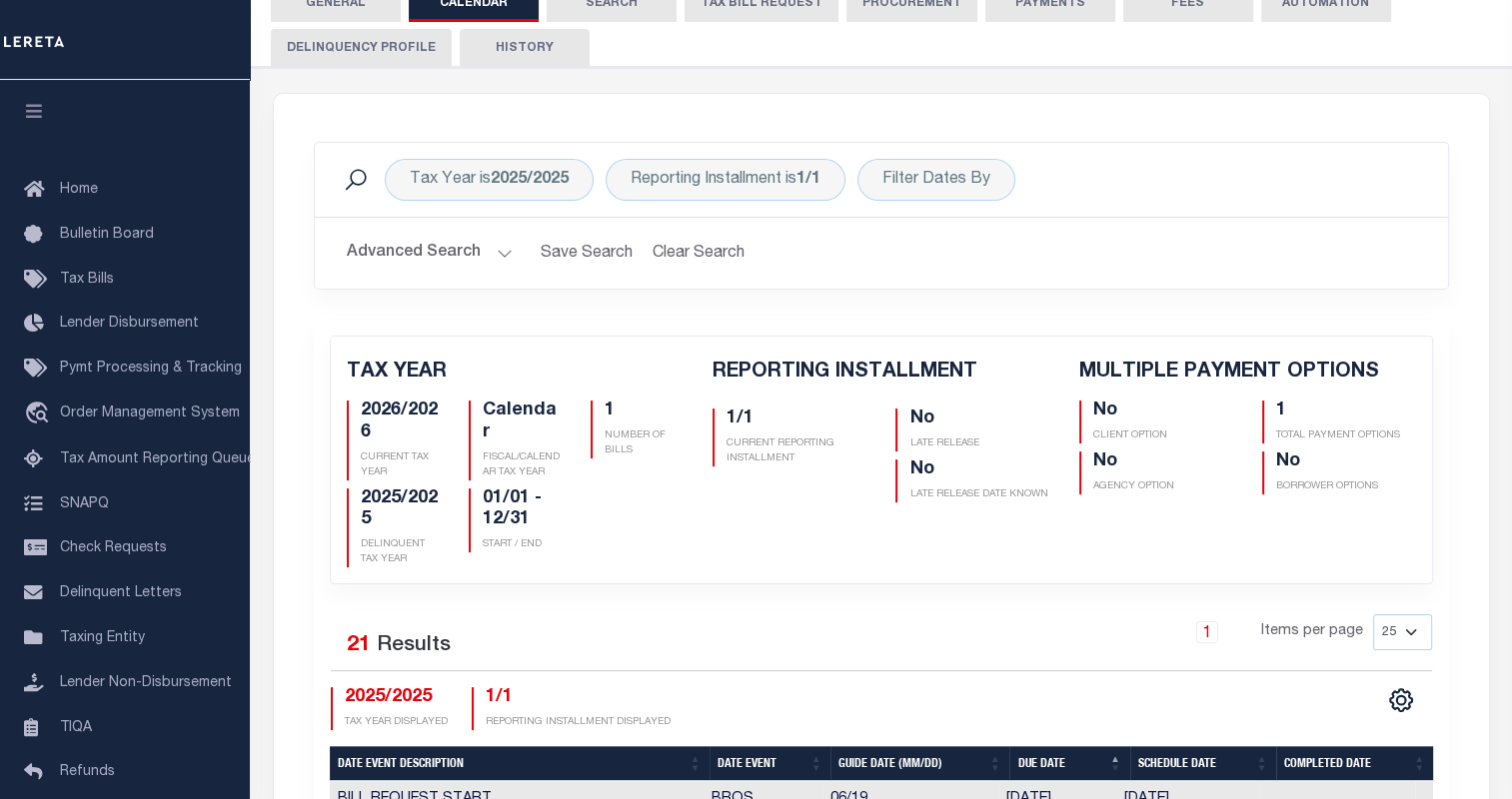 checkbox on "false" 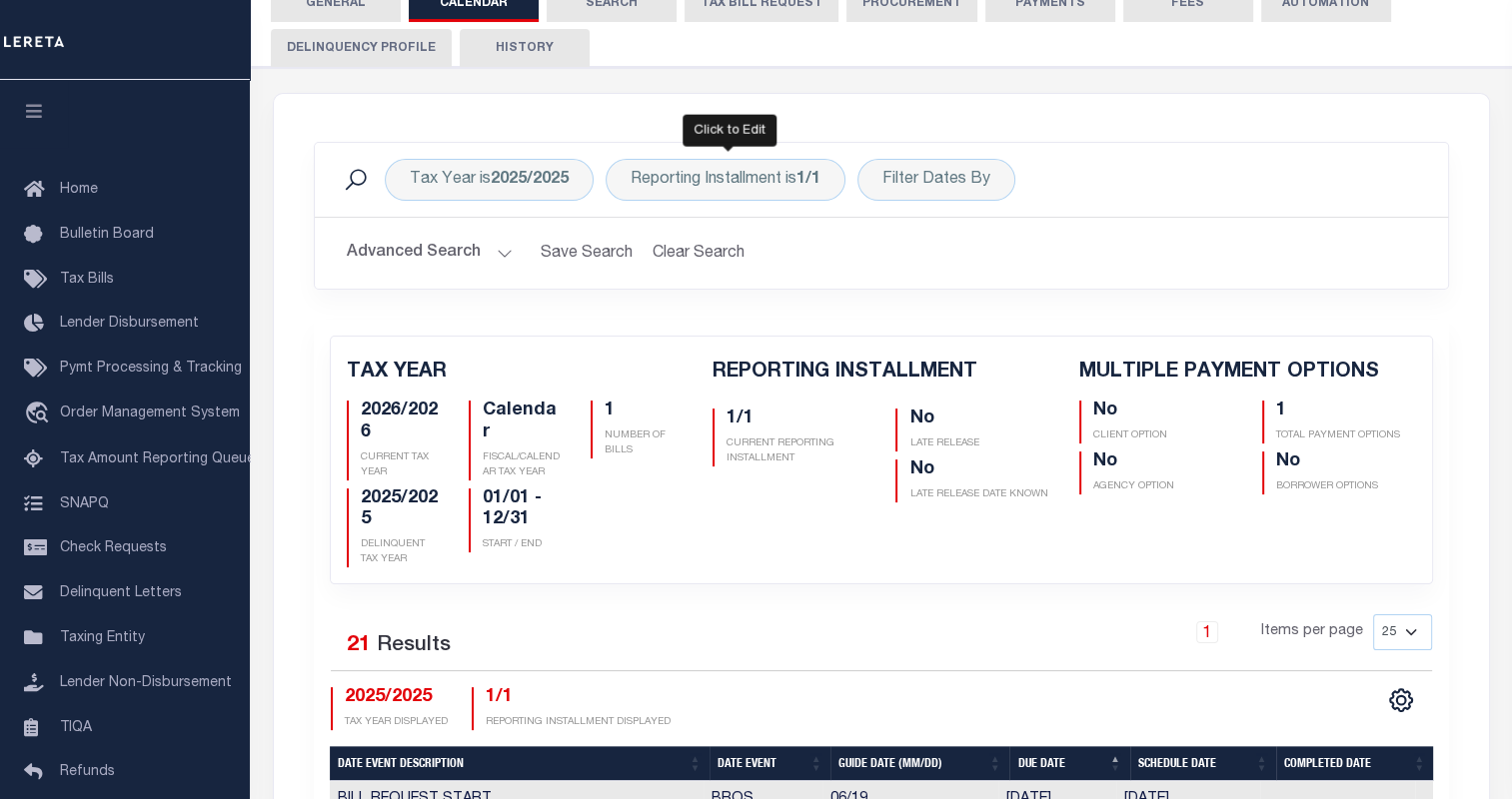 click on "1/1" at bounding box center (808, 180) 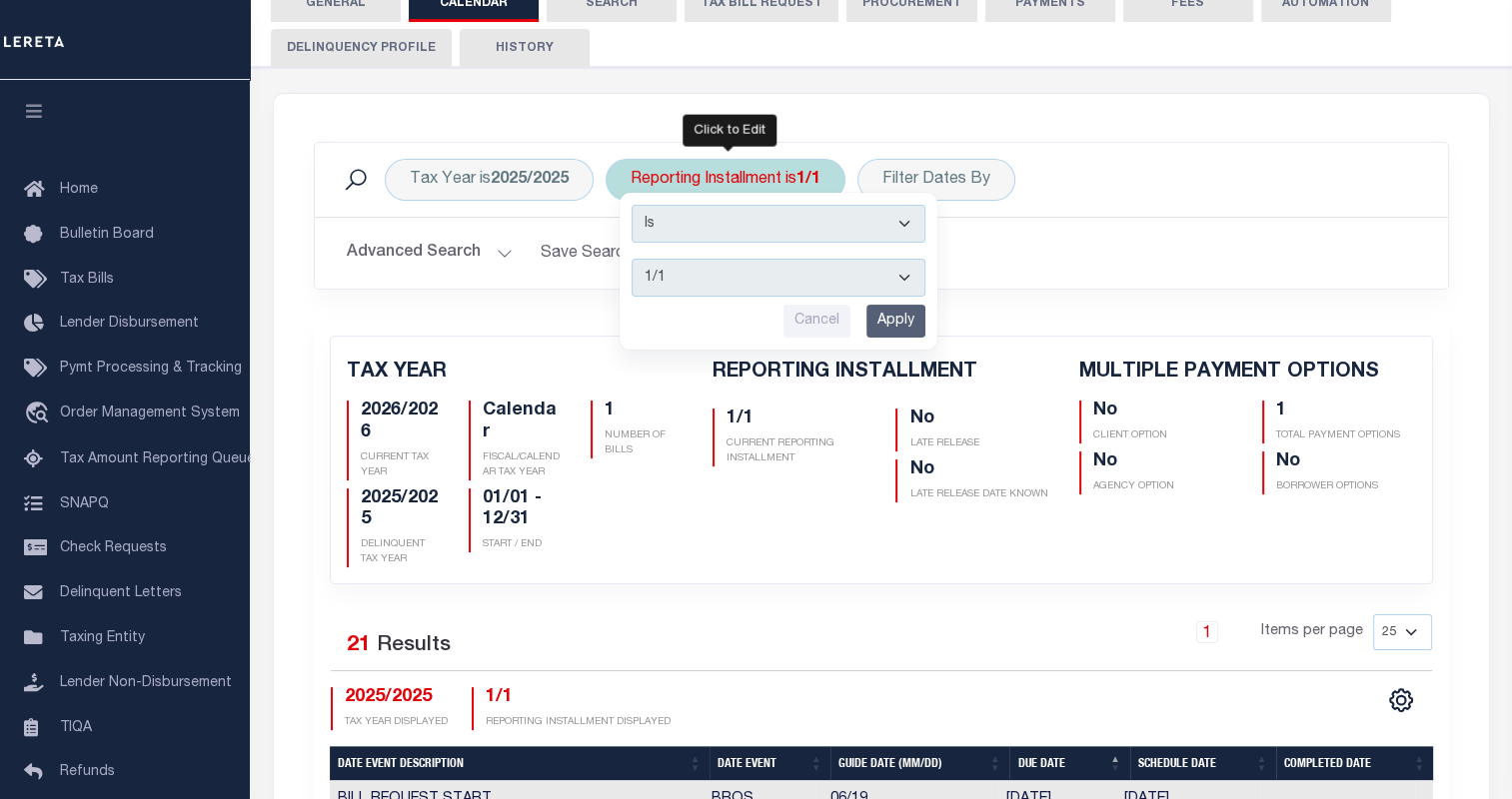 click on "1/1" at bounding box center (778, 278) 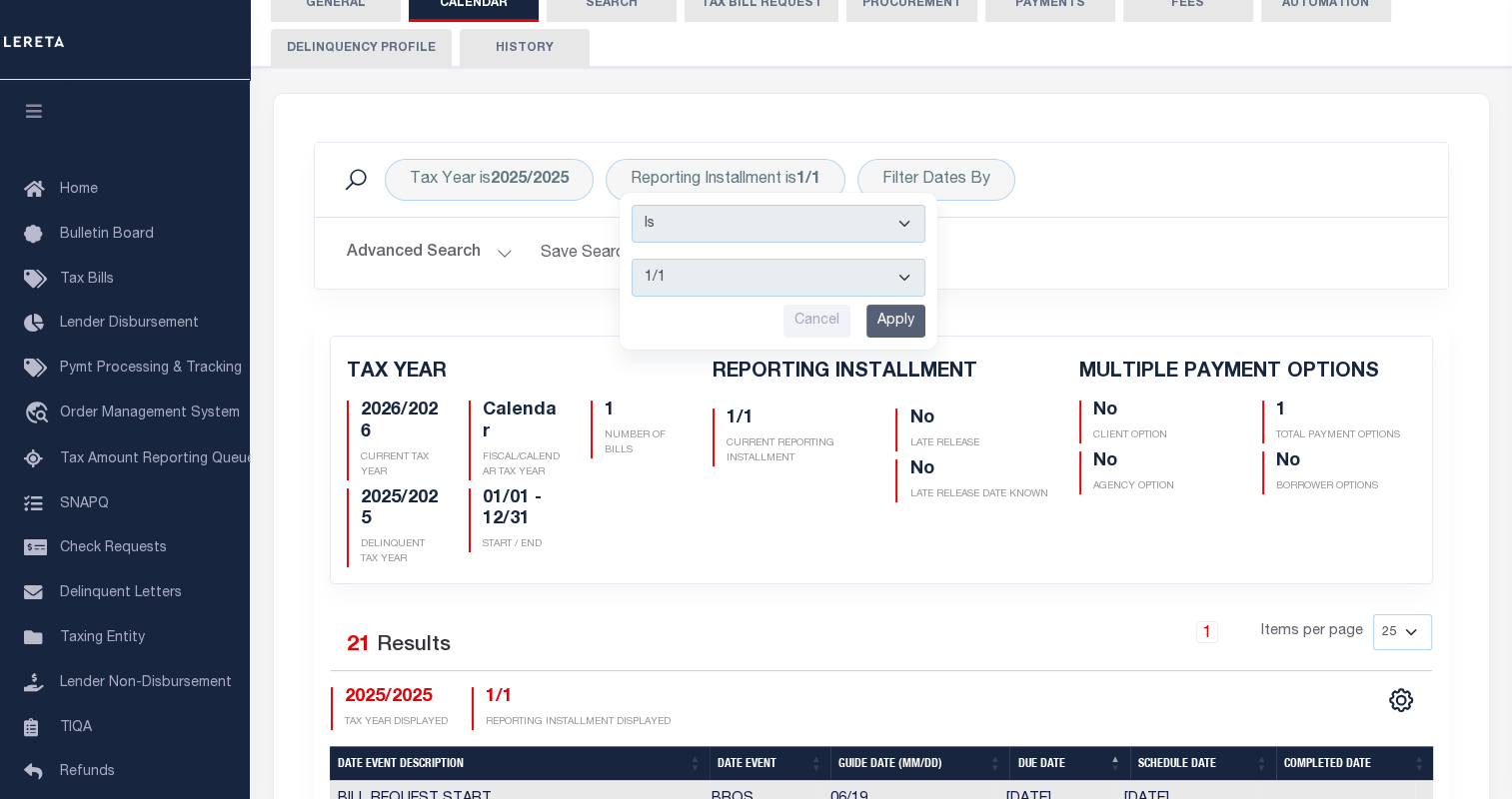 click on "Tax Year is  2025/2025    Reporting Installment is  1/1
Is
Contains
1/1
Cancel   Apply
Filter Dates By
Search" at bounding box center (881, 180) 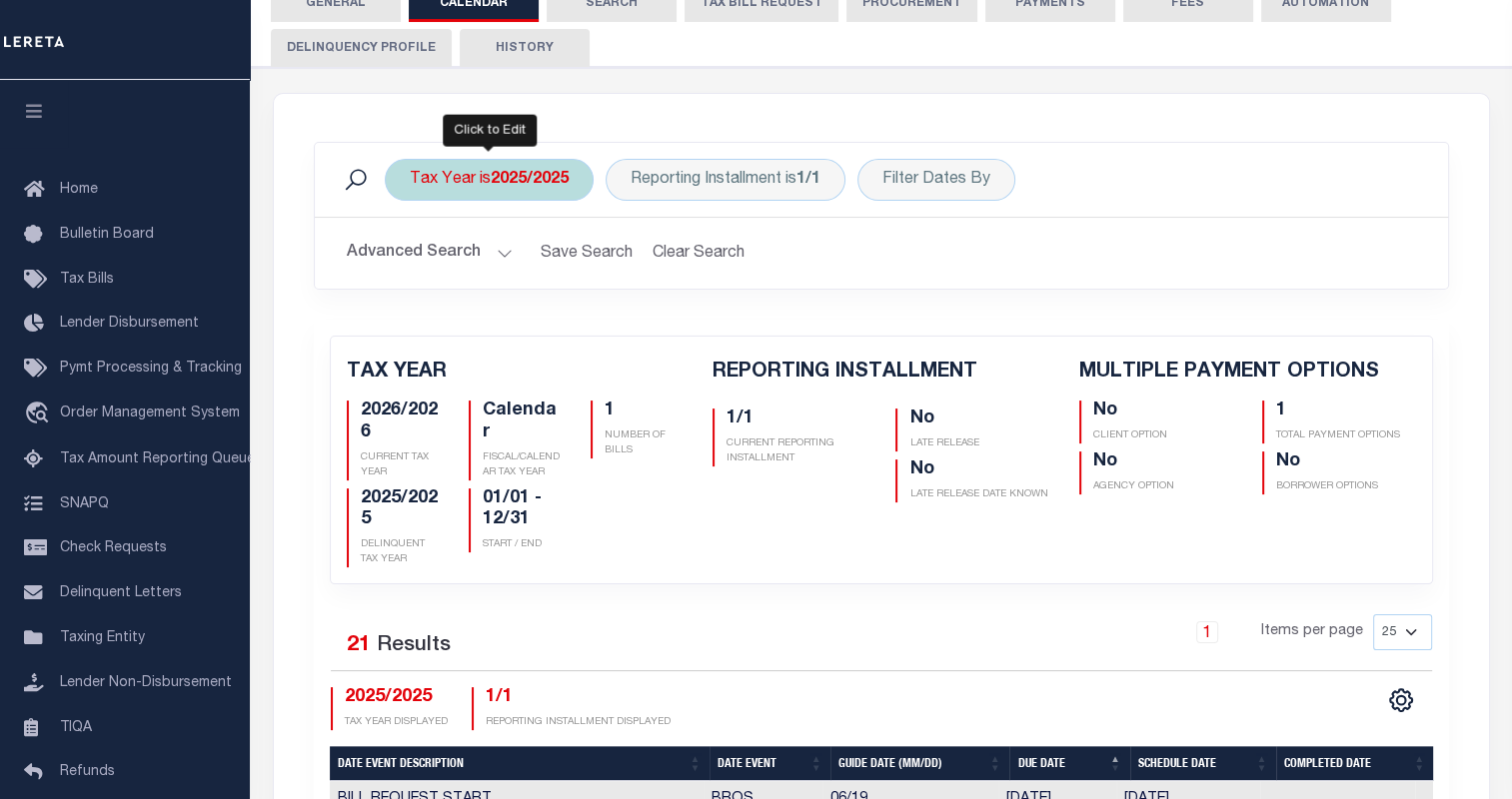 click on "2025/2025" at bounding box center (530, 180) 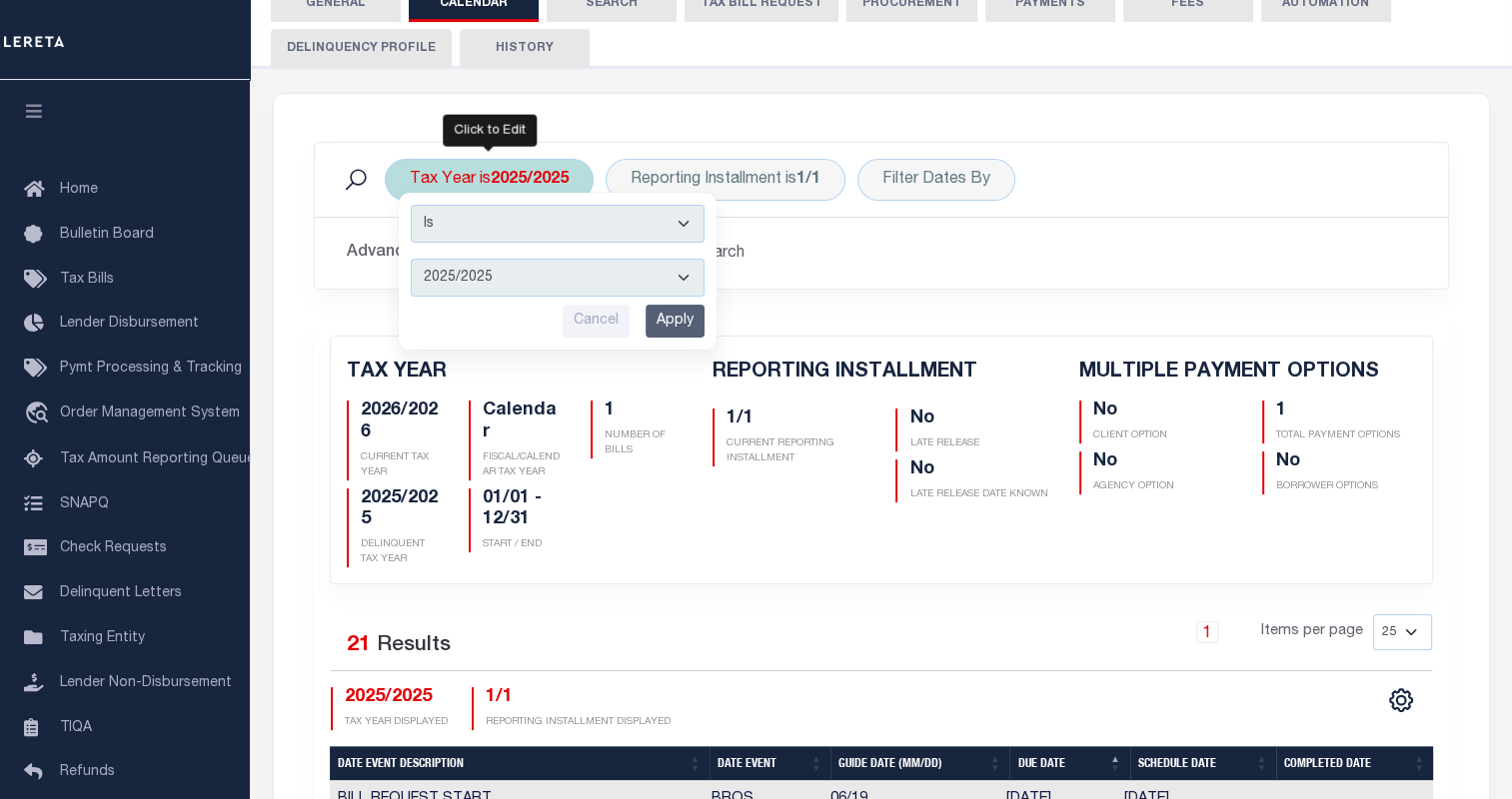 click on "2026/2026 2025/2025 2024/2024 2023/2023 2022/2022 2021/2021 2020/2020 2019/2019 2018/2018 2017/2017 2016/2016 2015/2015 2014/2014 2013/2013 2012/2012 2011/2011 2010/2010 2009/2009 2008/2008 2007/2007 2006/2006 2005/2005" at bounding box center (558, 278) 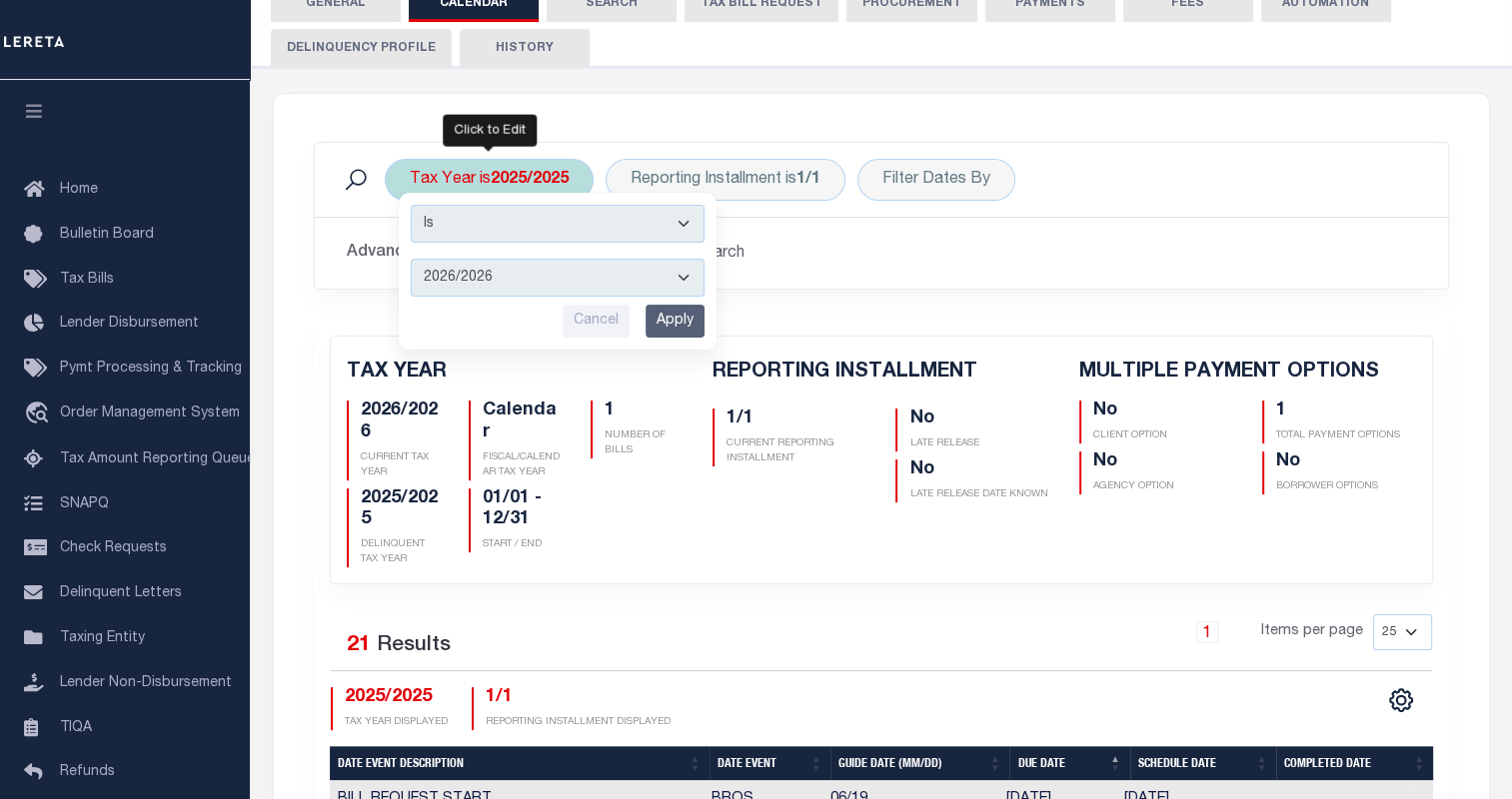 click on "2026/2026 2025/2025 2024/2024 2023/2023 2022/2022 2021/2021 2020/2020 2019/2019 2018/2018 2017/2017 2016/2016 2015/2015 2014/2014 2013/2013 2012/2012 2011/2011 2010/2010 2009/2009 2008/2008 2007/2007 2006/2006 2005/2005" at bounding box center [558, 278] 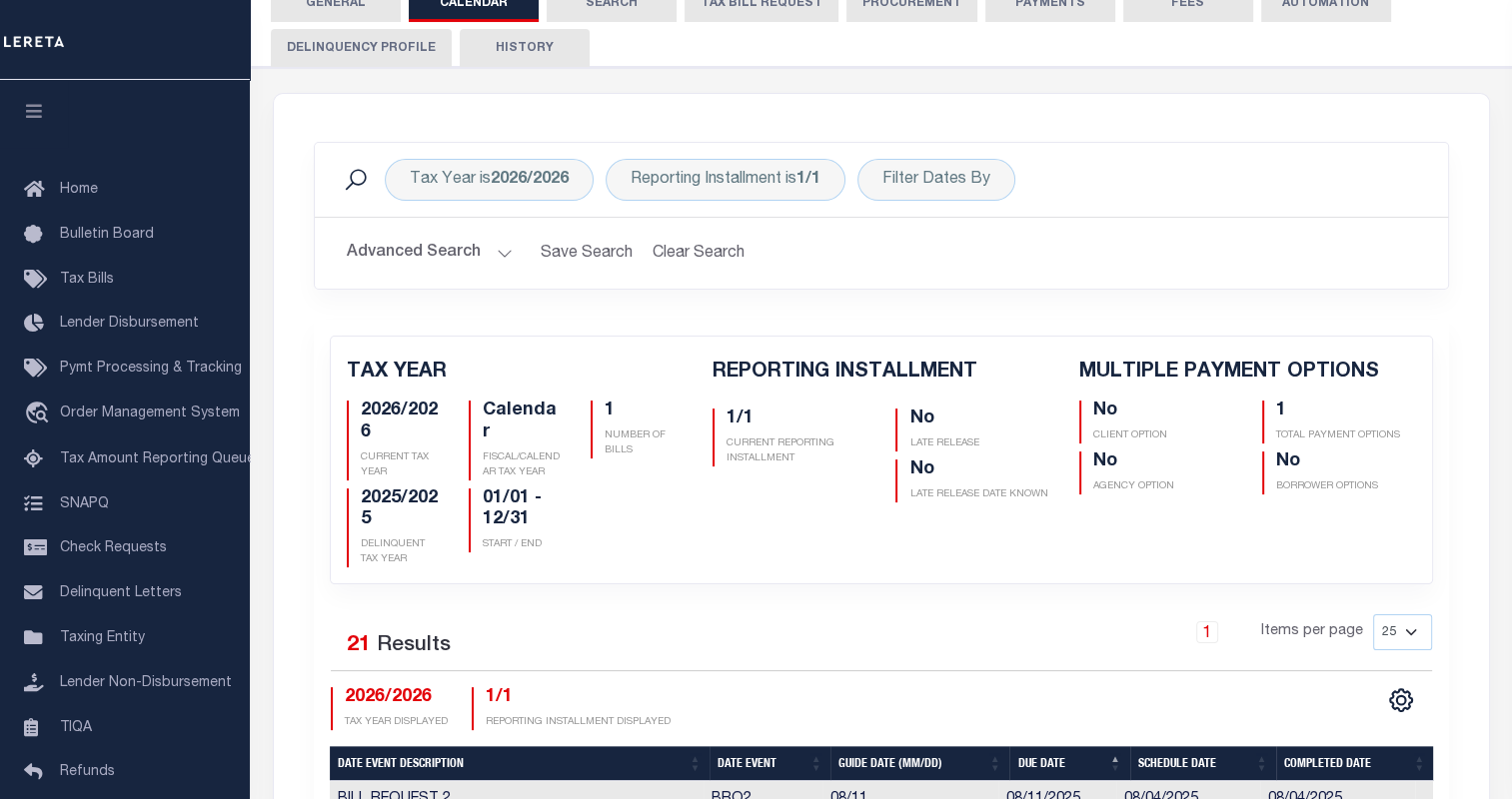 checkbox on "false" 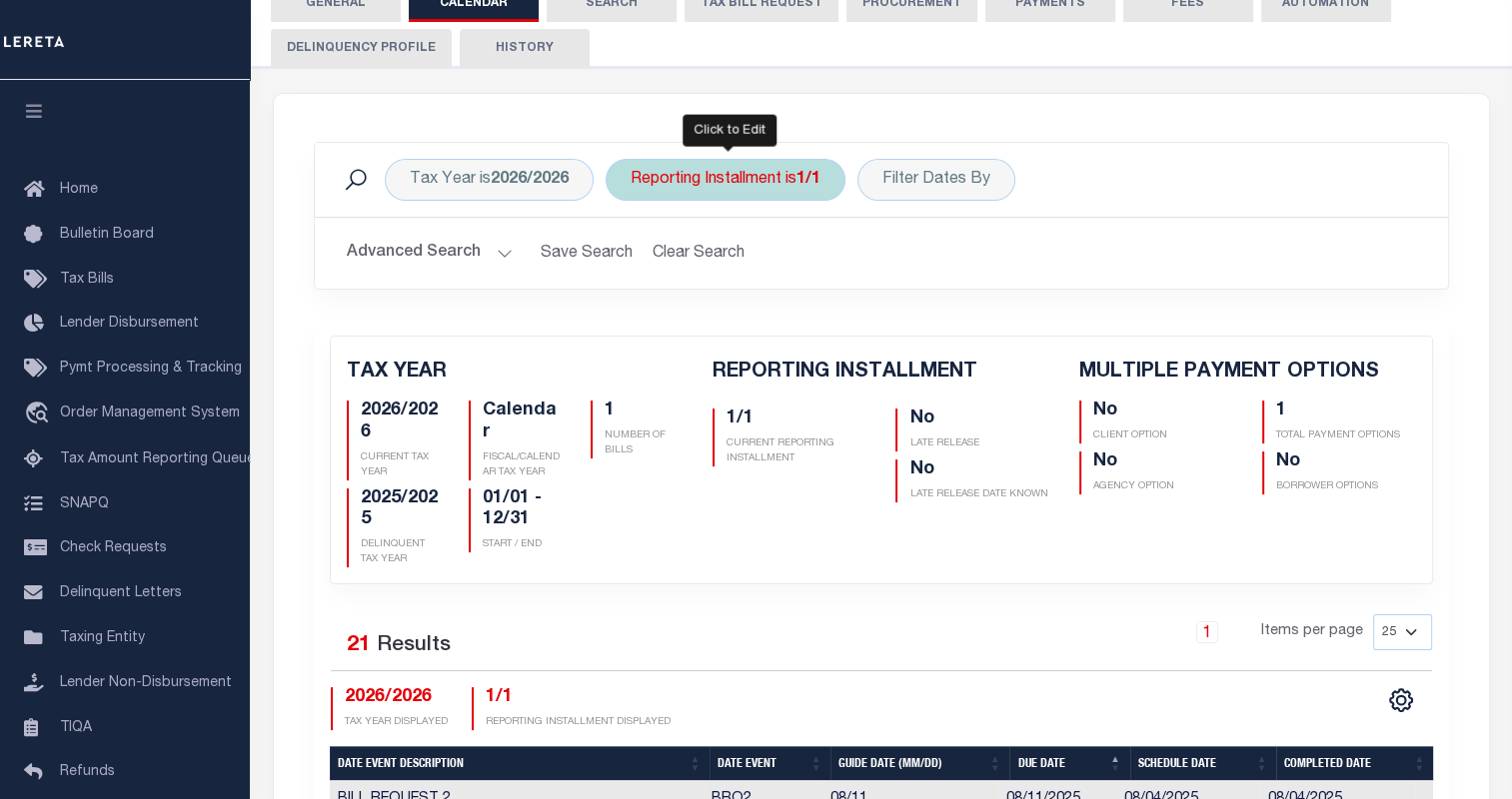 click on "Reporting Installment is  1/1" at bounding box center [726, 180] 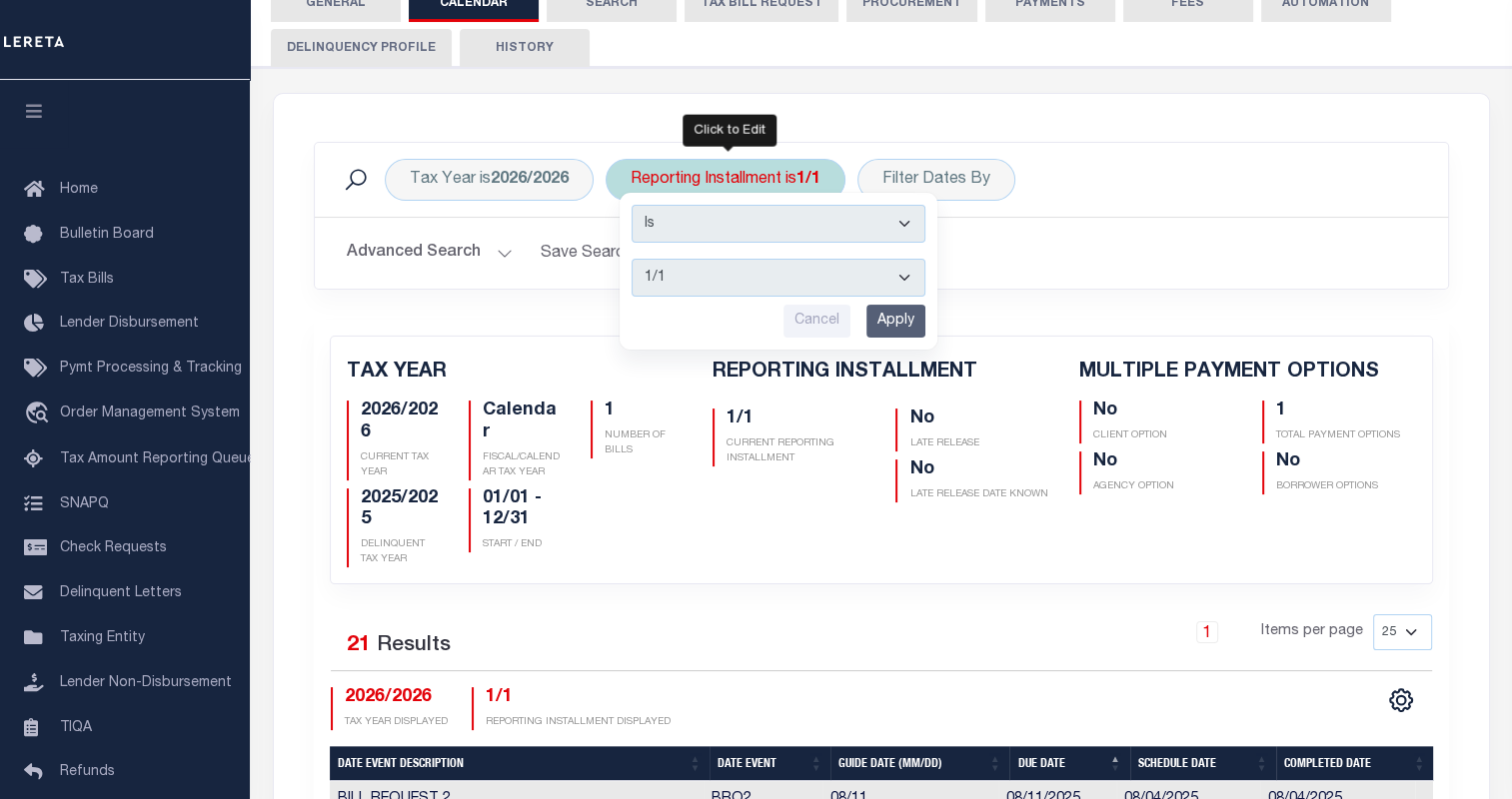 click on "1/1" at bounding box center [778, 278] 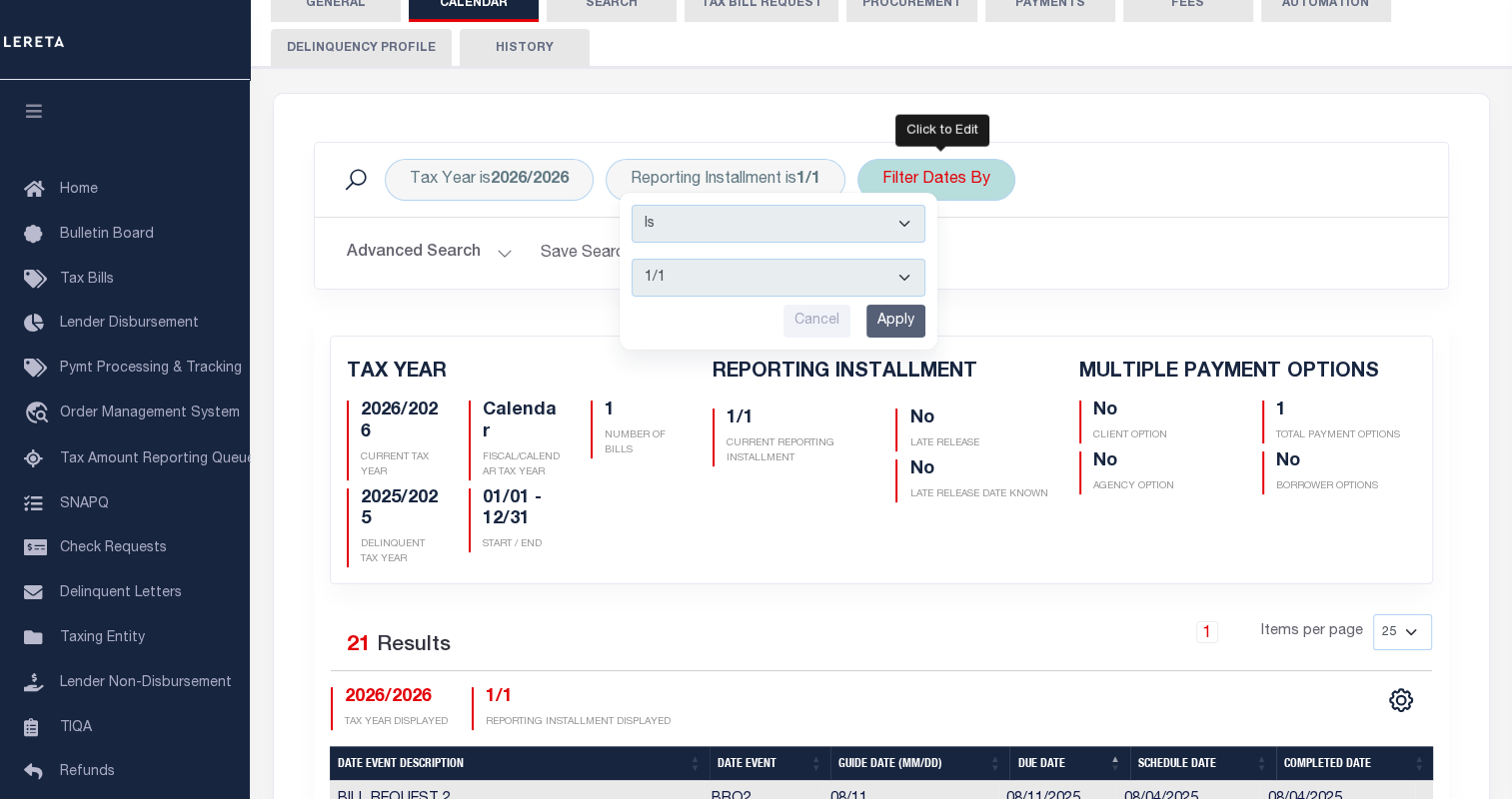 click on "Filter Dates By" at bounding box center [936, 180] 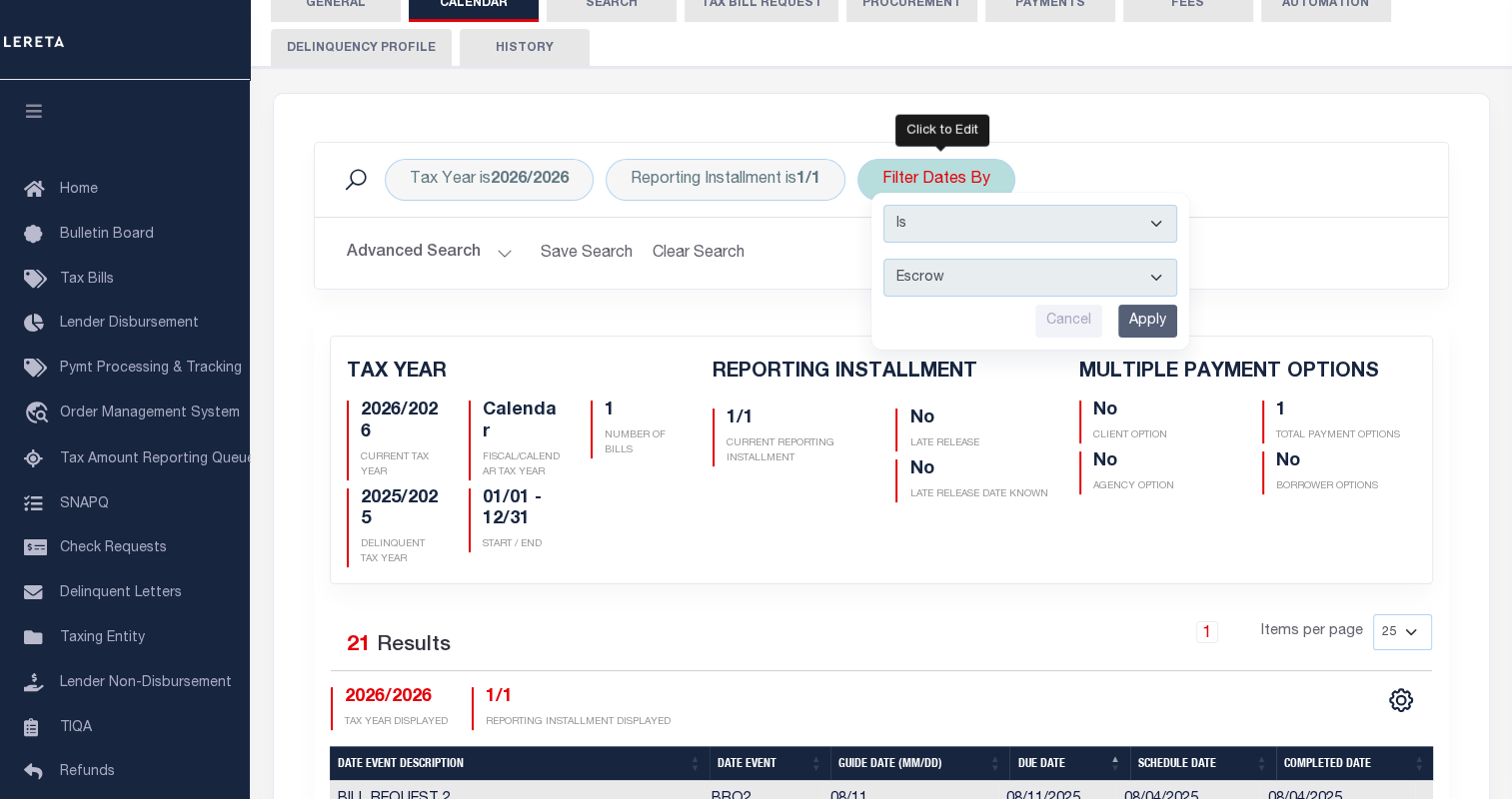 click on "Escrow Delinquency Customer Internal All" at bounding box center (1030, 278) 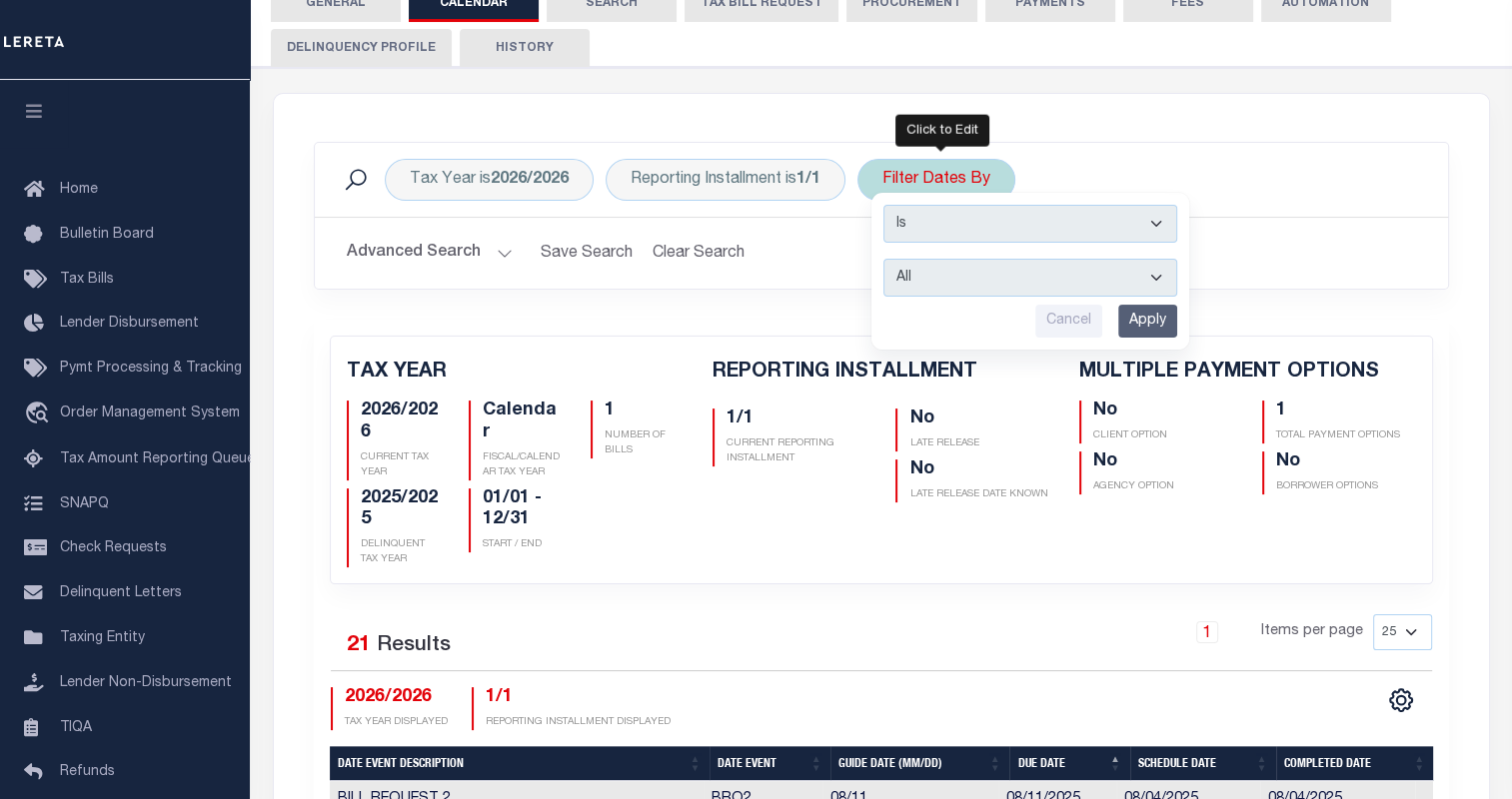 click on "Escrow Delinquency Customer Internal All" at bounding box center (1030, 278) 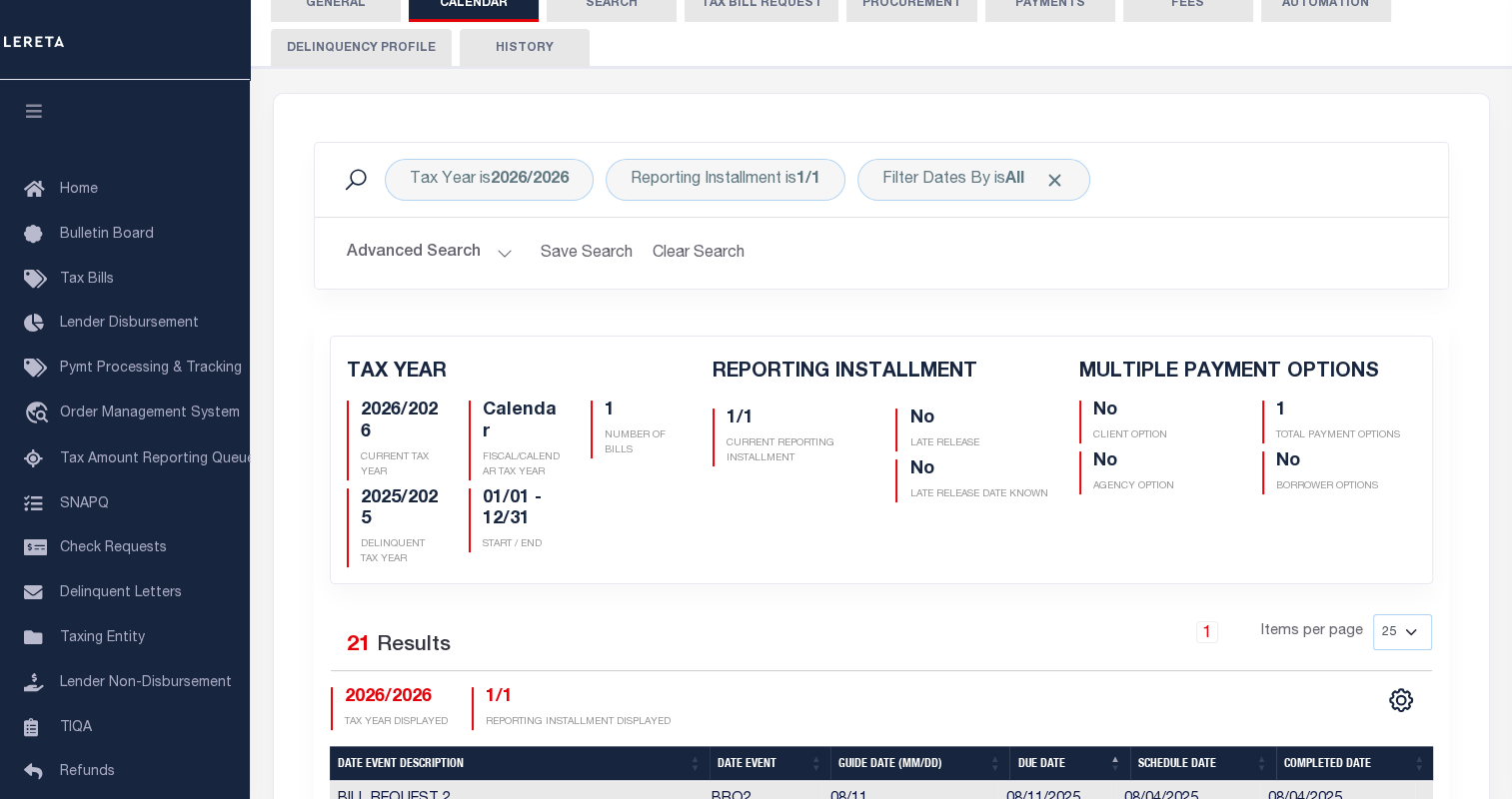 checkbox on "false" 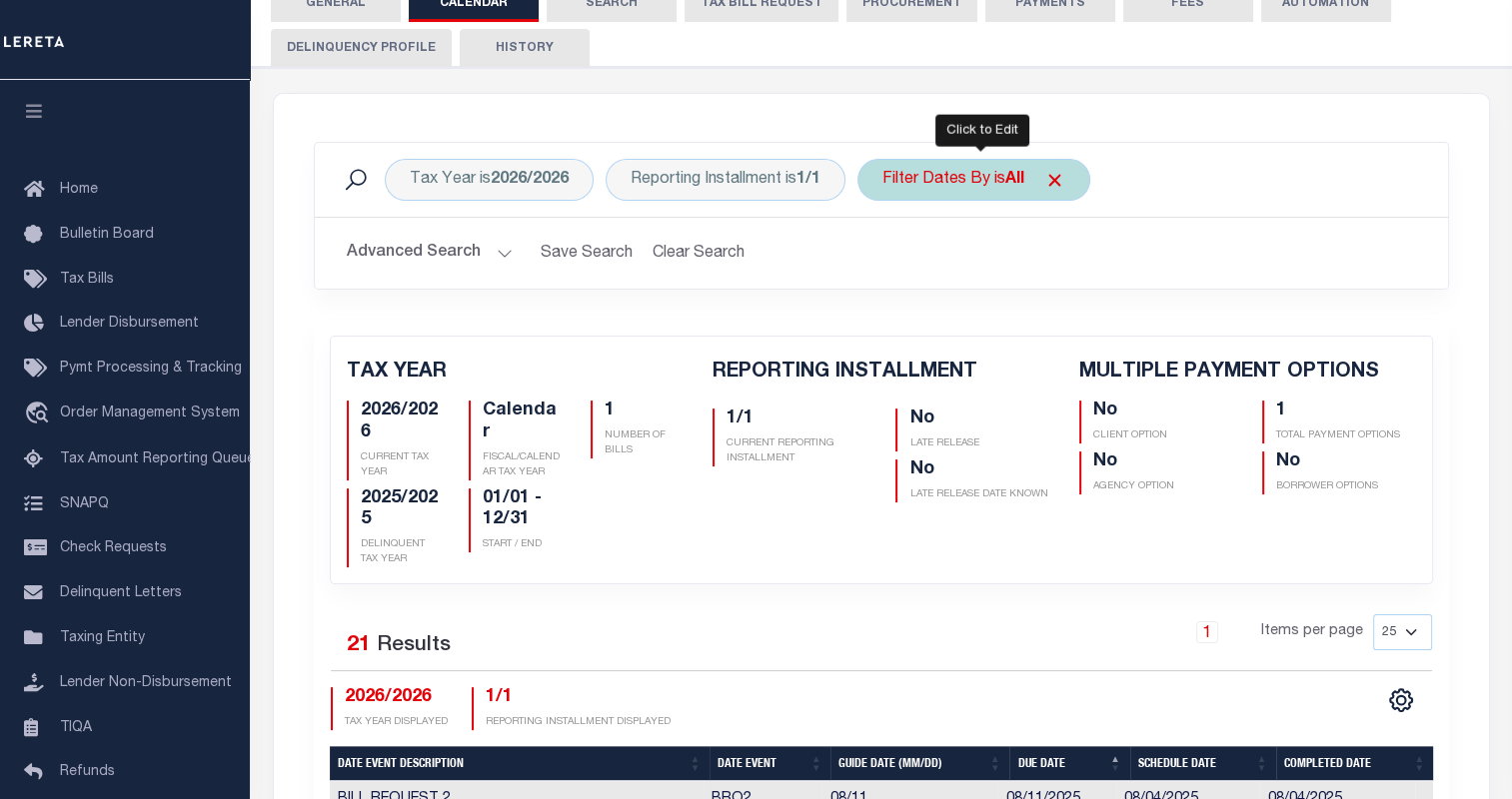 click on "Filter Dates By is  All" at bounding box center (973, 180) 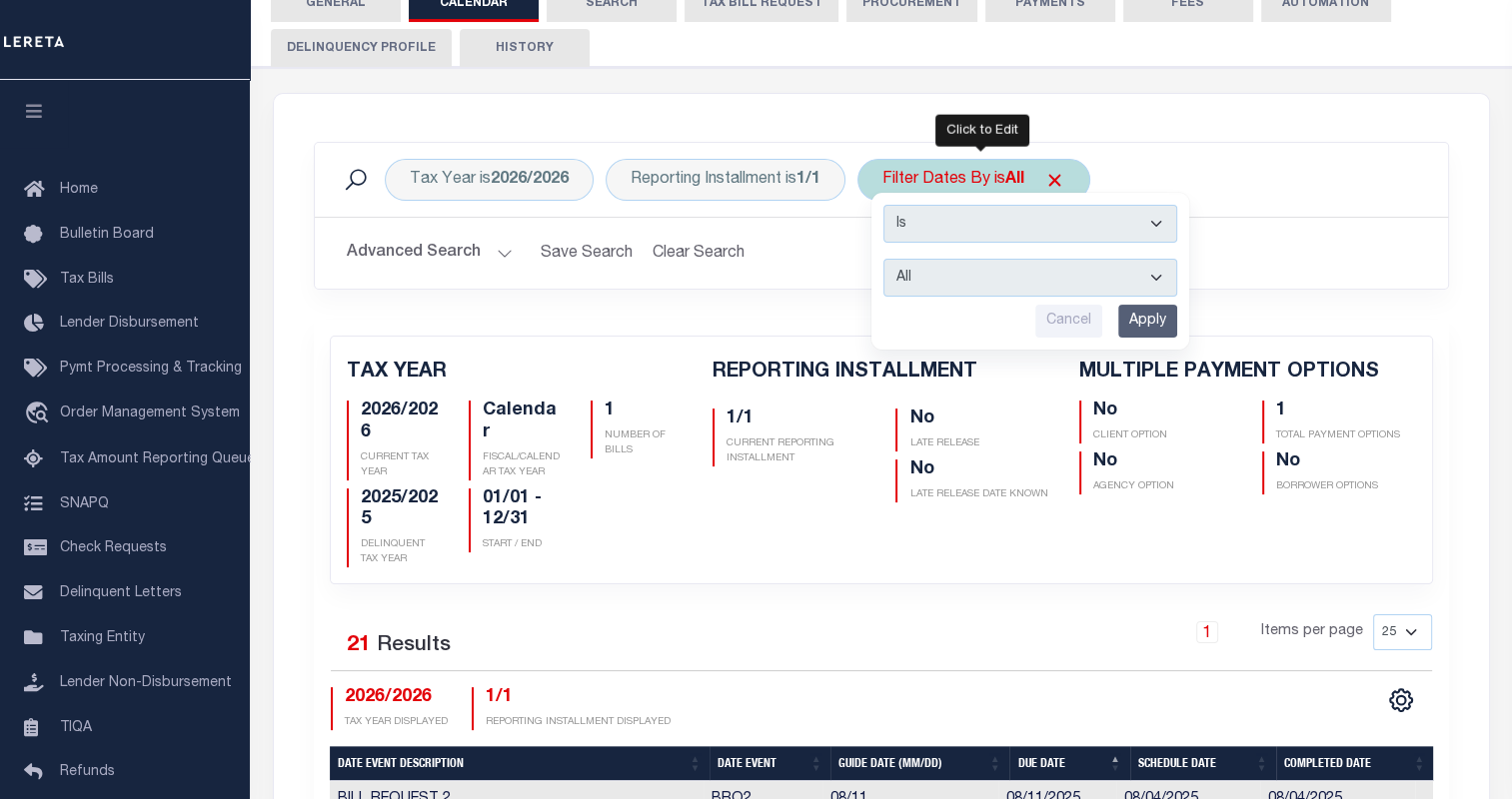click on "Is
Contains" at bounding box center [1030, 224] 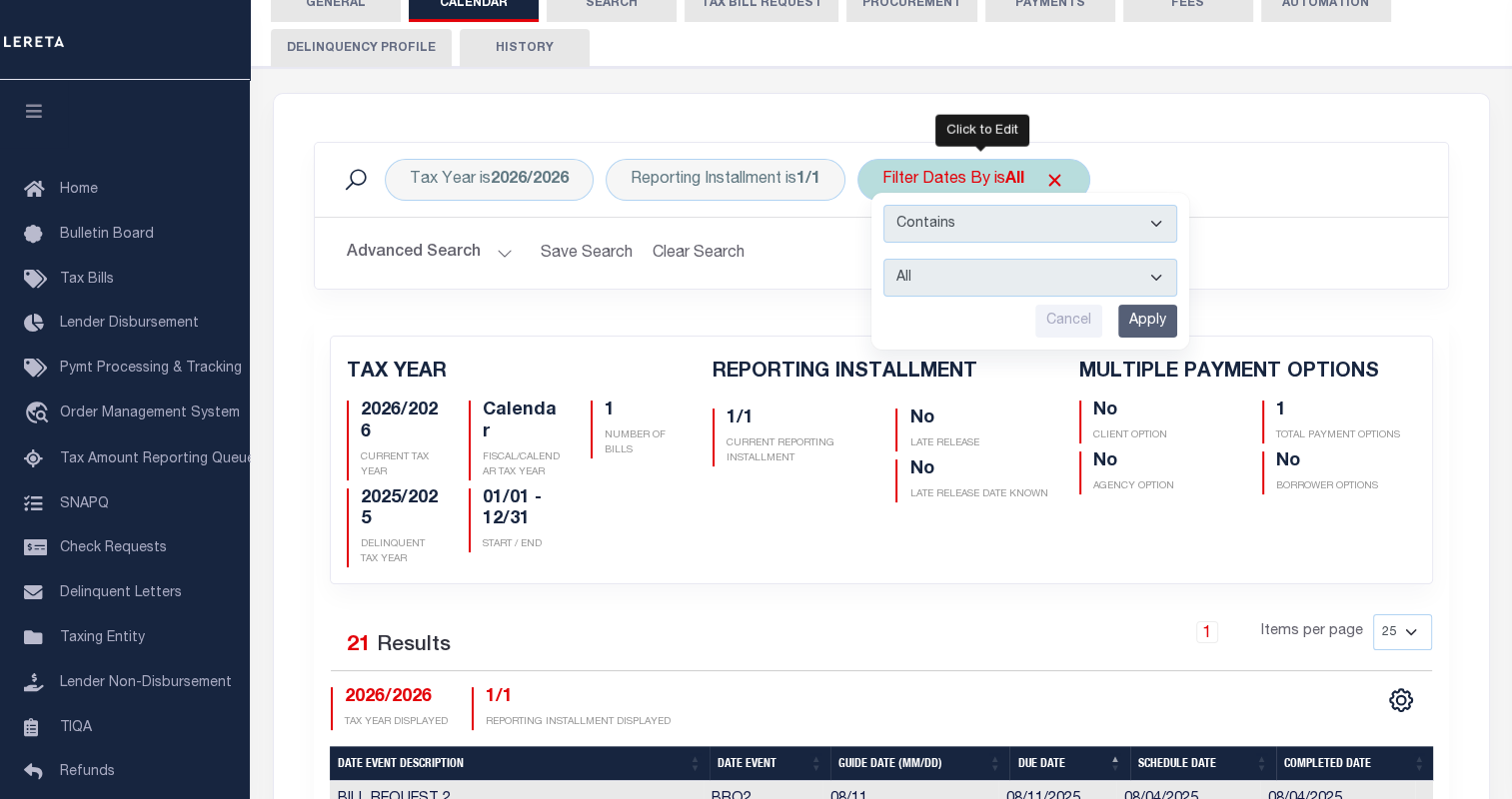 click on "Apply" at bounding box center (1147, 321) 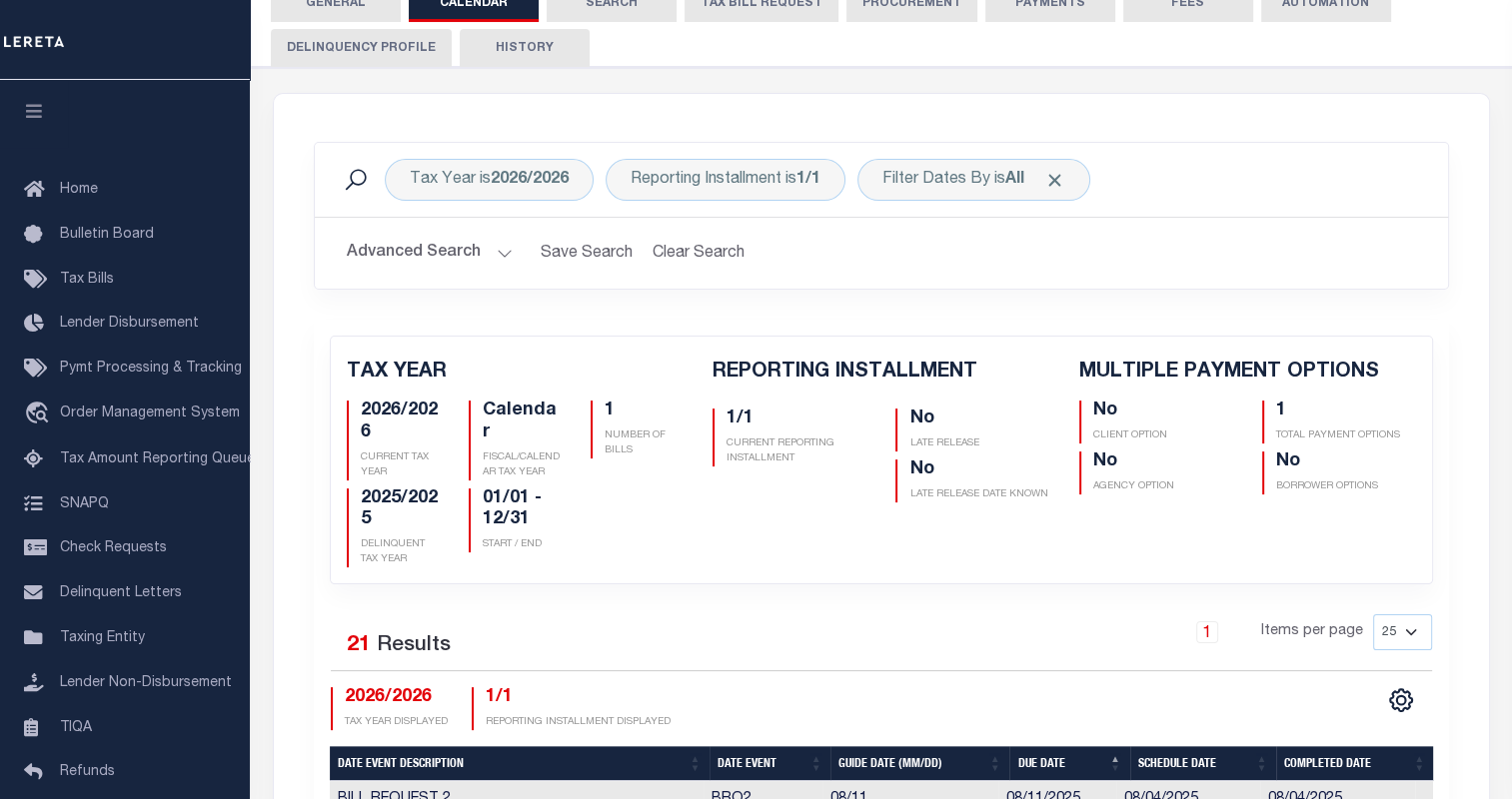 checkbox on "false" 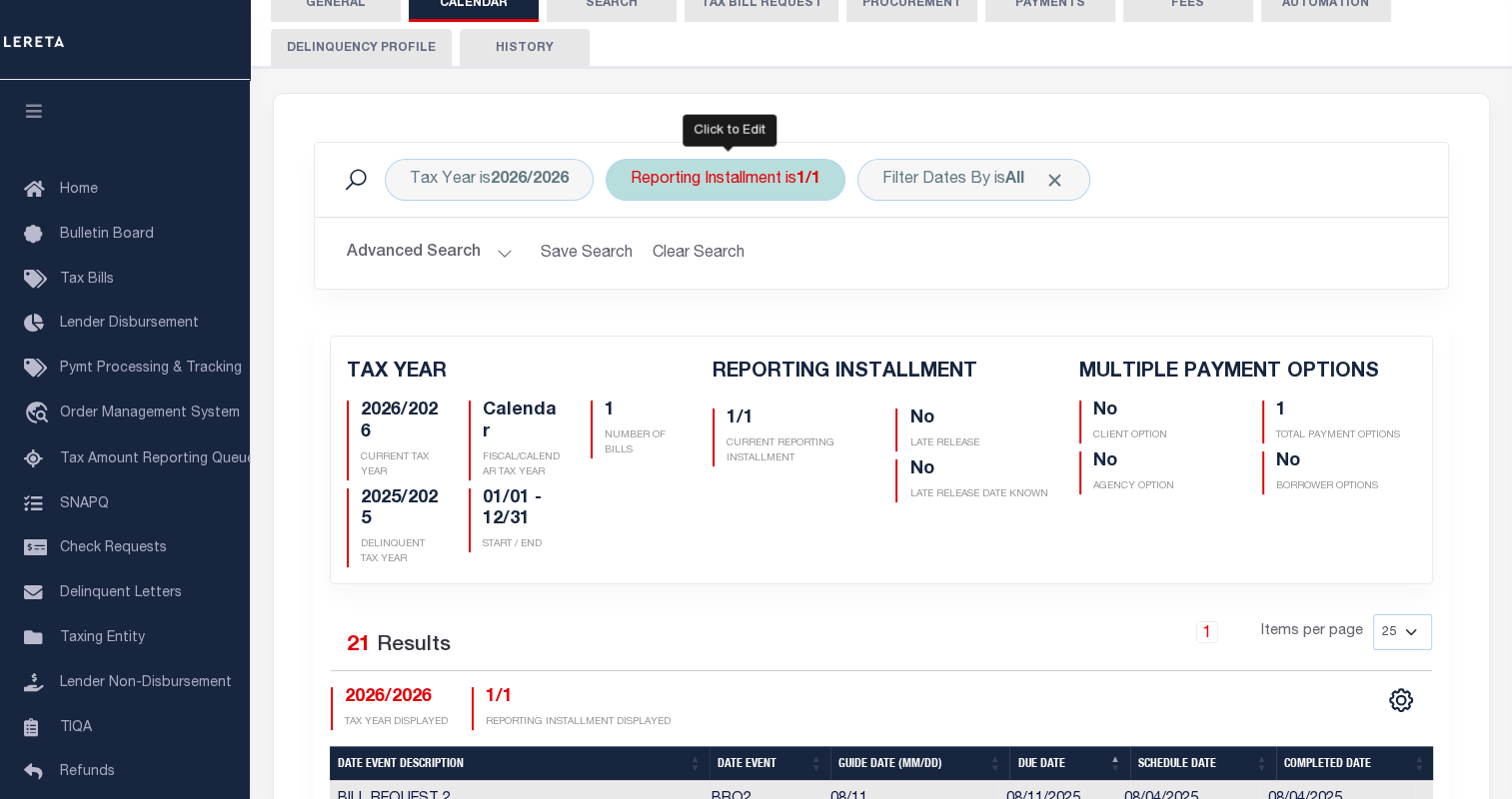 click on "Reporting Installment is  1/1" at bounding box center (726, 180) 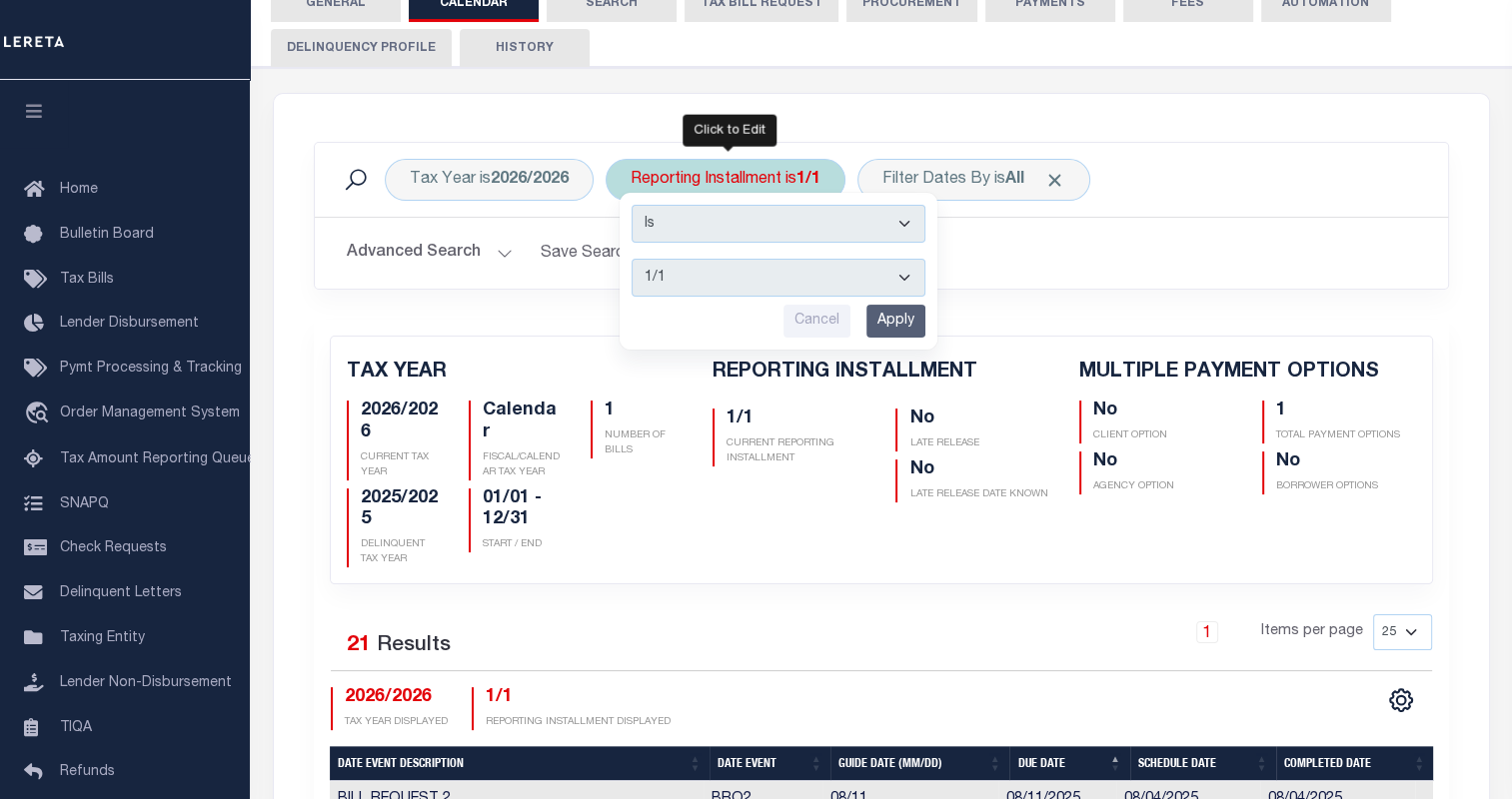 click on "Is
Contains" at bounding box center [778, 224] 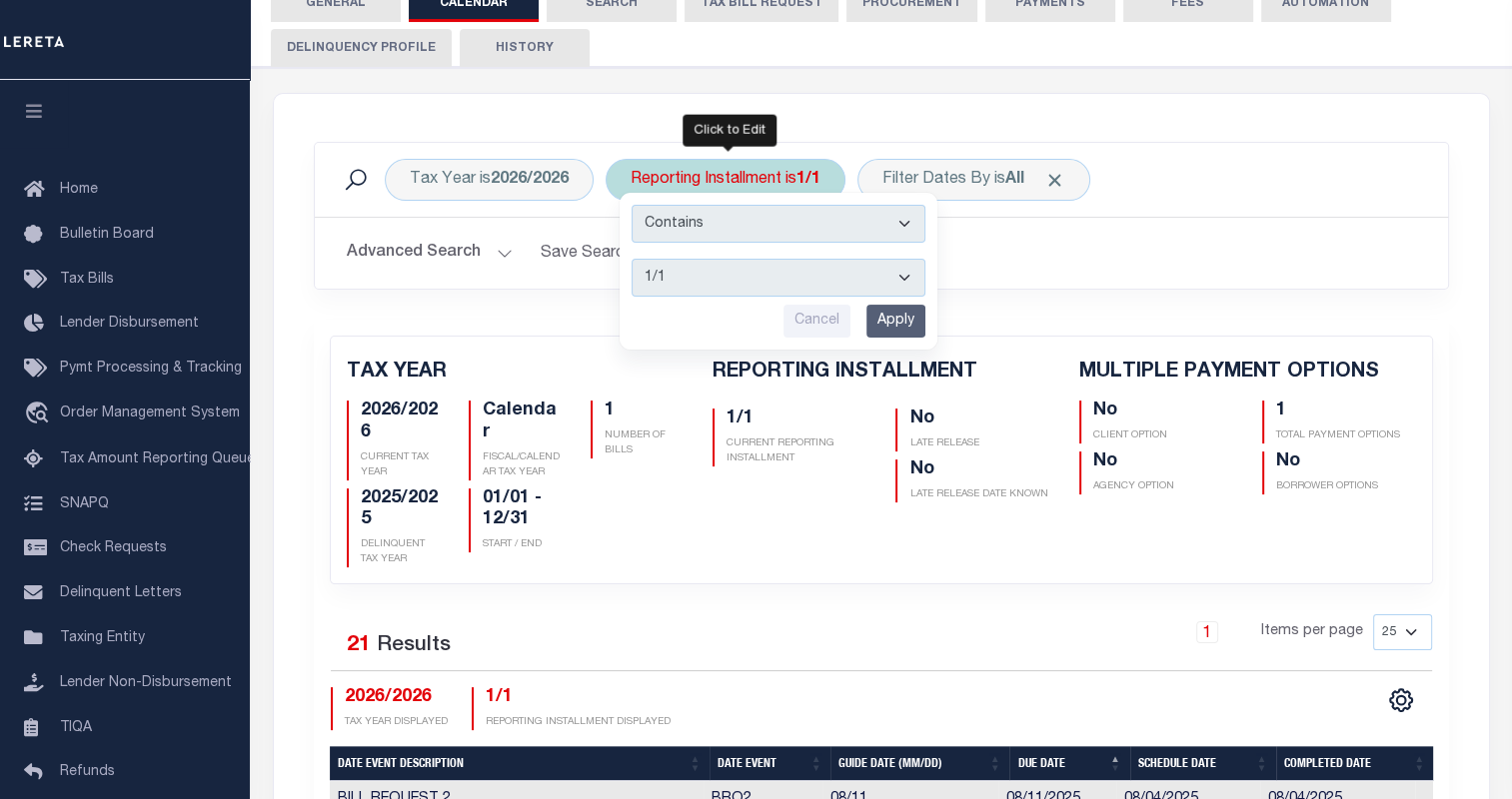 click on "Is
Contains" at bounding box center [778, 224] 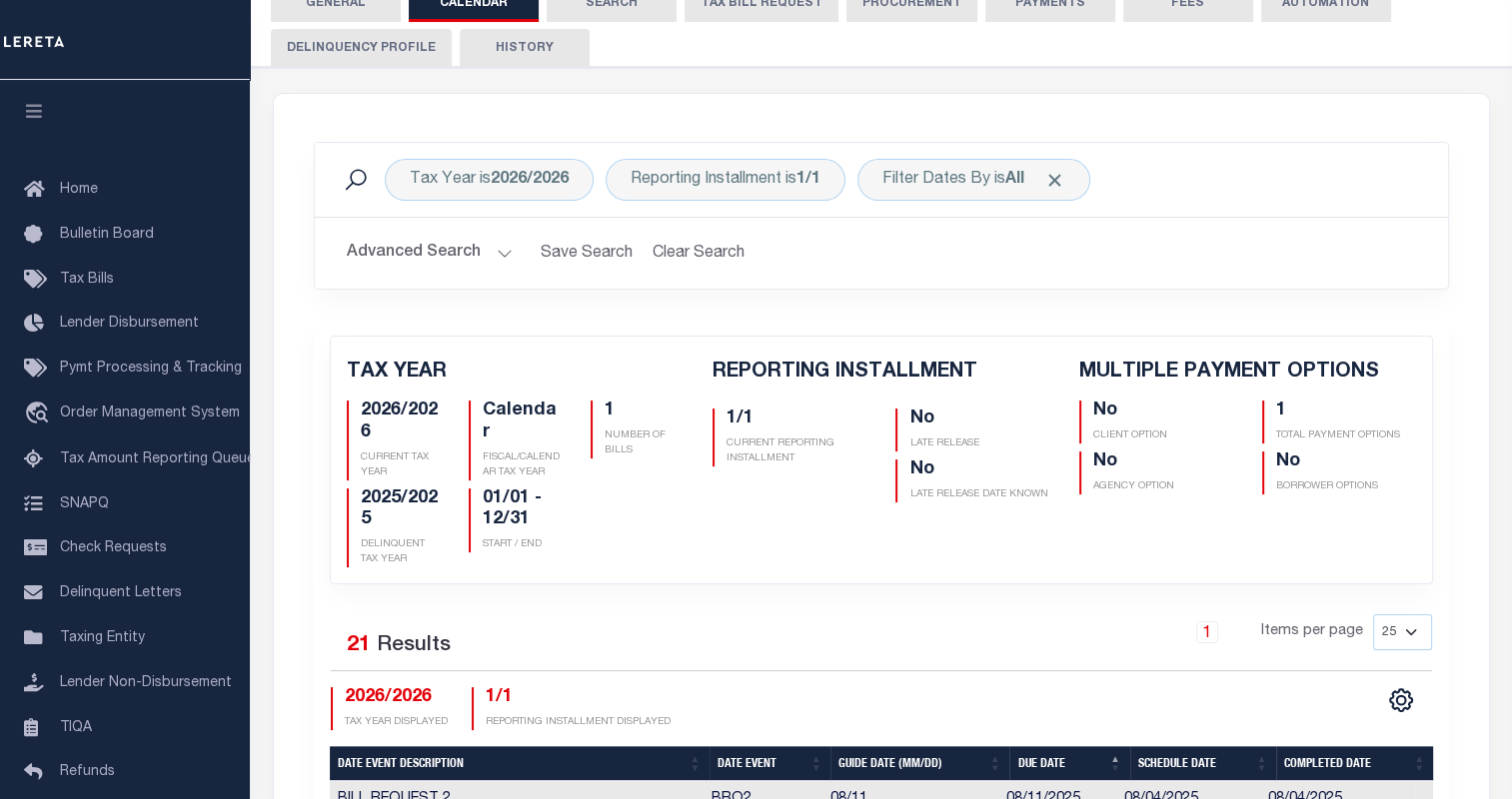 checkbox on "false" 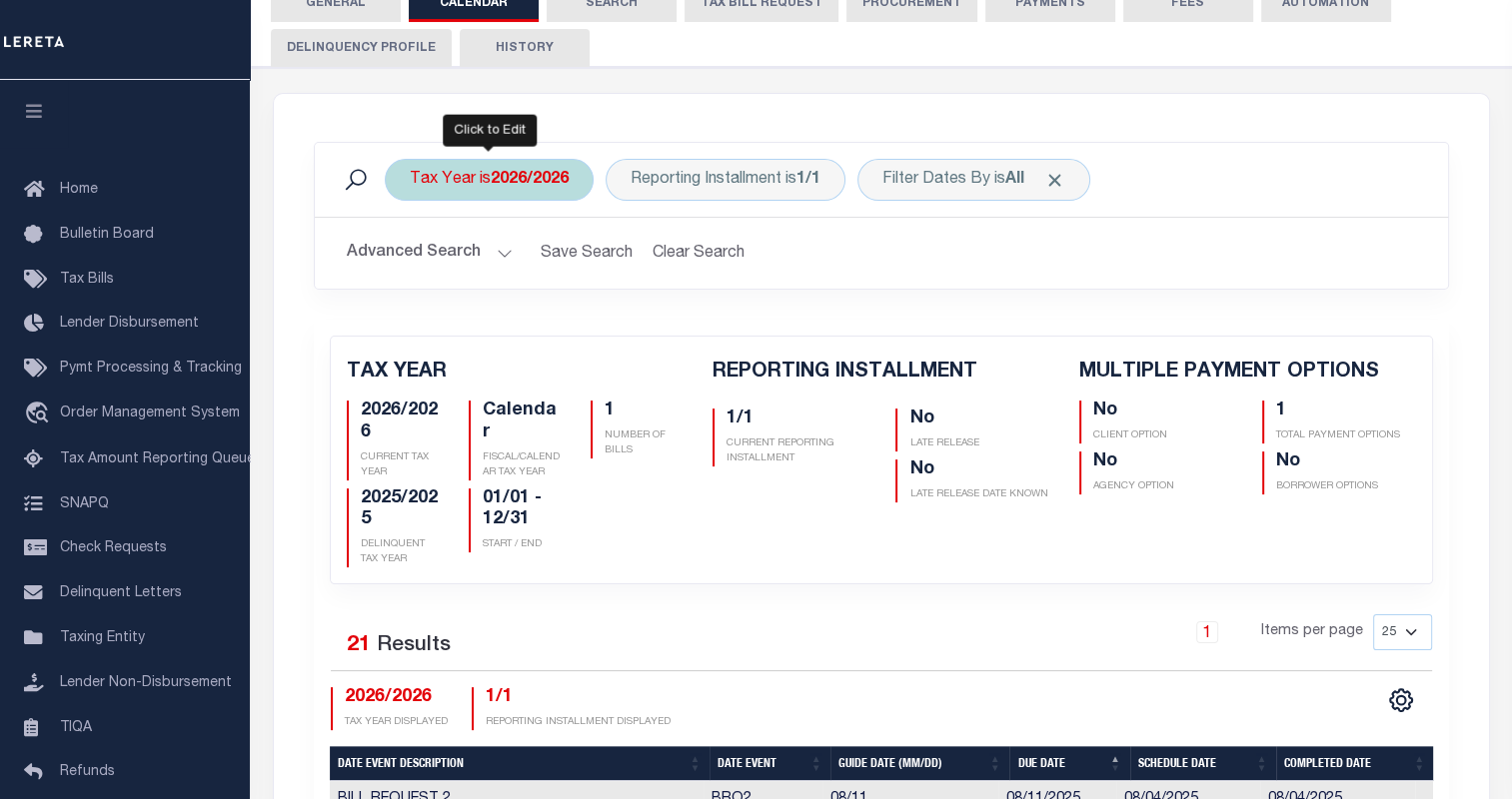 click on "2026/2026" at bounding box center (530, 180) 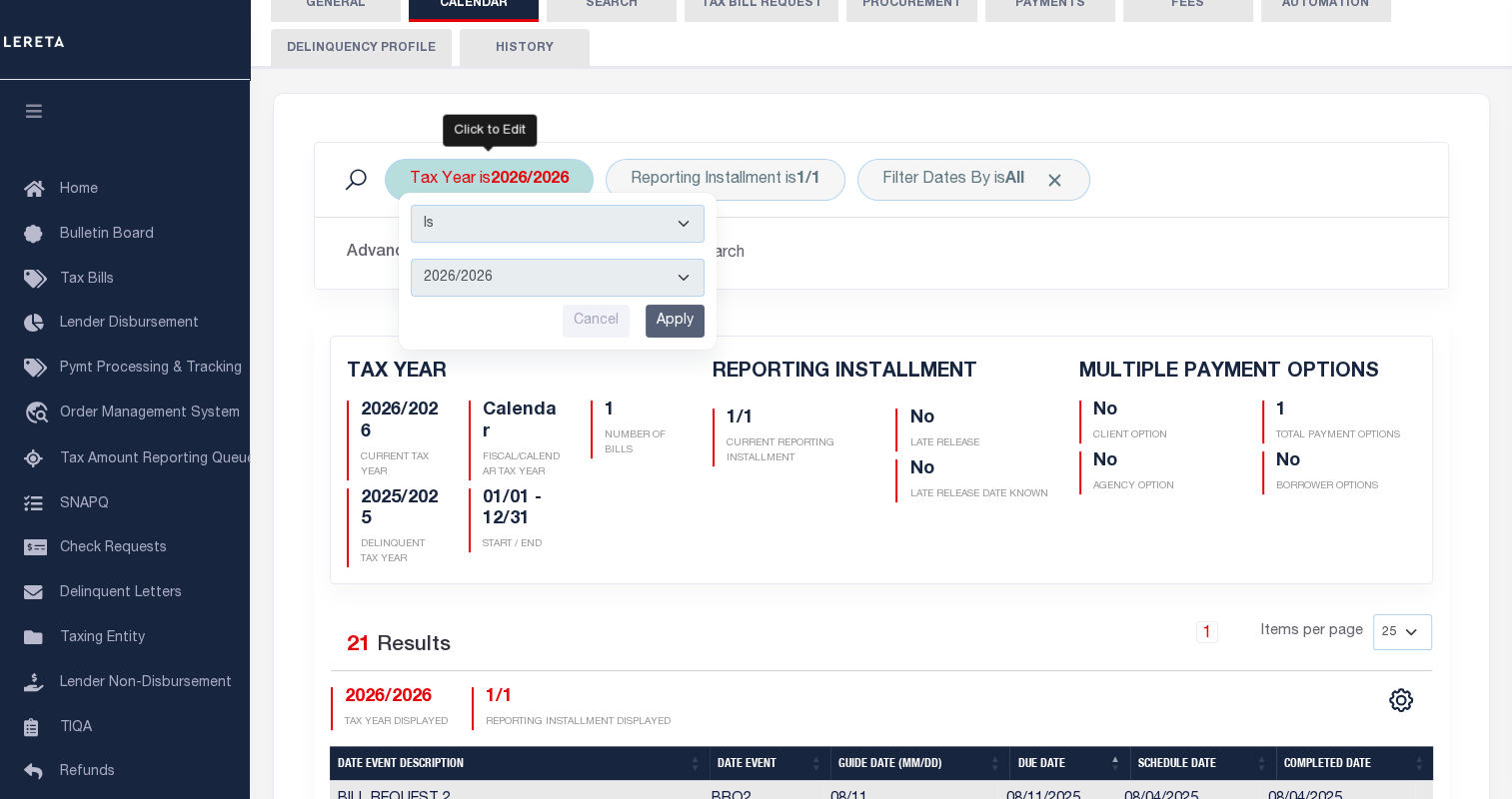 click on "2026/2026 2025/2025 2024/2024 2023/2023 2022/2022 2021/2021 2020/2020 2019/2019 2018/2018 2017/2017 2016/2016 2015/2015 2014/2014 2013/2013 2012/2012 2011/2011 2010/2010 2009/2009 2008/2008 2007/2007 2006/2006 2005/2005" at bounding box center [558, 278] 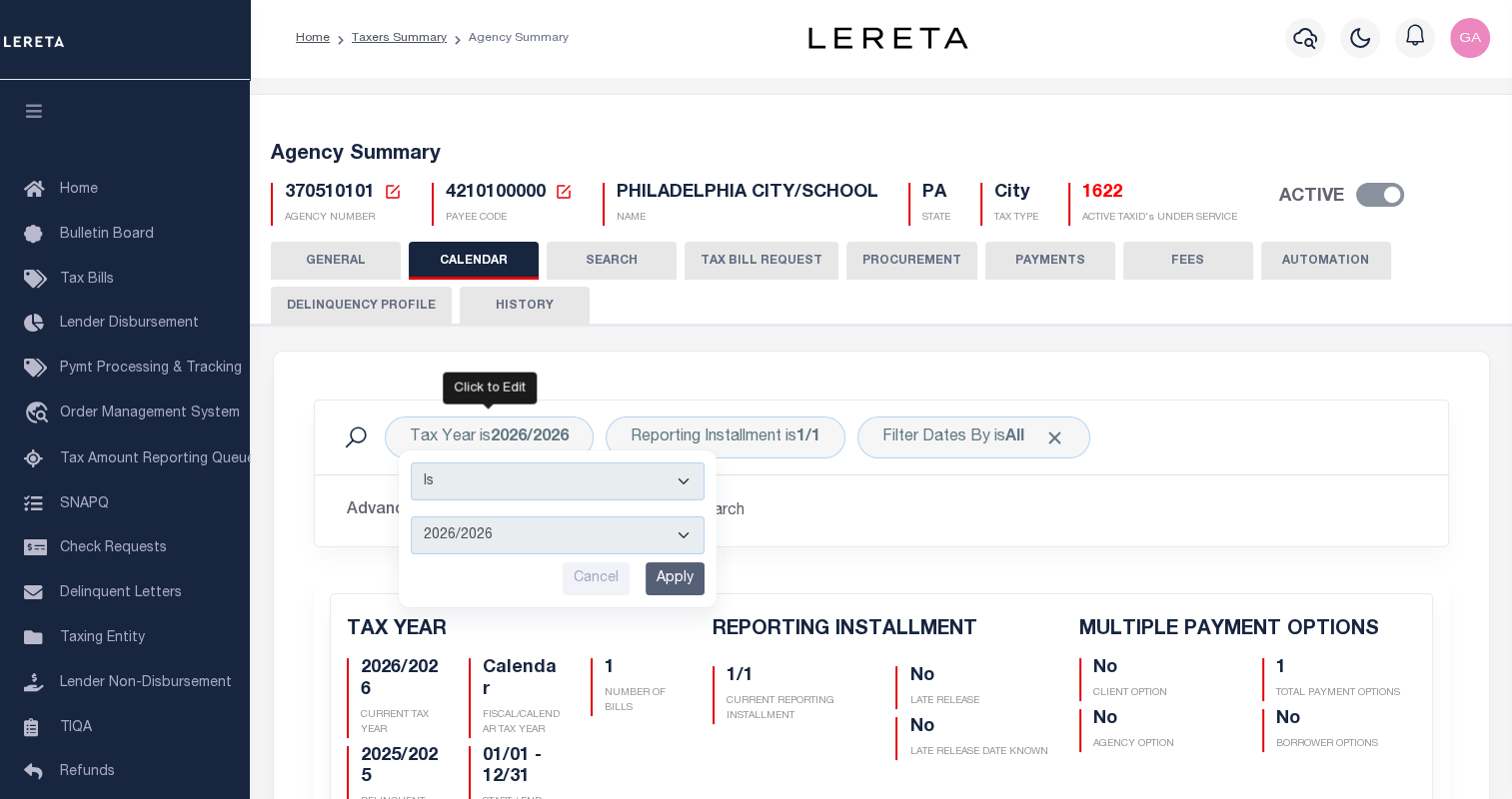 scroll, scrollTop: 82, scrollLeft: 0, axis: vertical 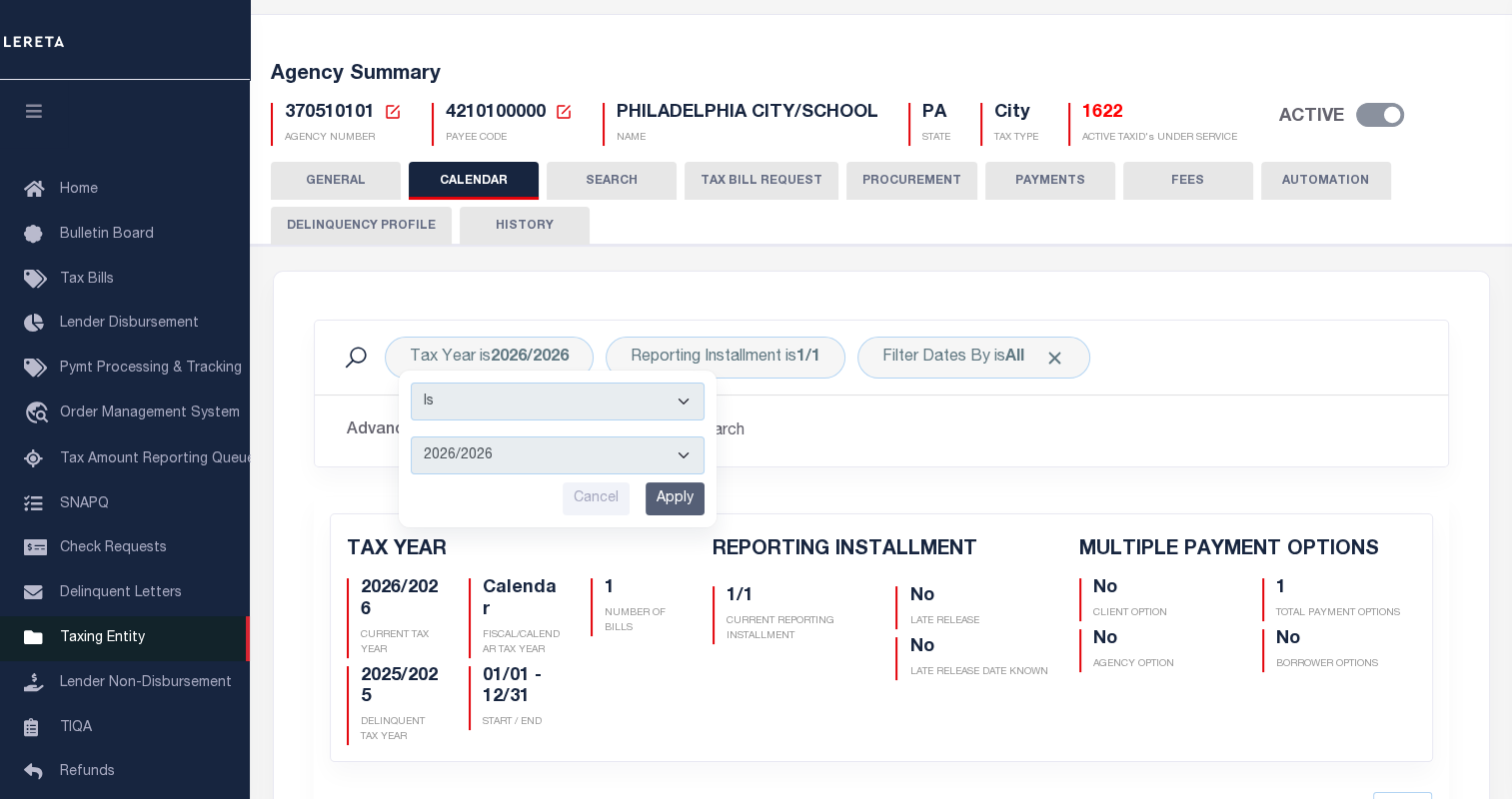 click on "Taxing Entity" at bounding box center [102, 638] 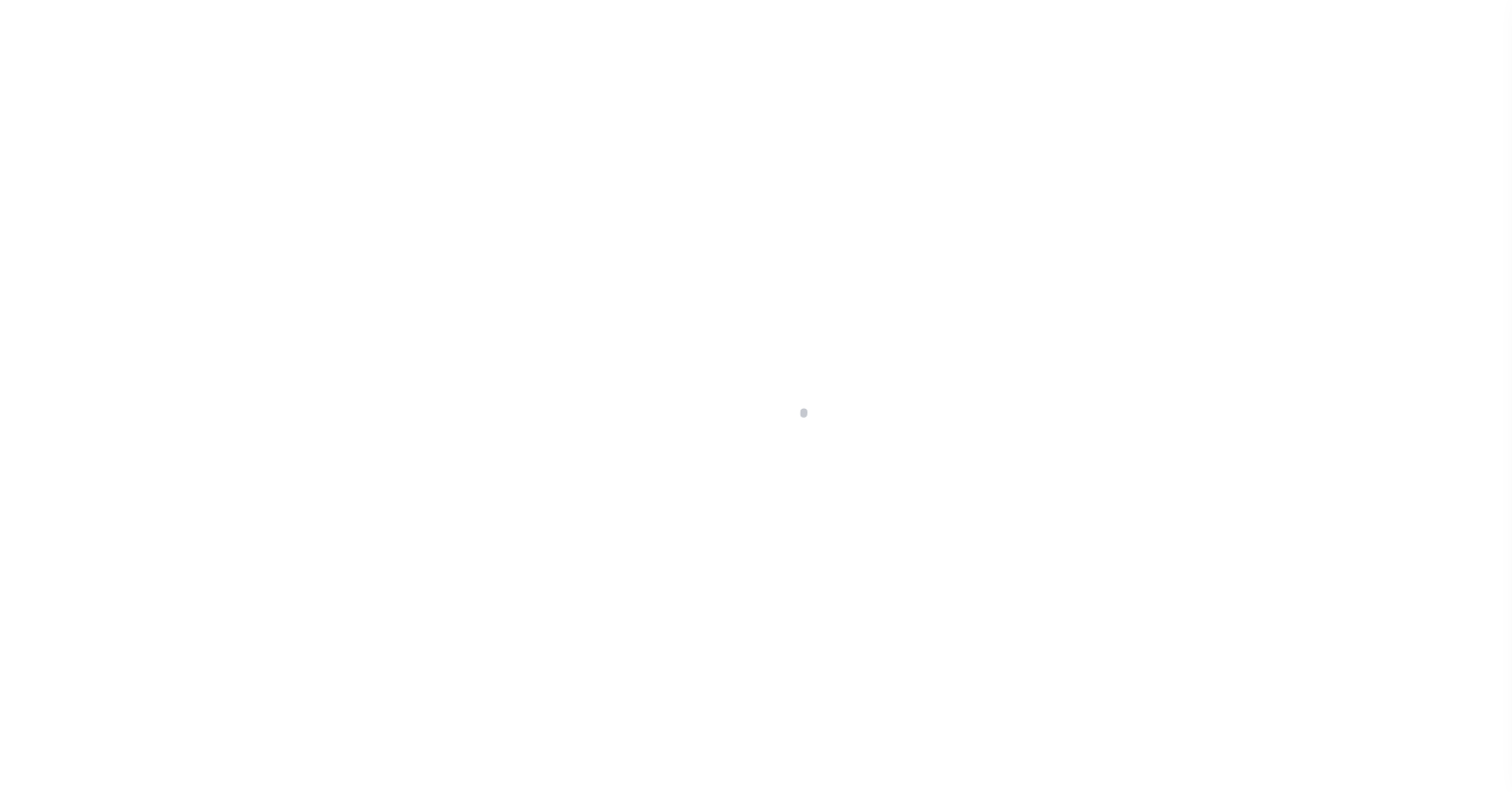 select 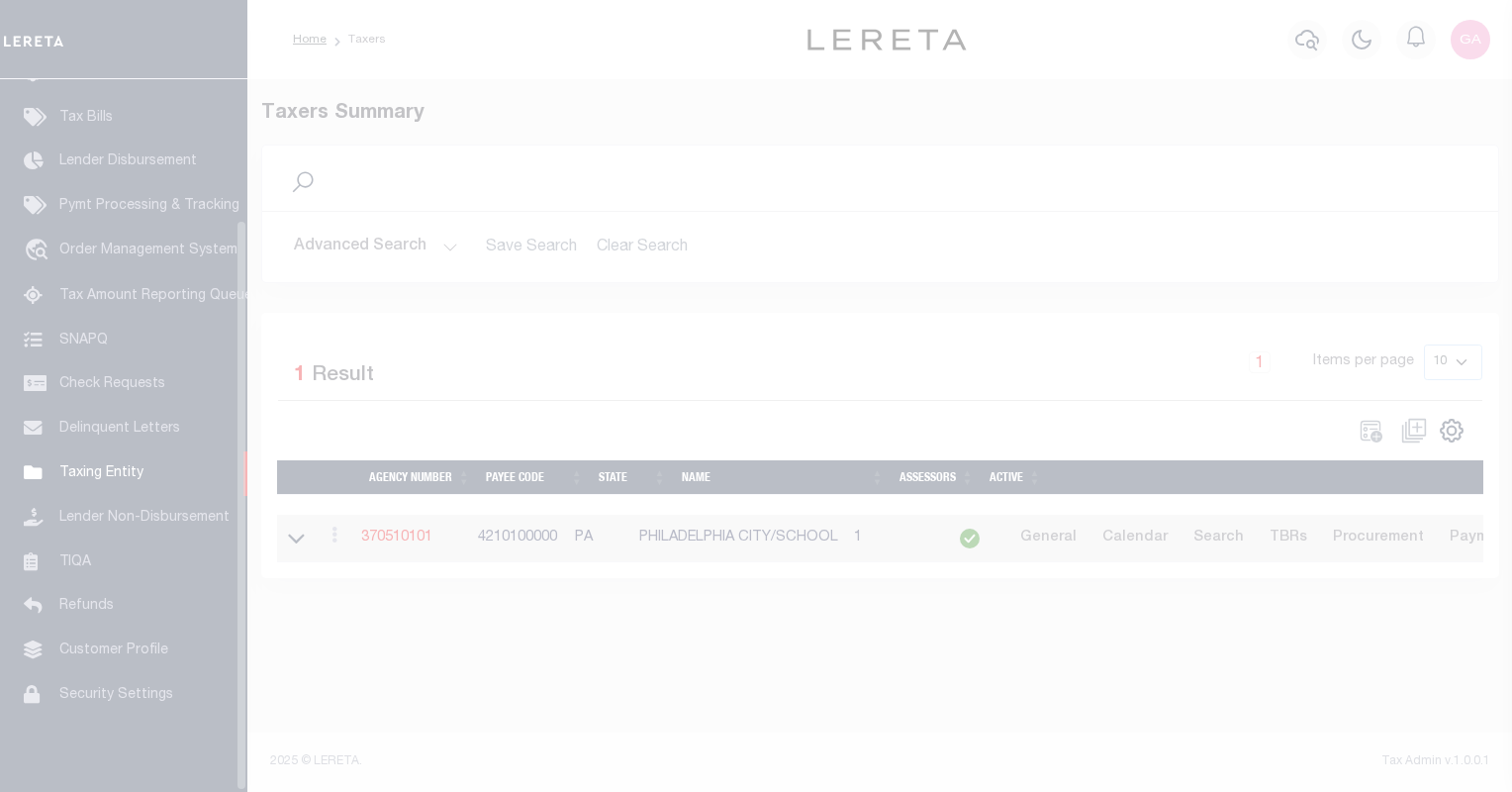 scroll, scrollTop: 175, scrollLeft: 0, axis: vertical 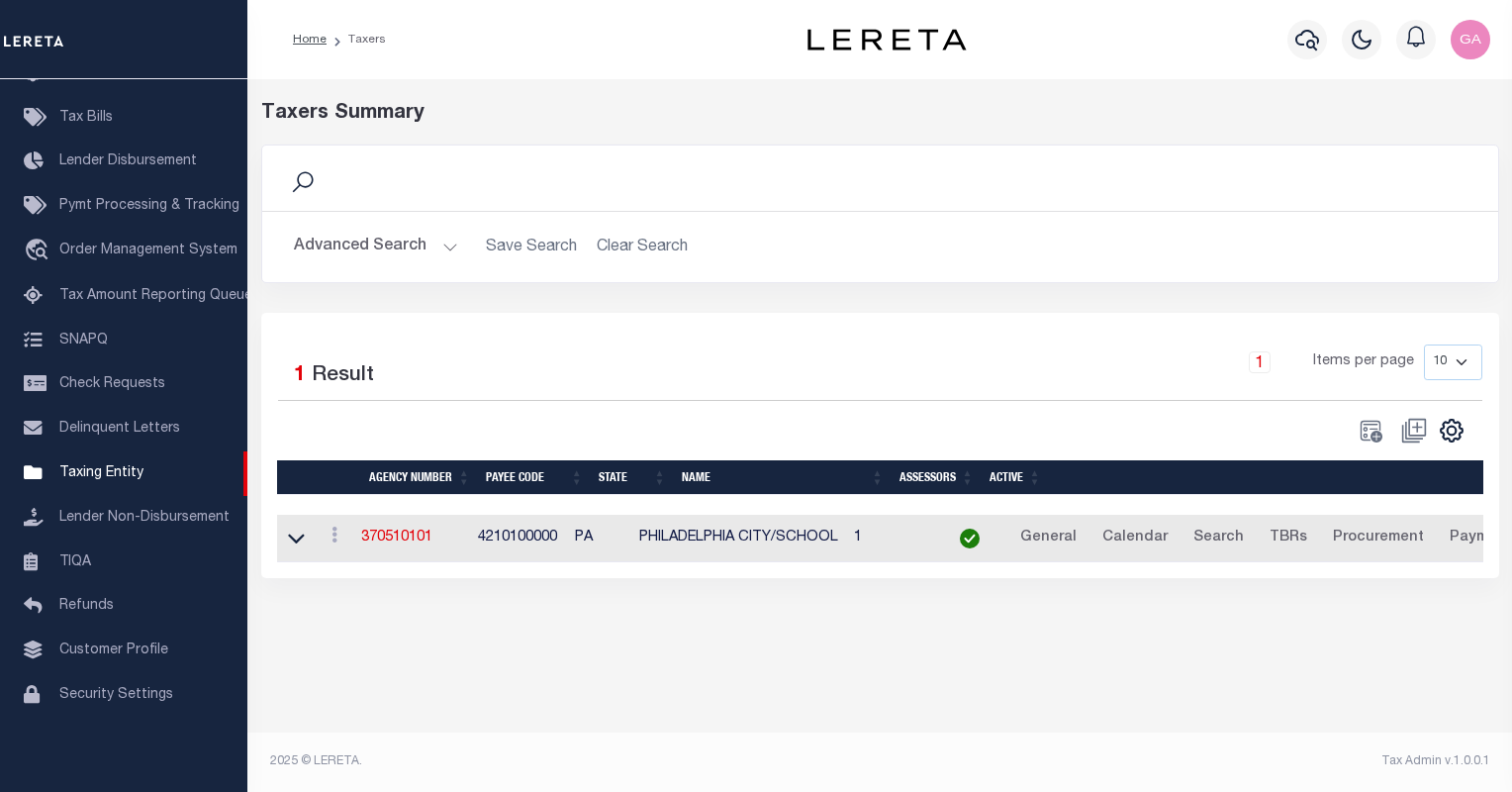 click on "Advanced Search" at bounding box center (376, 247) 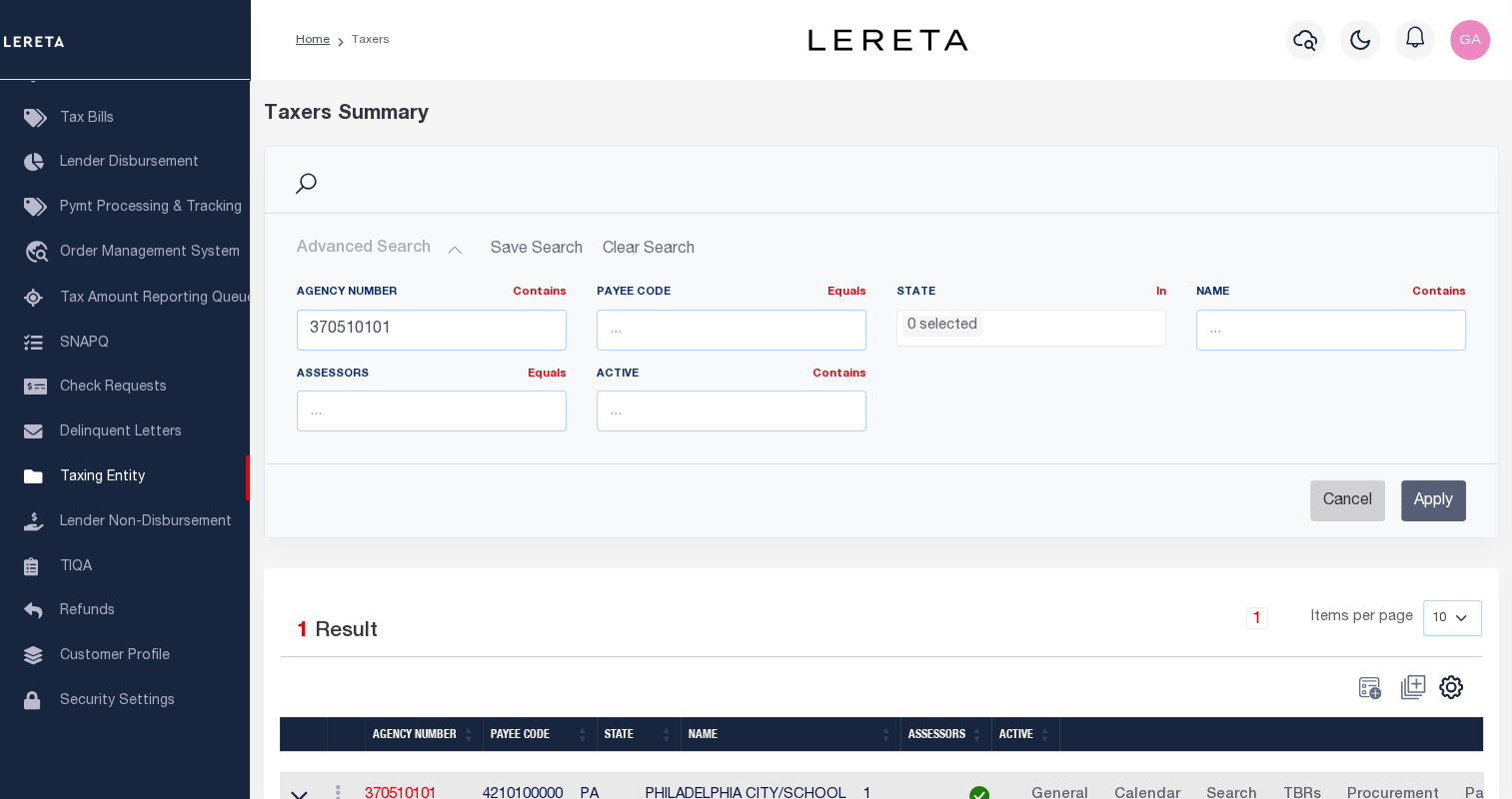 click on "Cancel" at bounding box center [1347, 500] 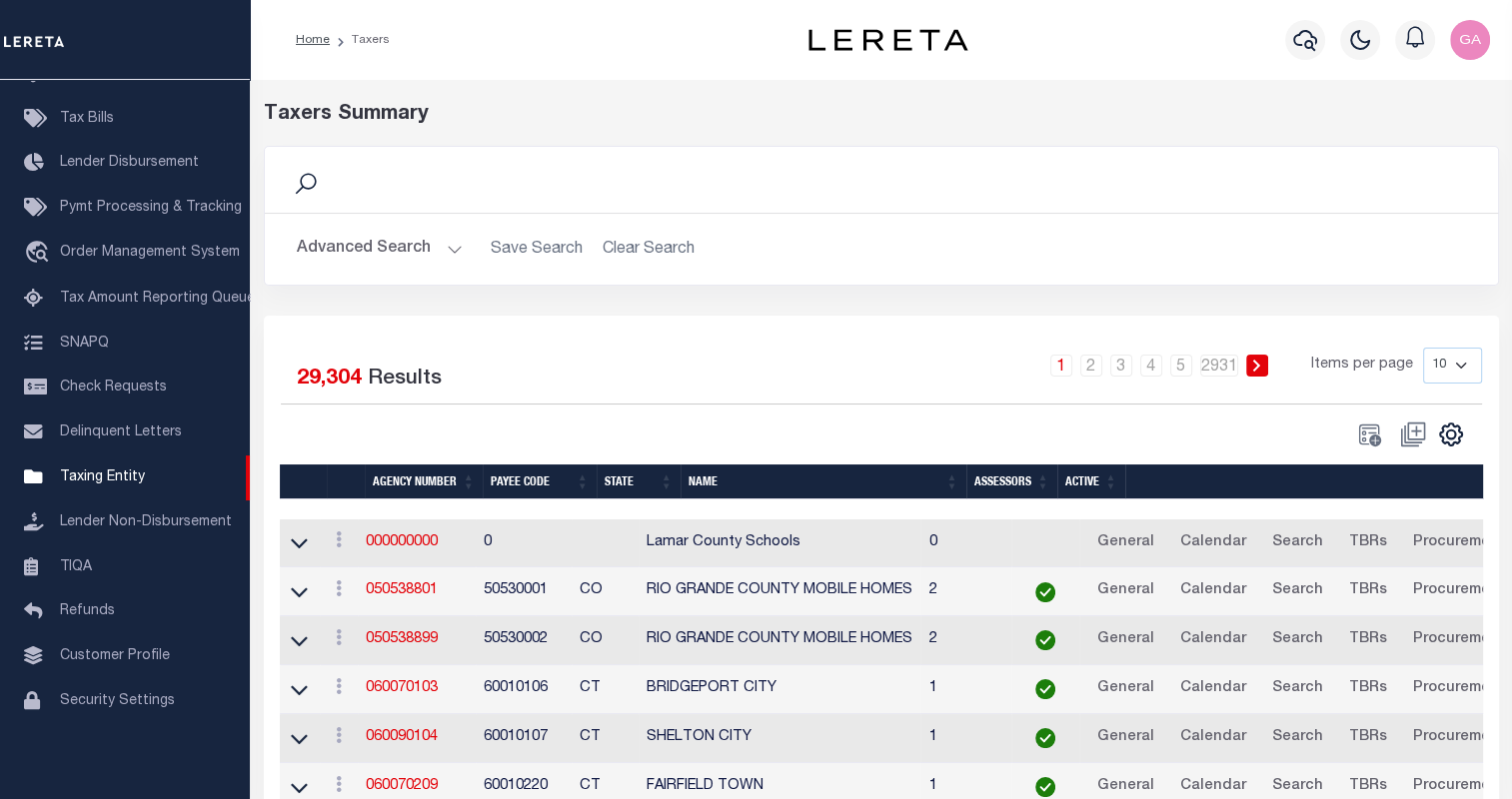 click on "Advanced Search" at bounding box center [380, 249] 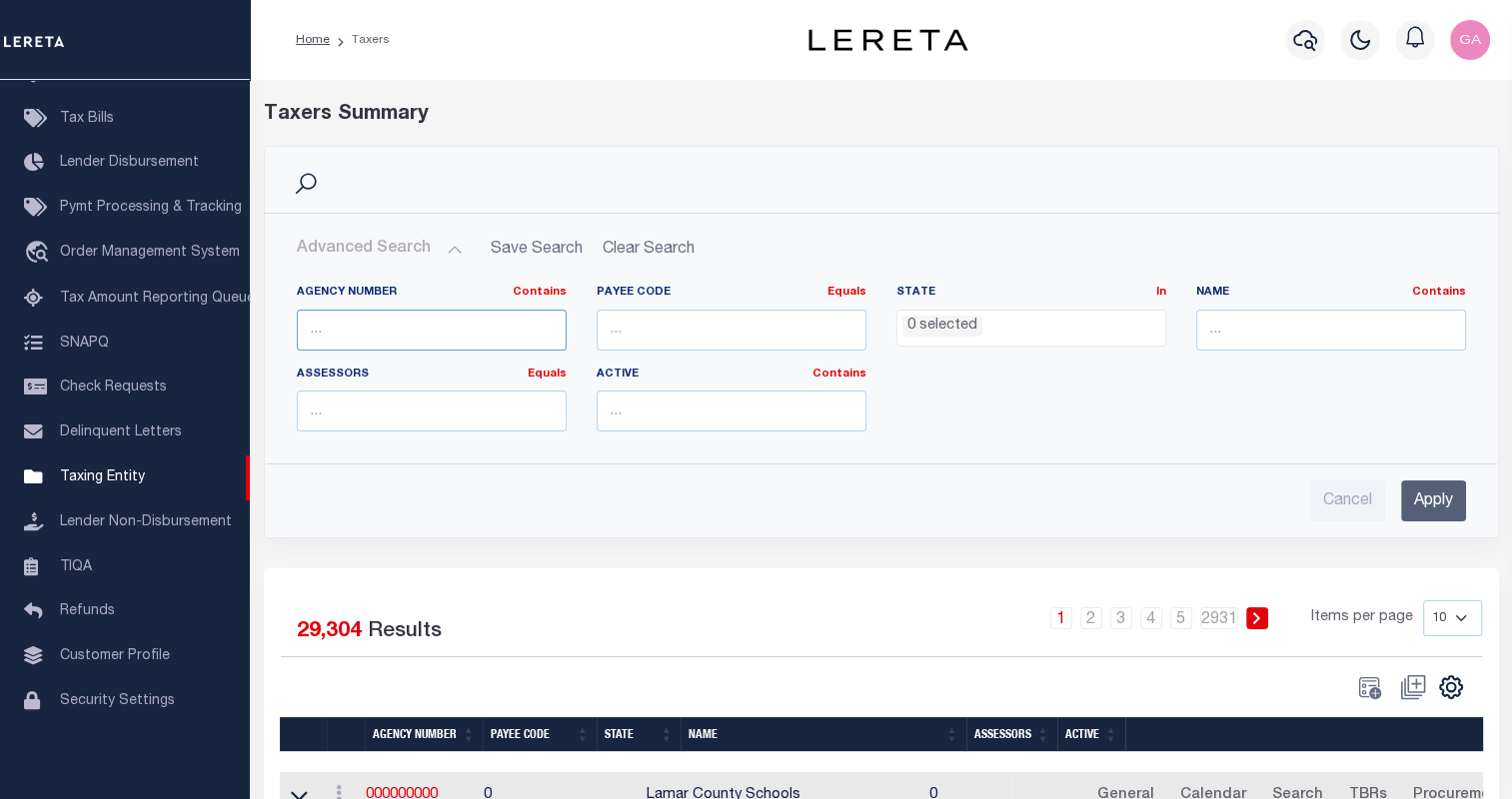 click at bounding box center (432, 330) 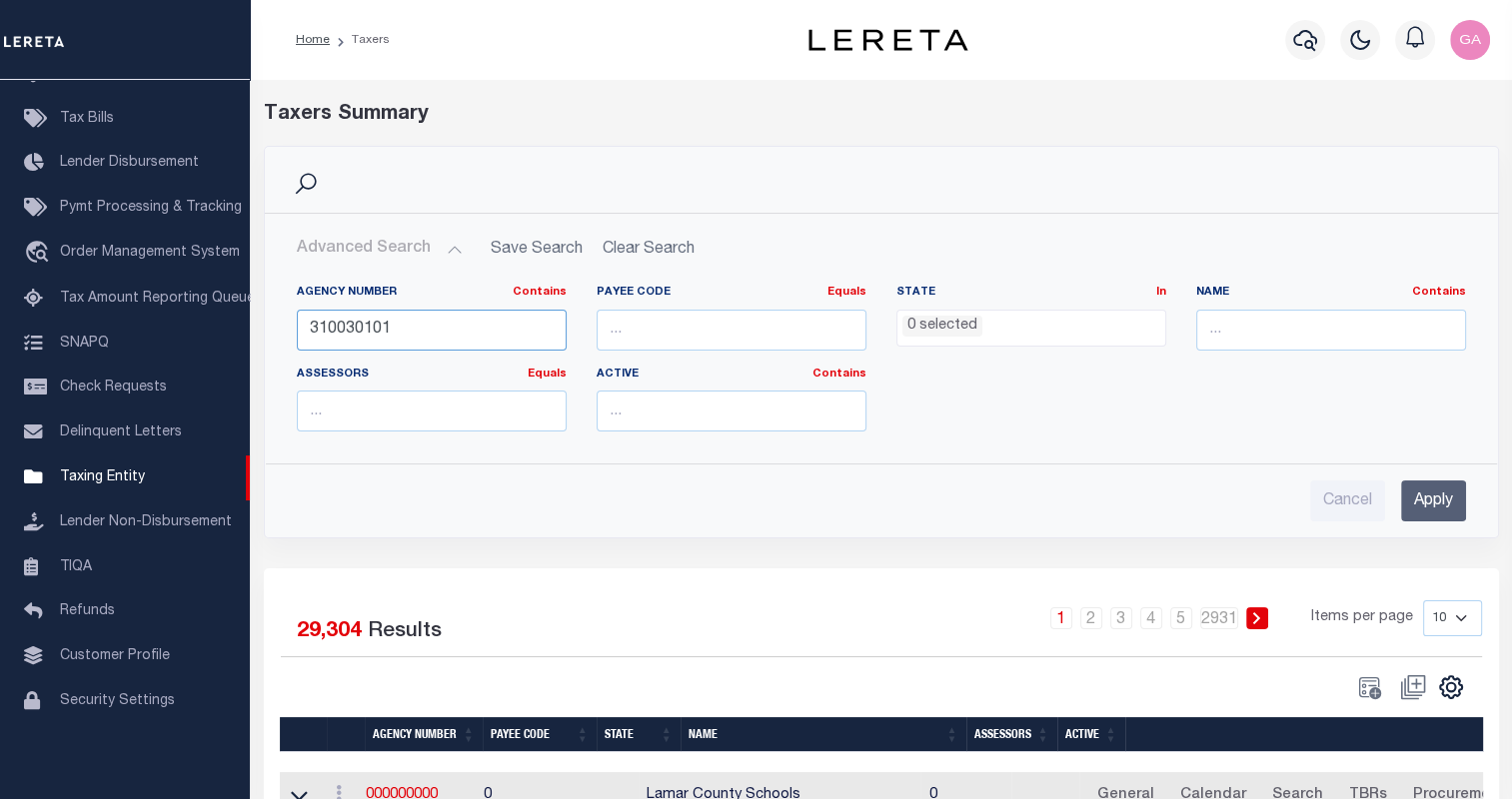 type on "310030101" 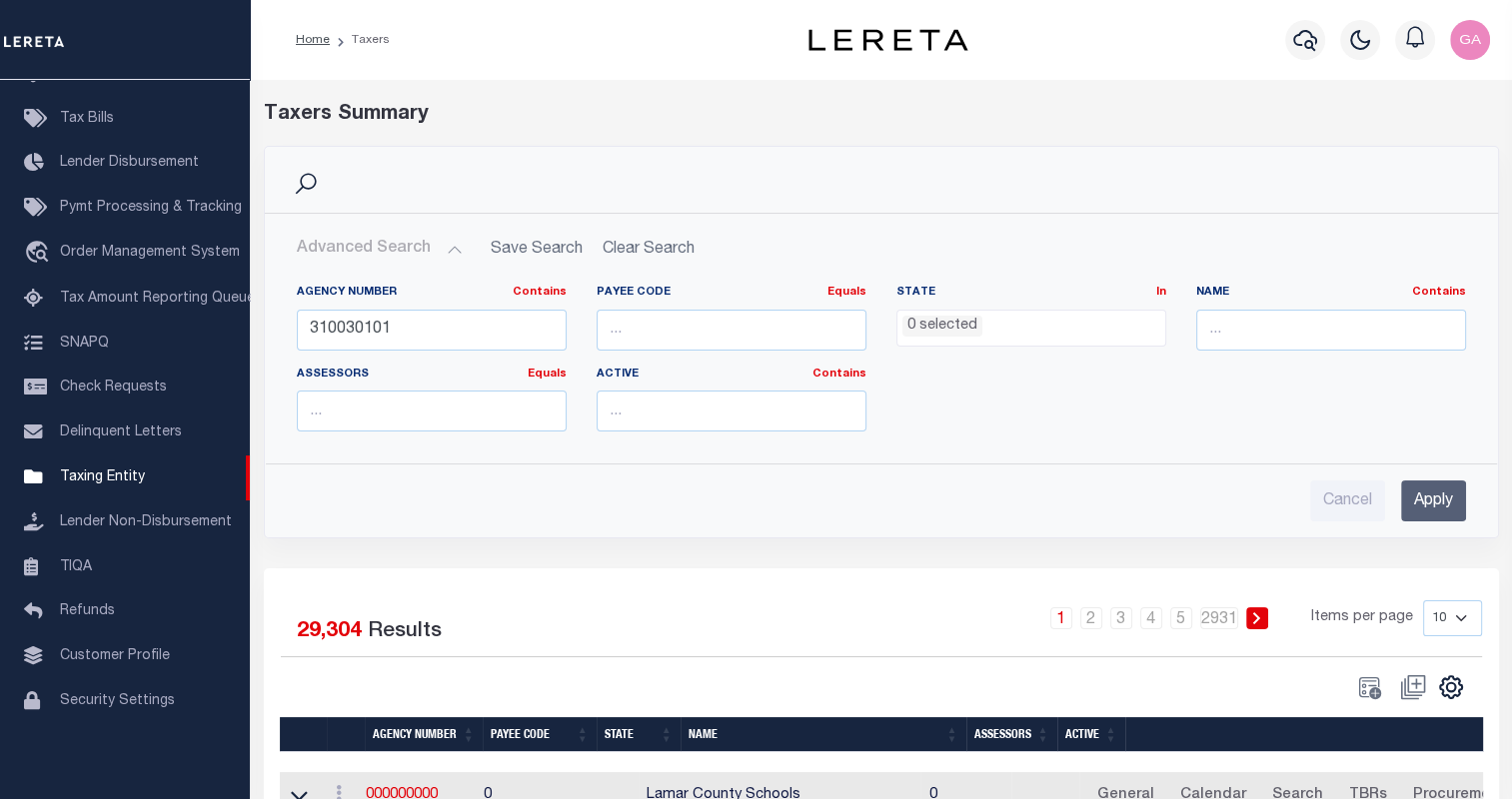 click on "Apply" at bounding box center [1433, 500] 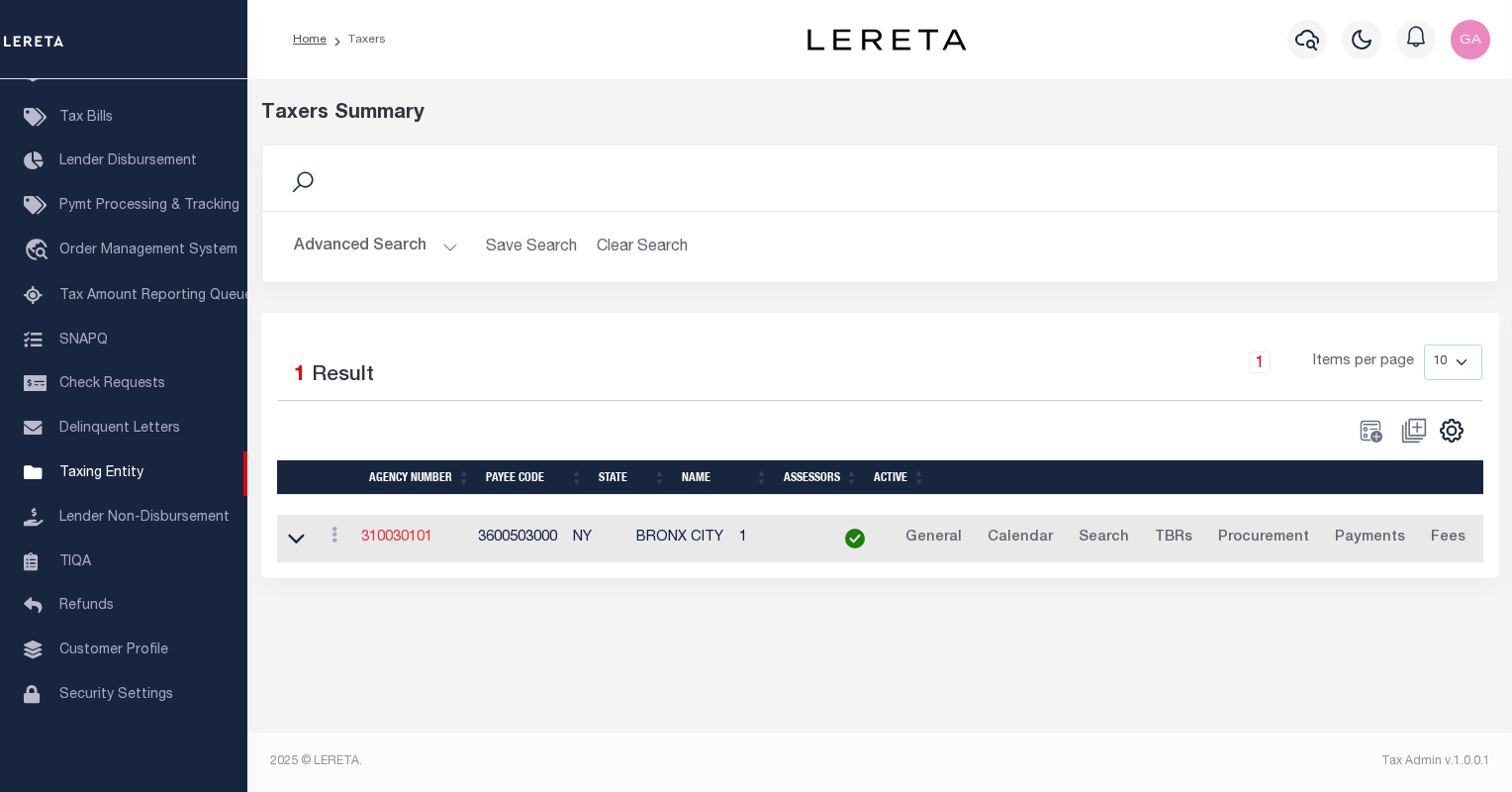 click on "310030101" at bounding box center [397, 538] 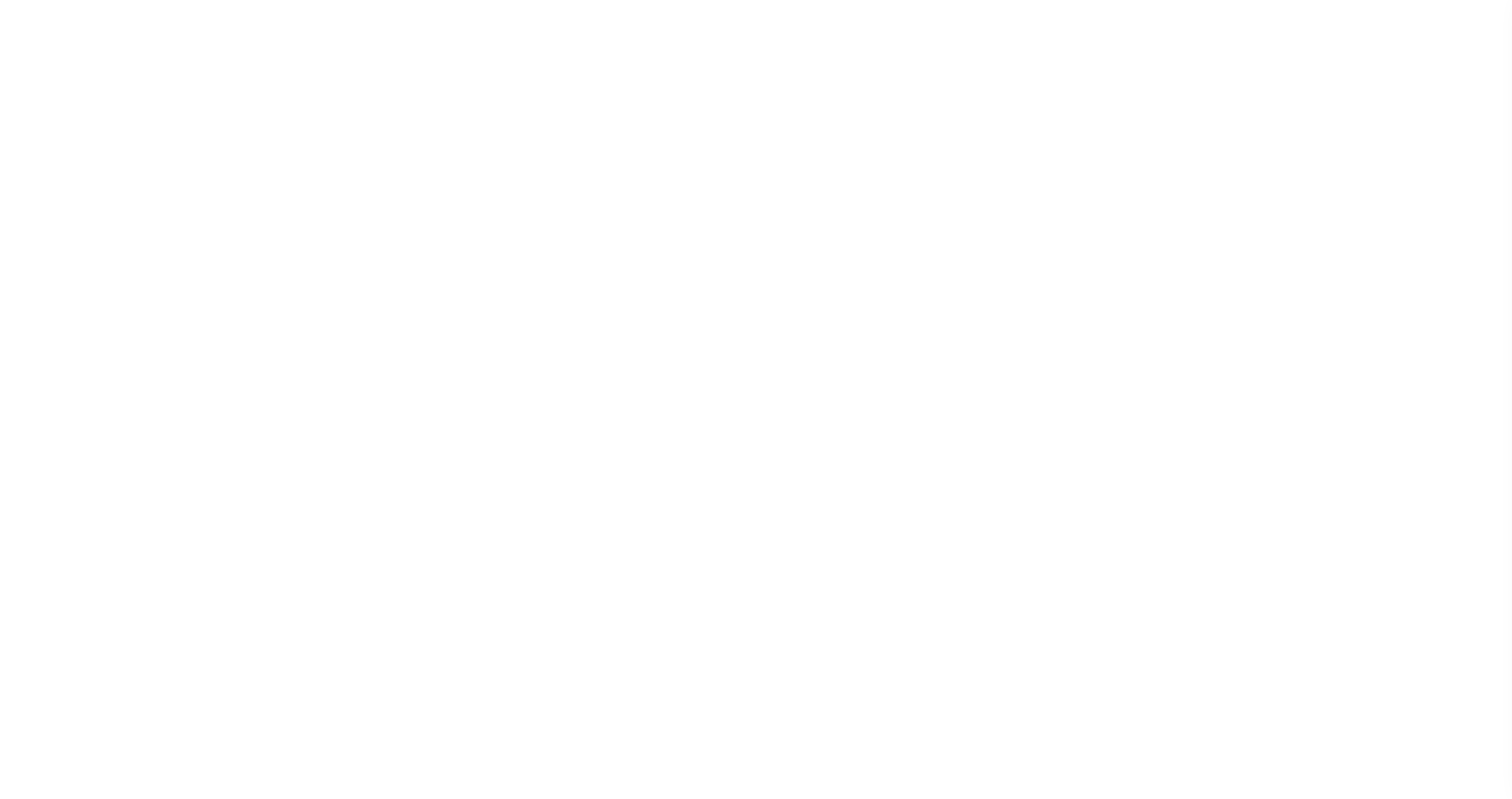 select 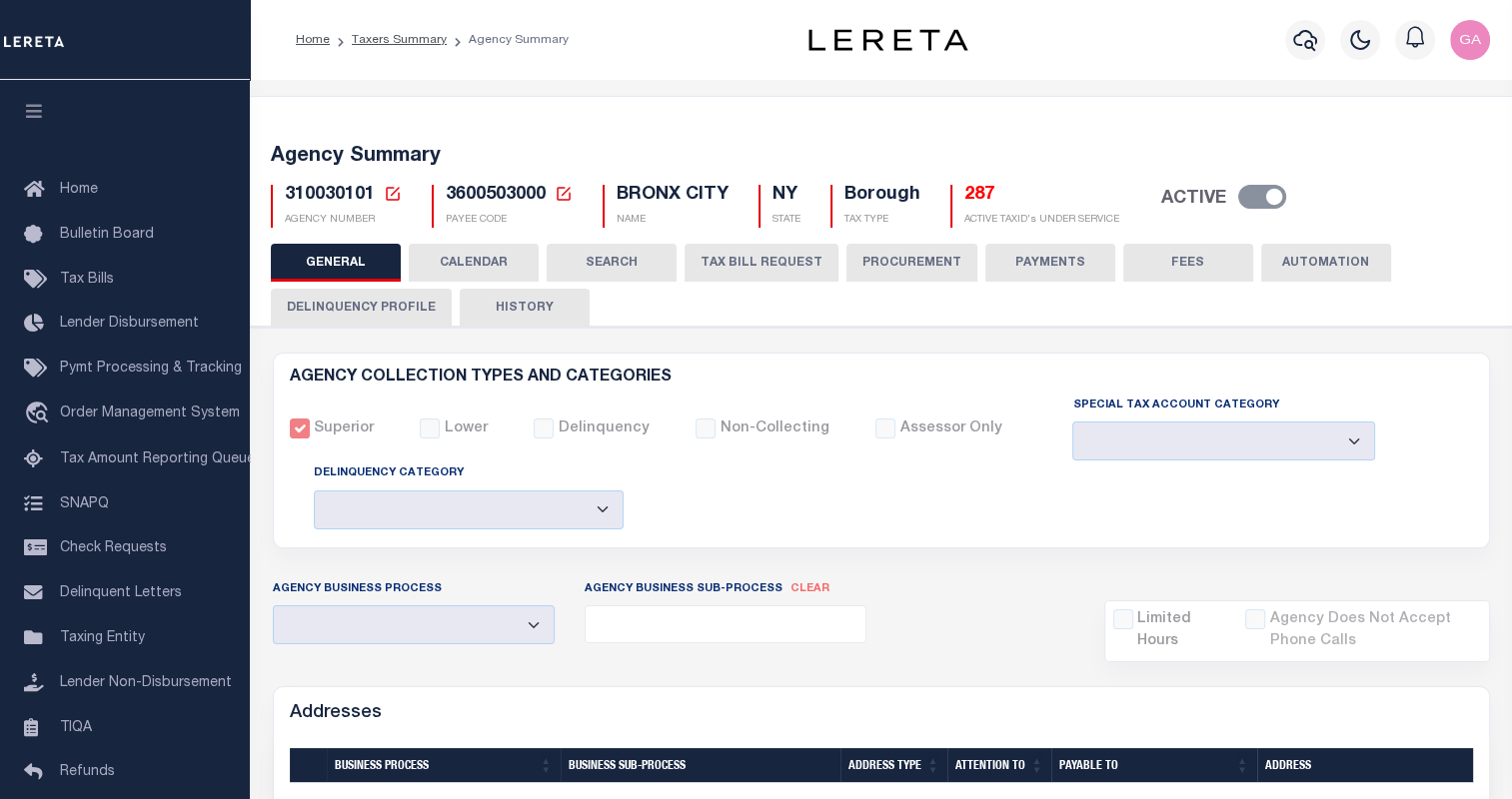 click on "CALENDAR" at bounding box center [474, 263] 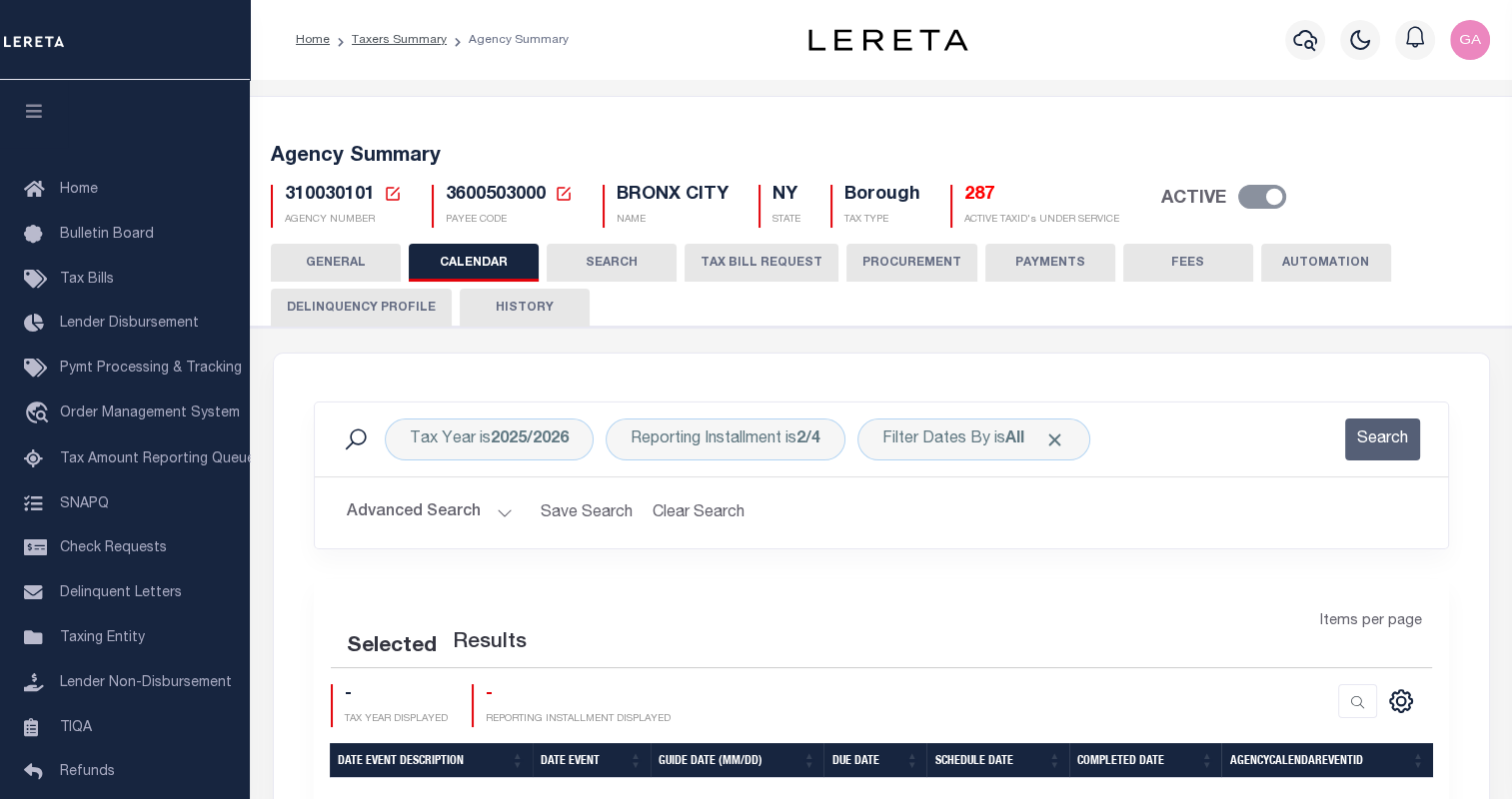 checkbox on "false" 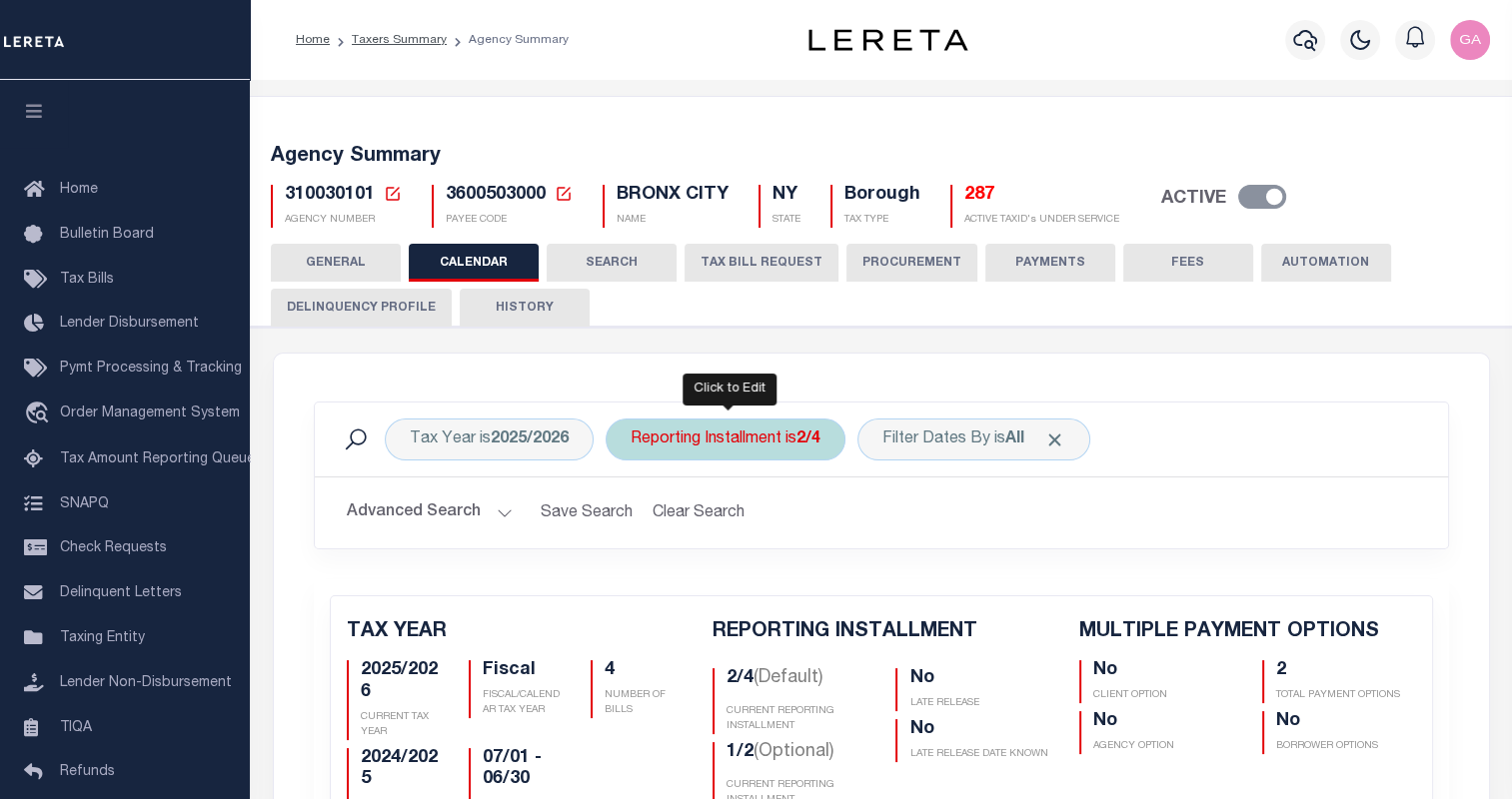 click on "Reporting Installment is  2/4" at bounding box center (726, 439) 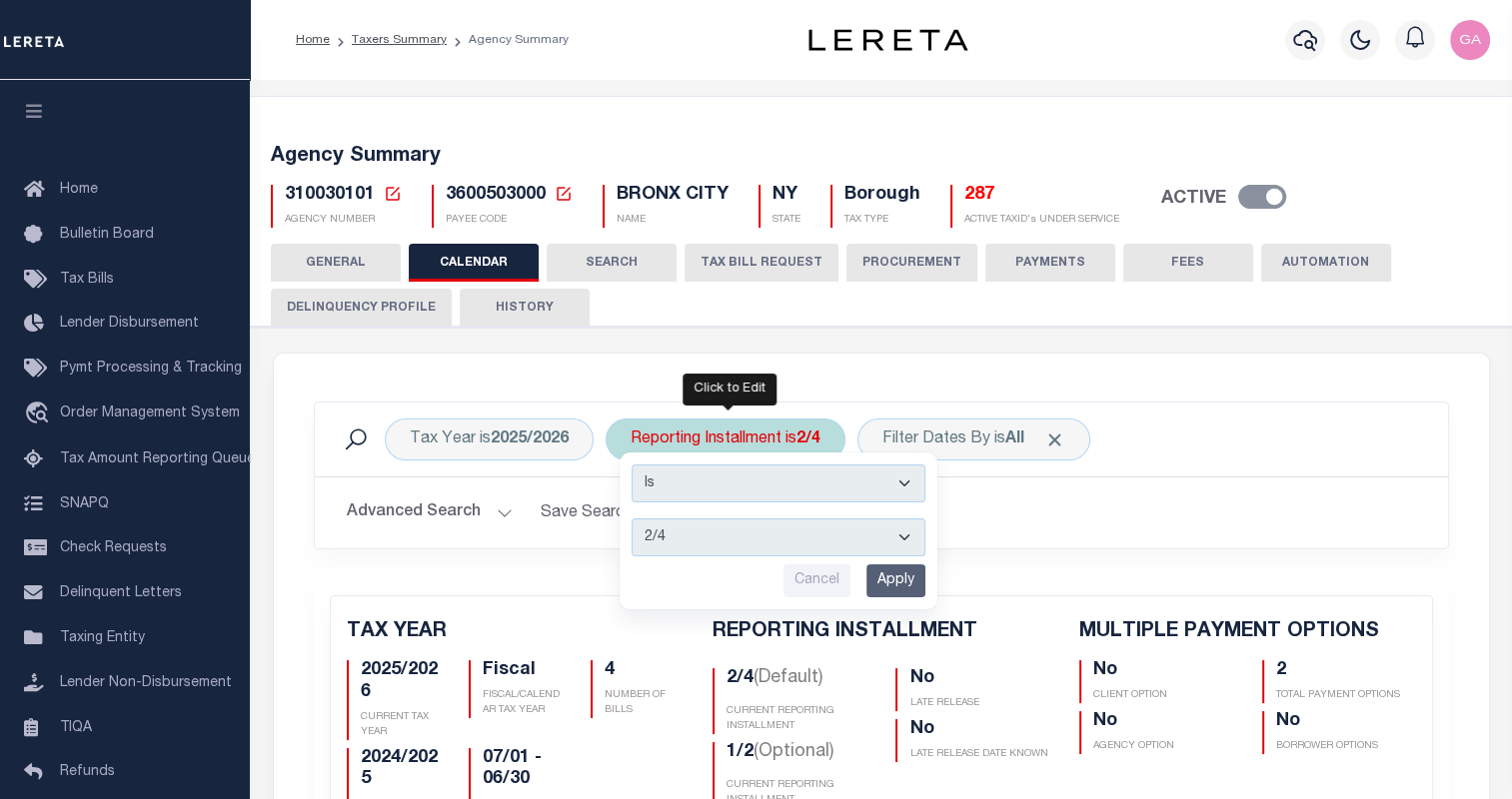 click on "1/4 2/4 3/4 4/4 1/2 2/2" at bounding box center [778, 537] 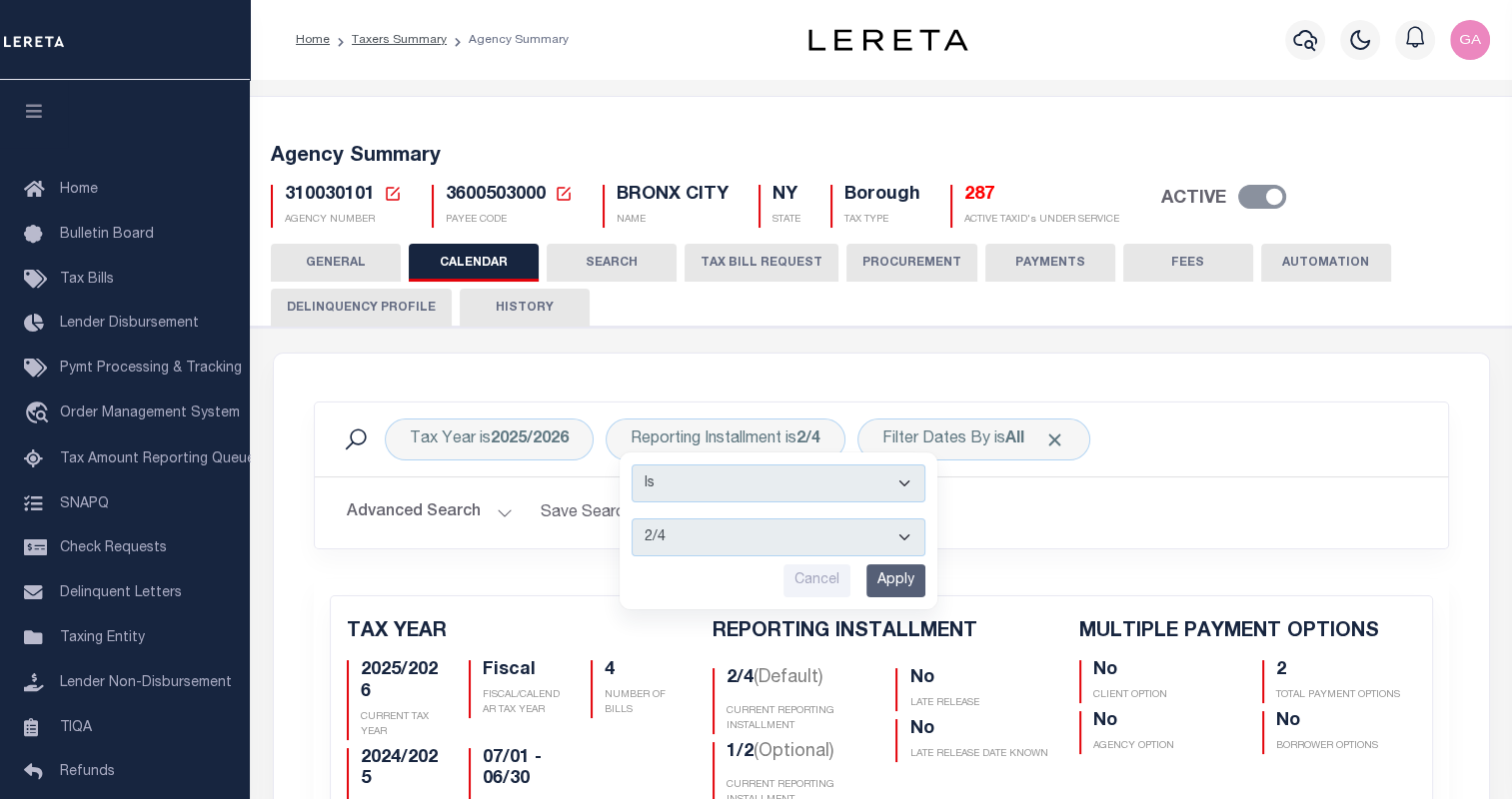click on "Advanced Search
Save Search Clear Search" at bounding box center (881, 512) 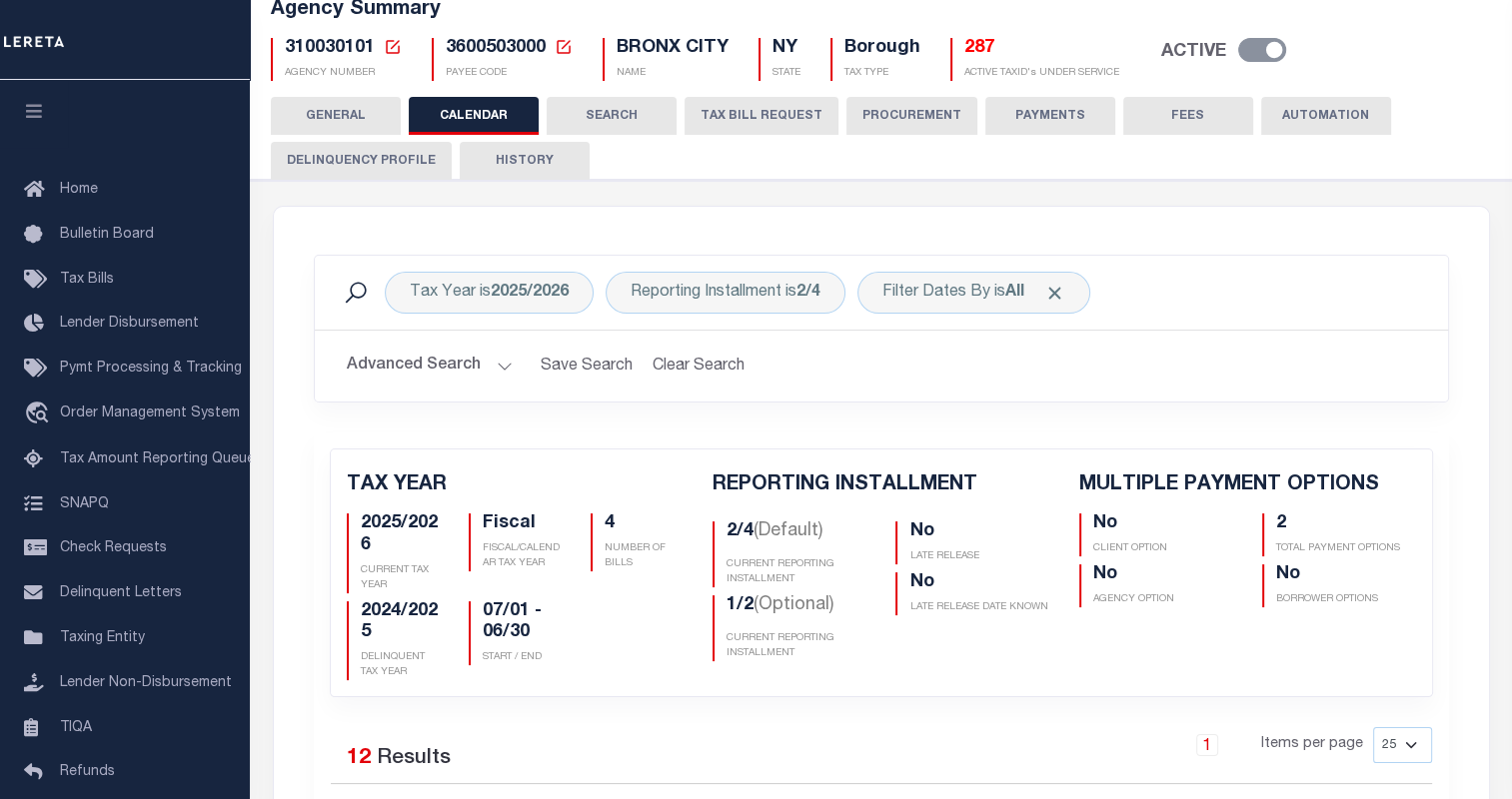 scroll, scrollTop: 155, scrollLeft: 0, axis: vertical 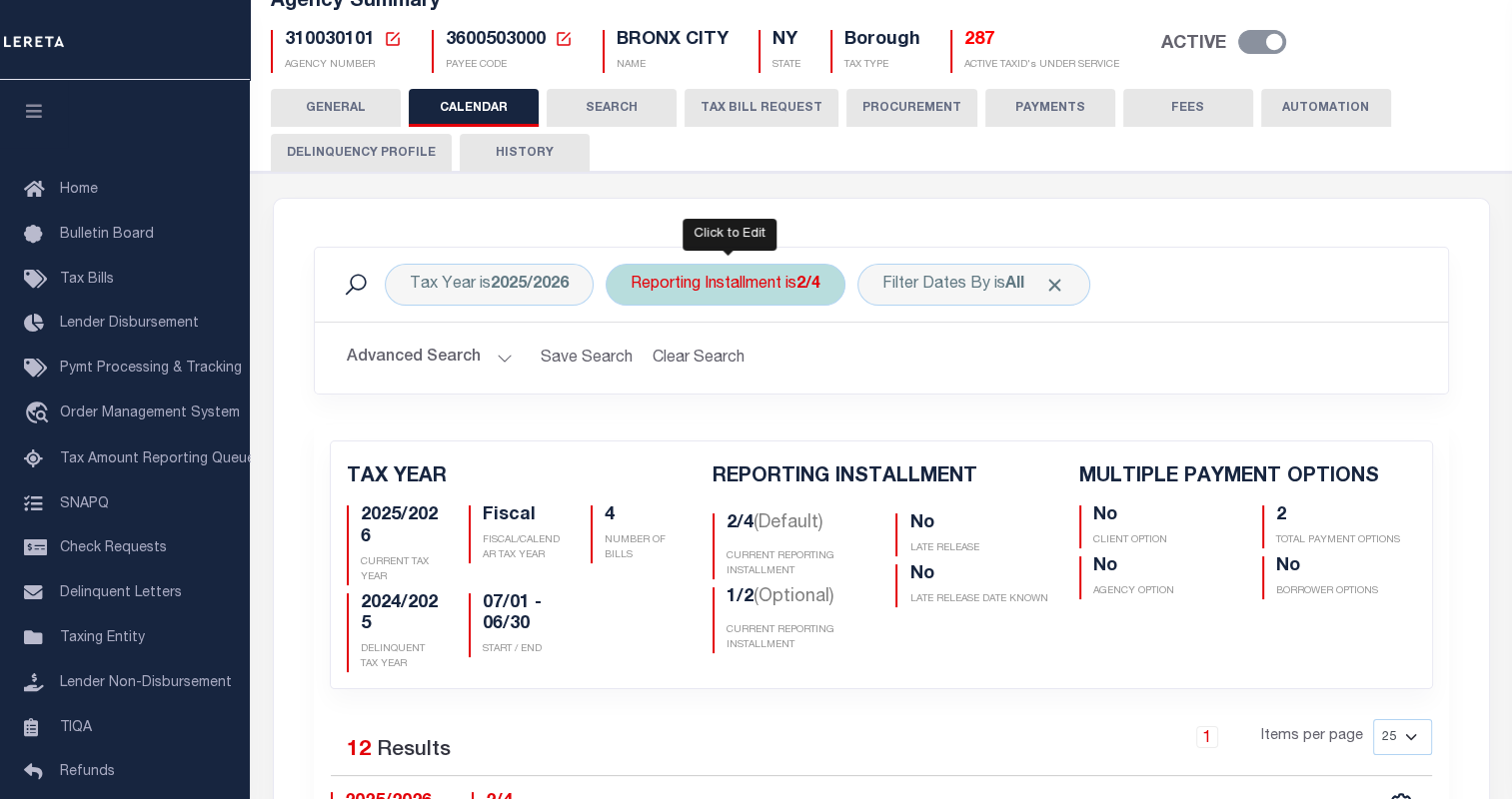 click on "Reporting Installment is  2/4
Is
Contains
1/4 2/4 3/4 4/4 1/2 2/2
Cancel   Apply" at bounding box center [726, 285] 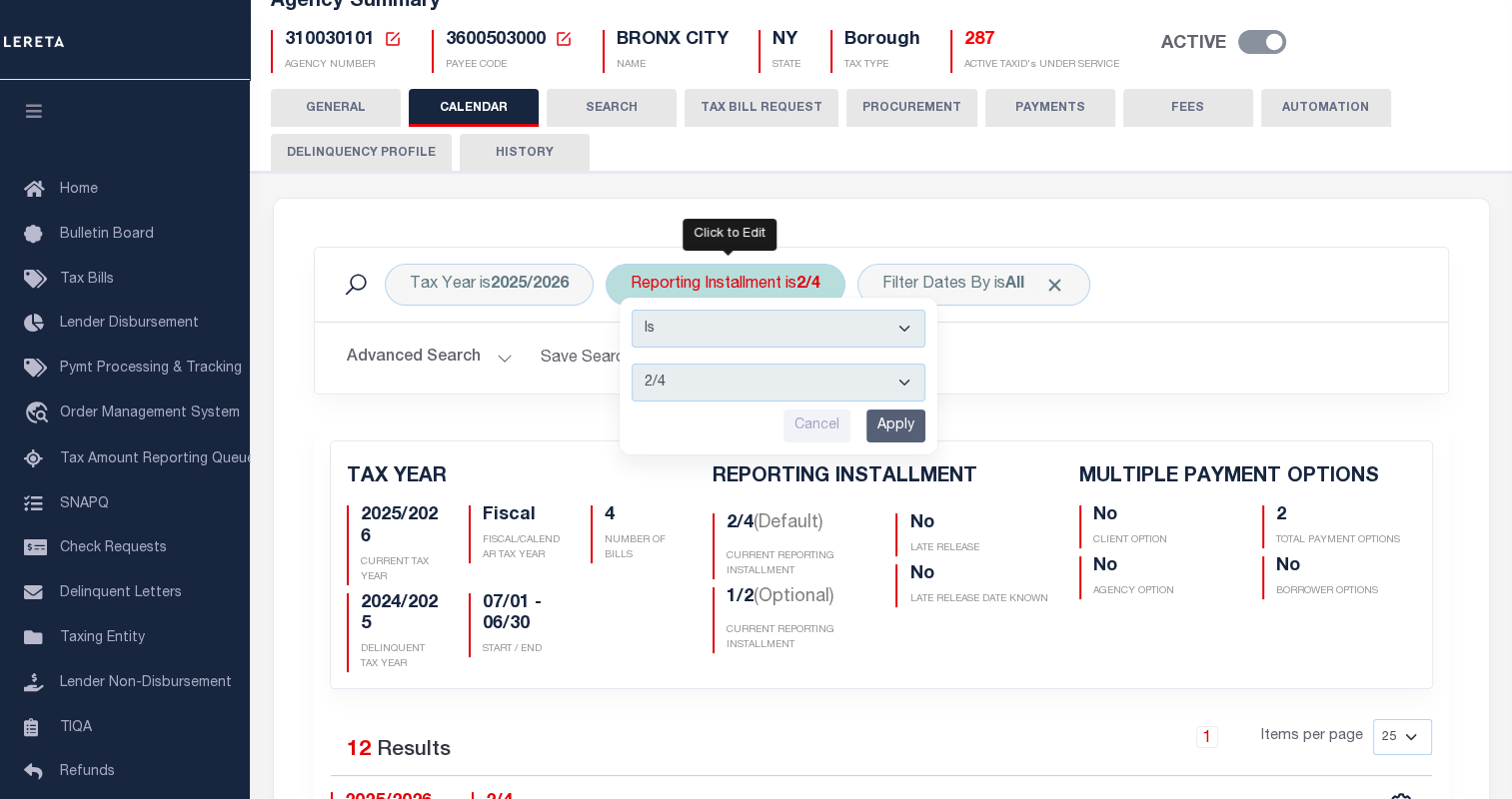 click on "1/4 2/4 3/4 4/4 1/2 2/2" at bounding box center [778, 383] 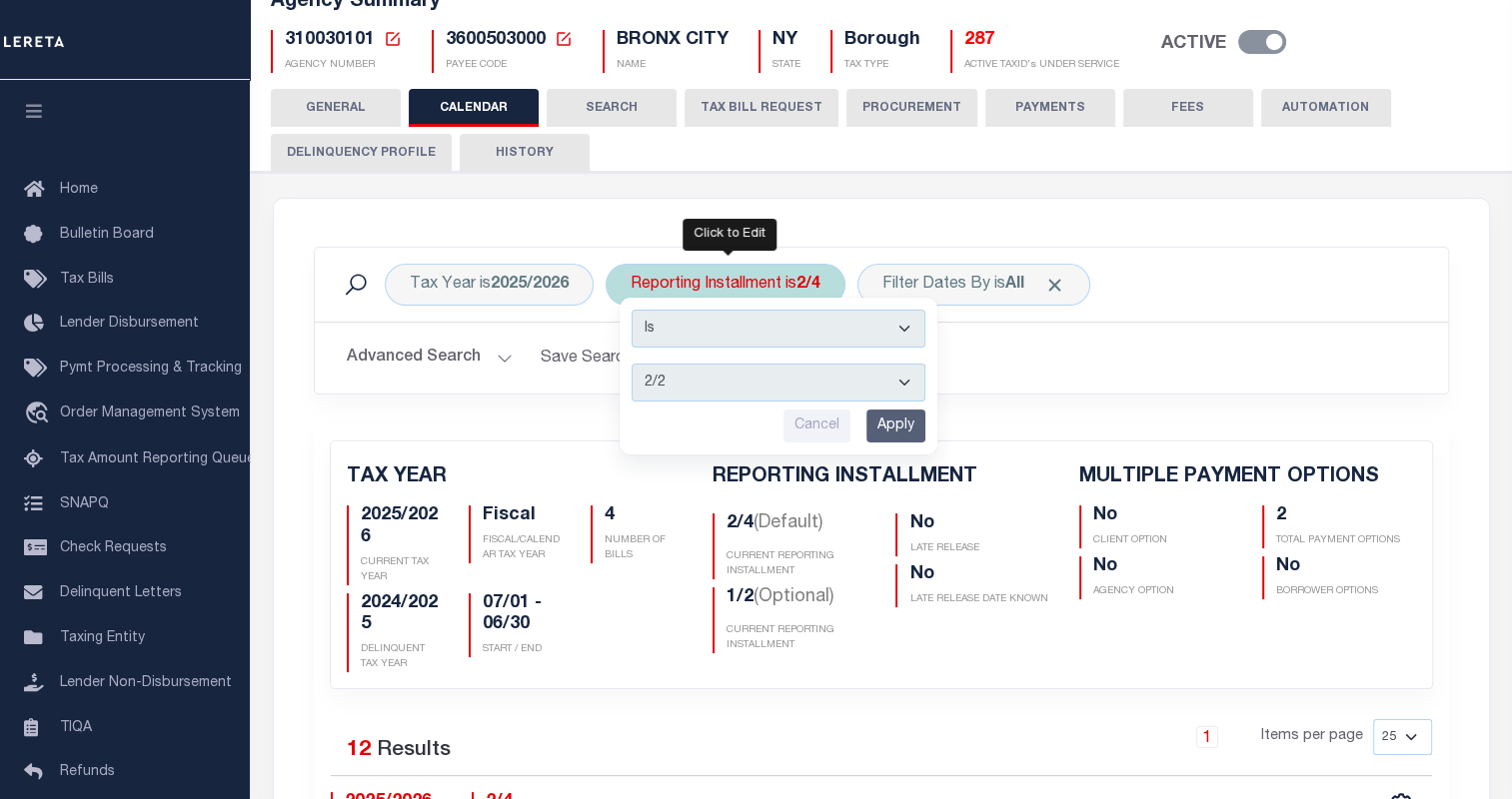 click on "1/4 2/4 3/4 4/4 1/2 2/2" at bounding box center [778, 383] 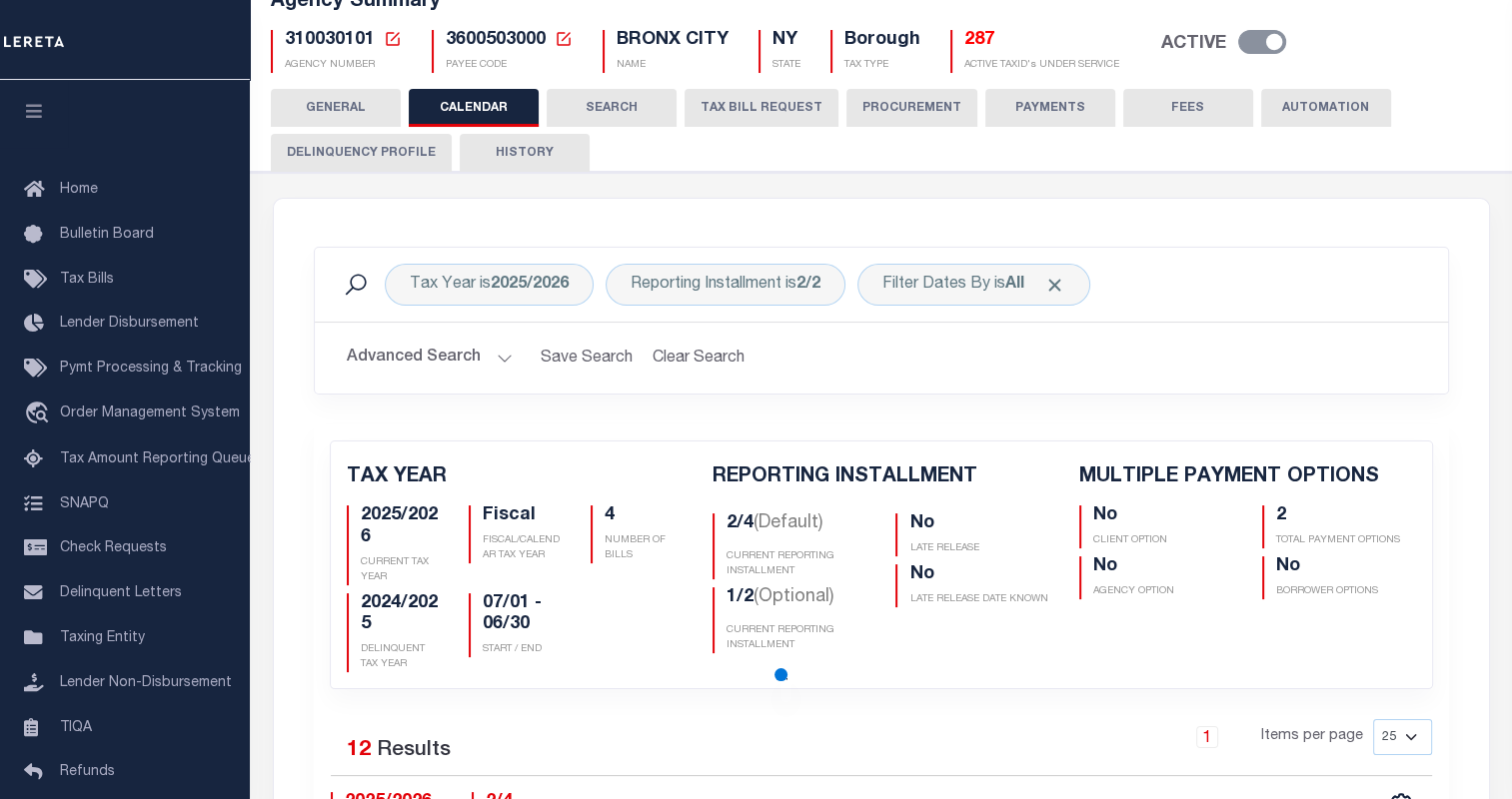 checkbox on "false" 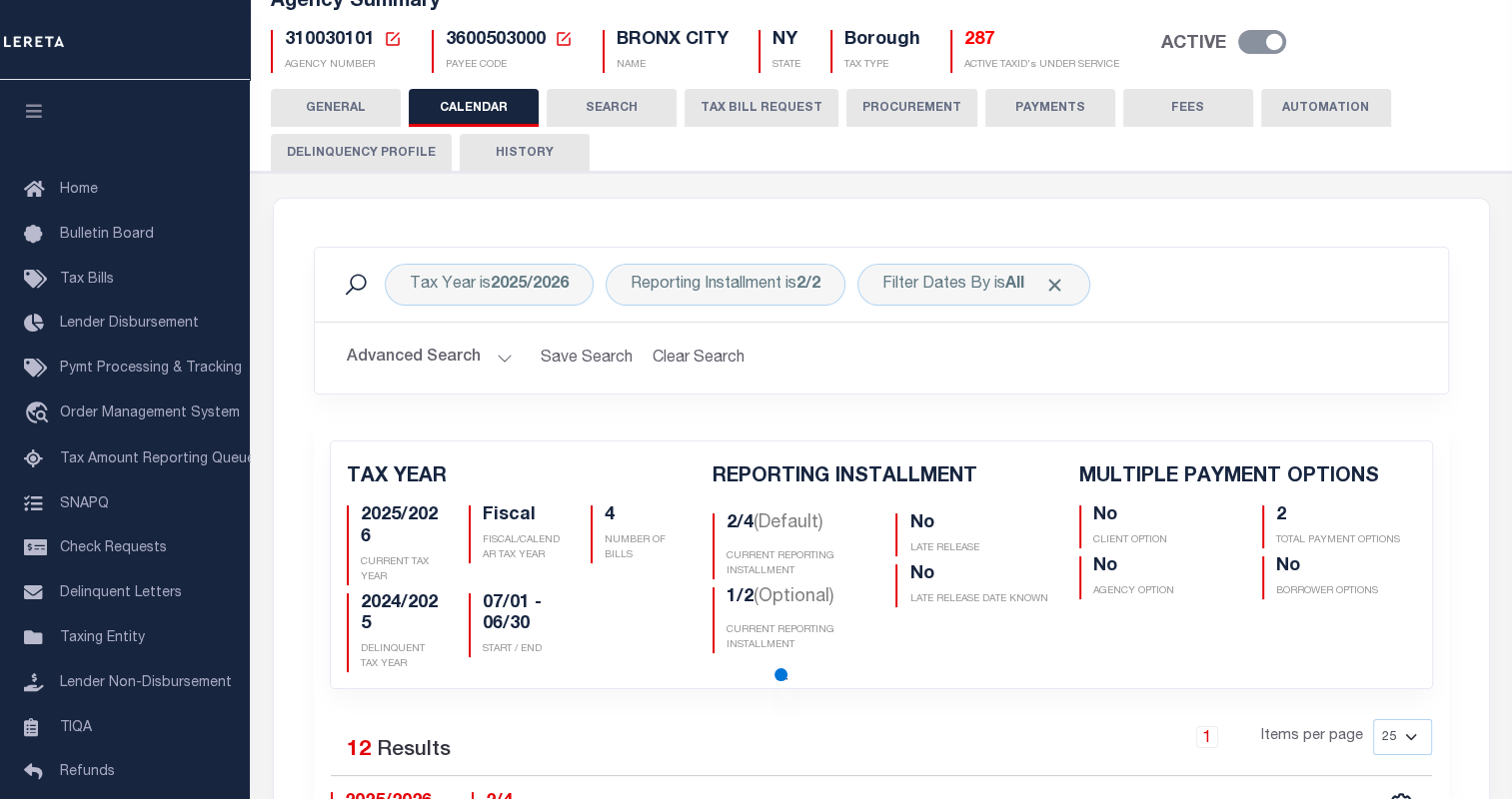 checkbox on "false" 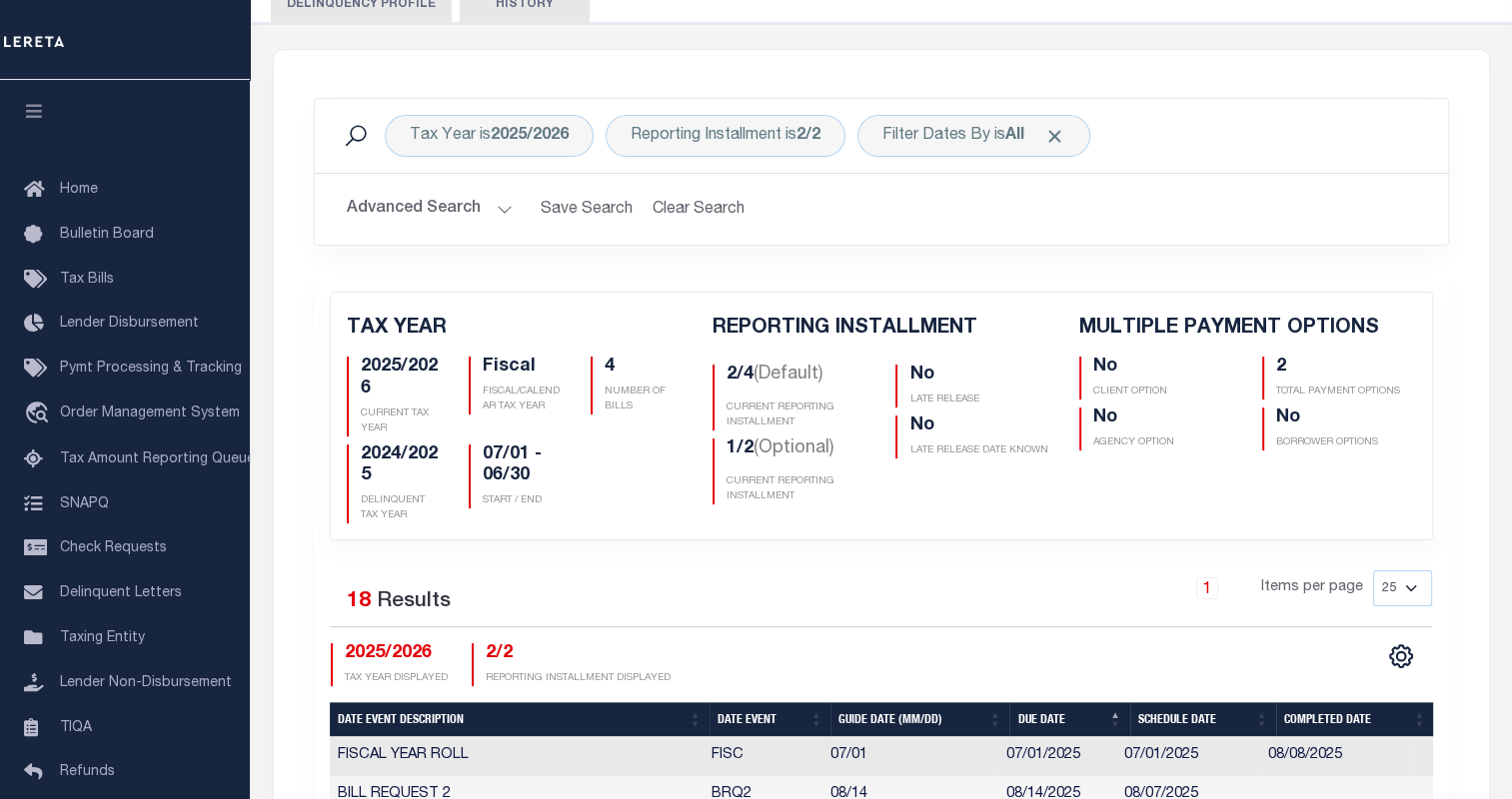 scroll, scrollTop: 284, scrollLeft: 0, axis: vertical 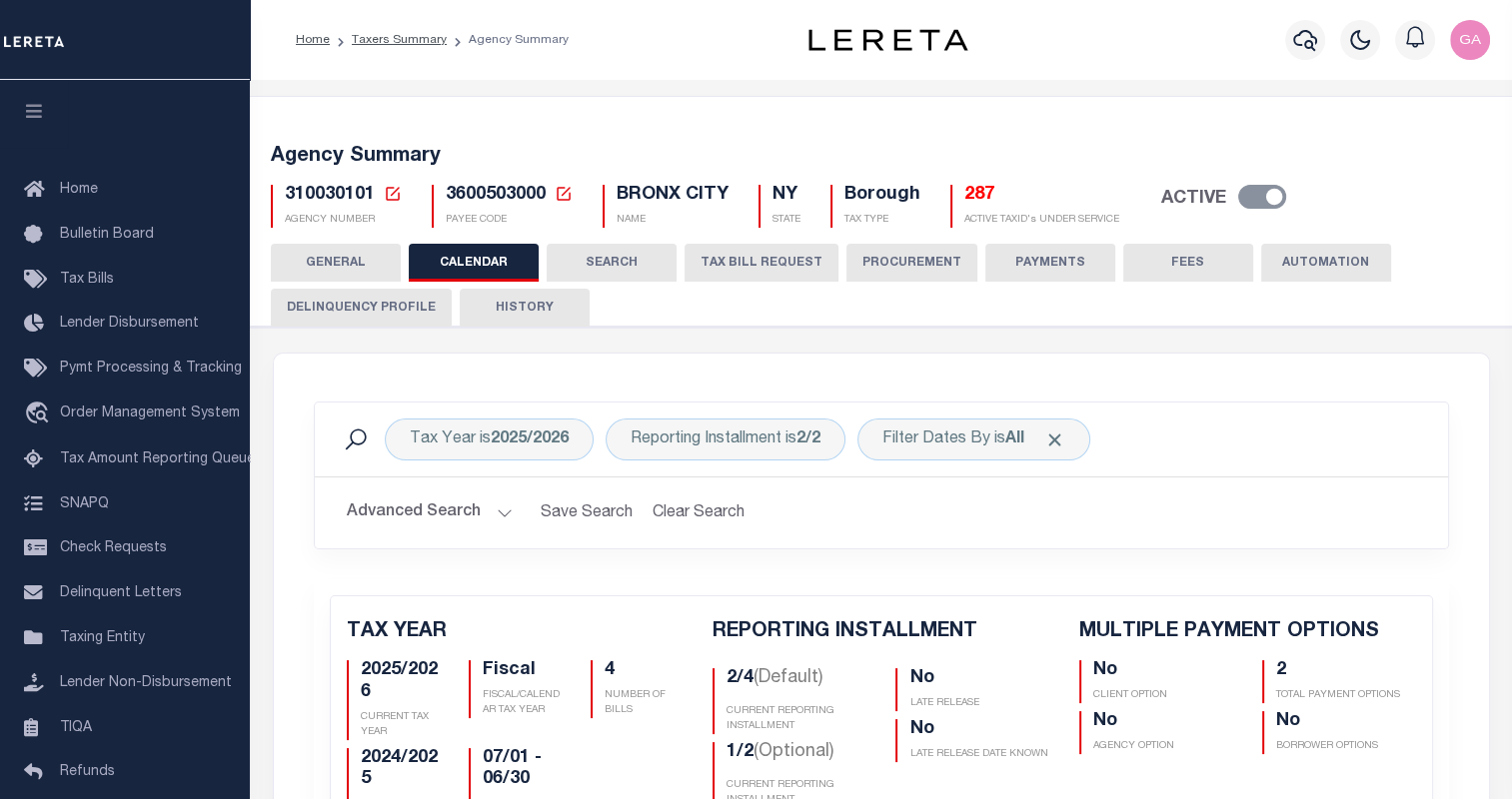 click on "310030101" at bounding box center (330, 195) 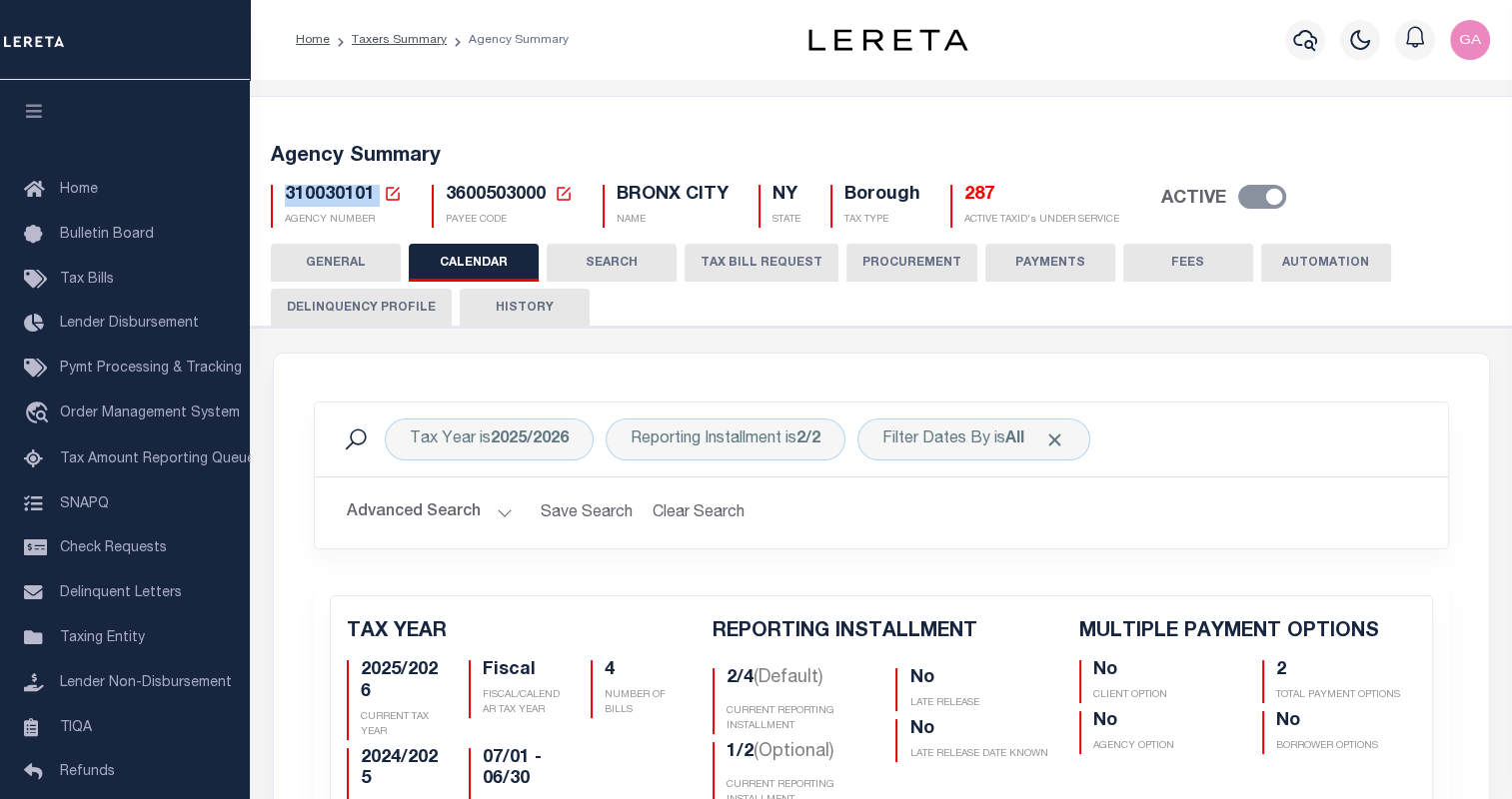 click on "310030101" at bounding box center [330, 195] 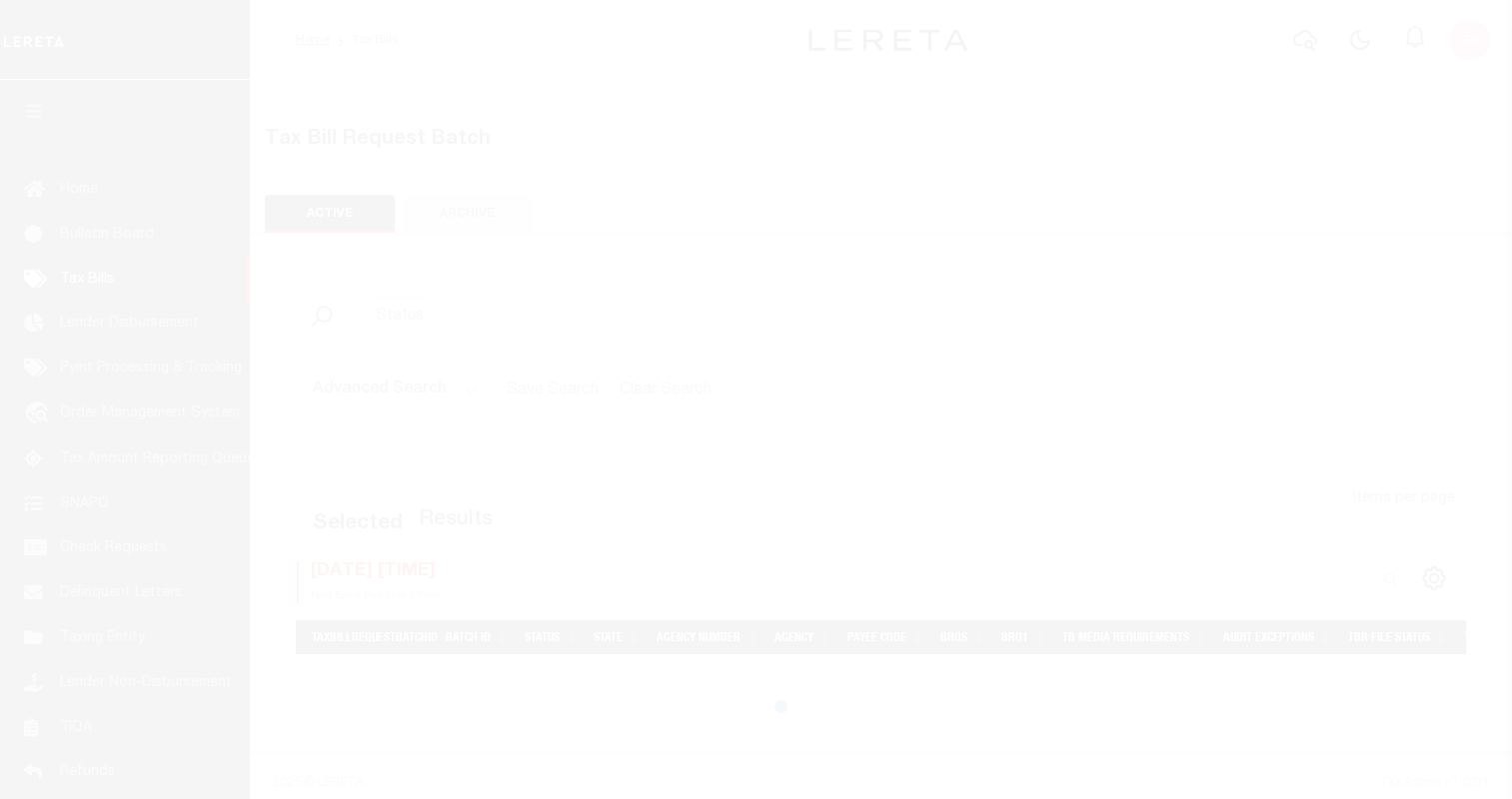 select 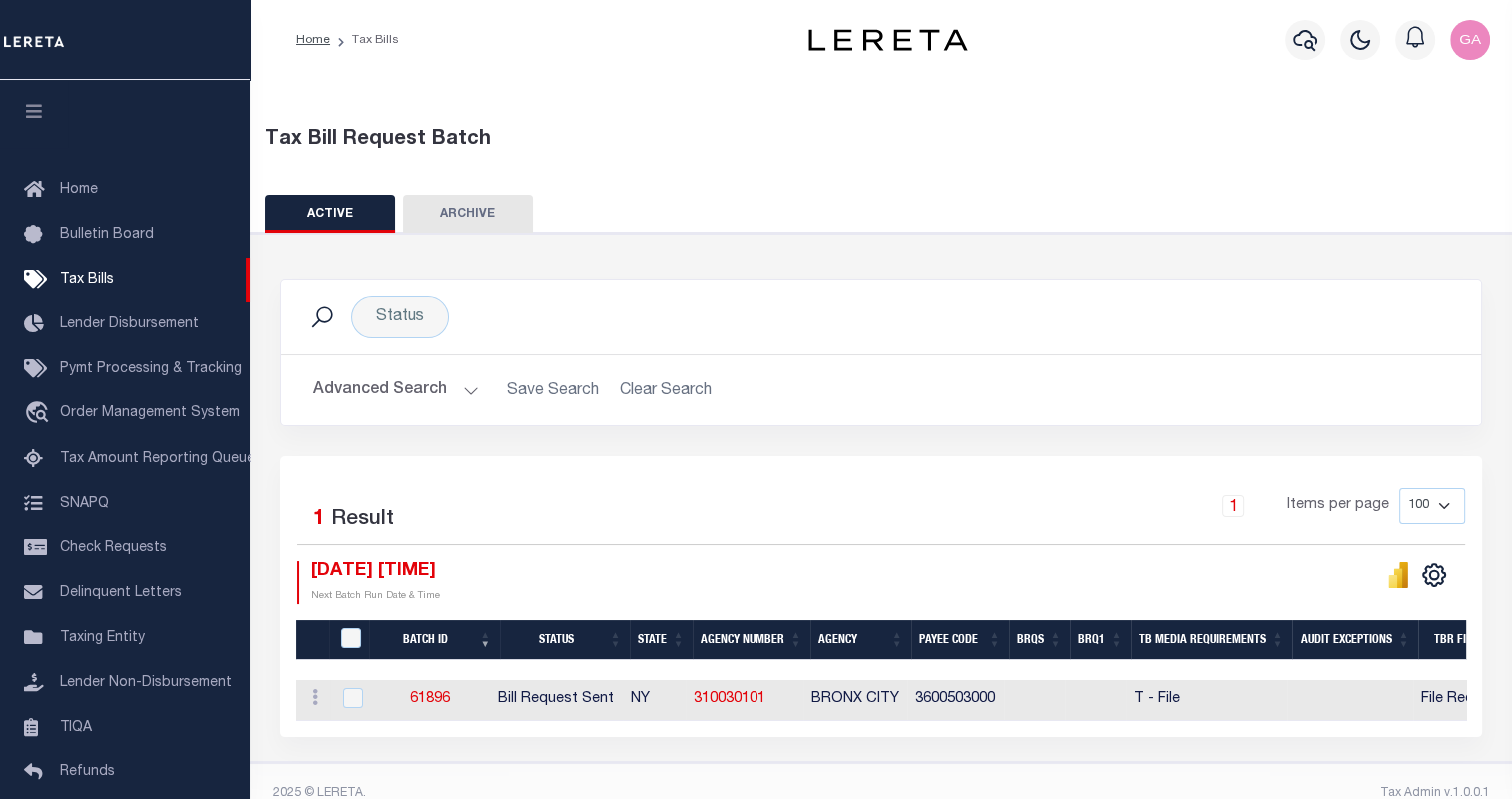 click on "Advanced Search" at bounding box center [396, 390] 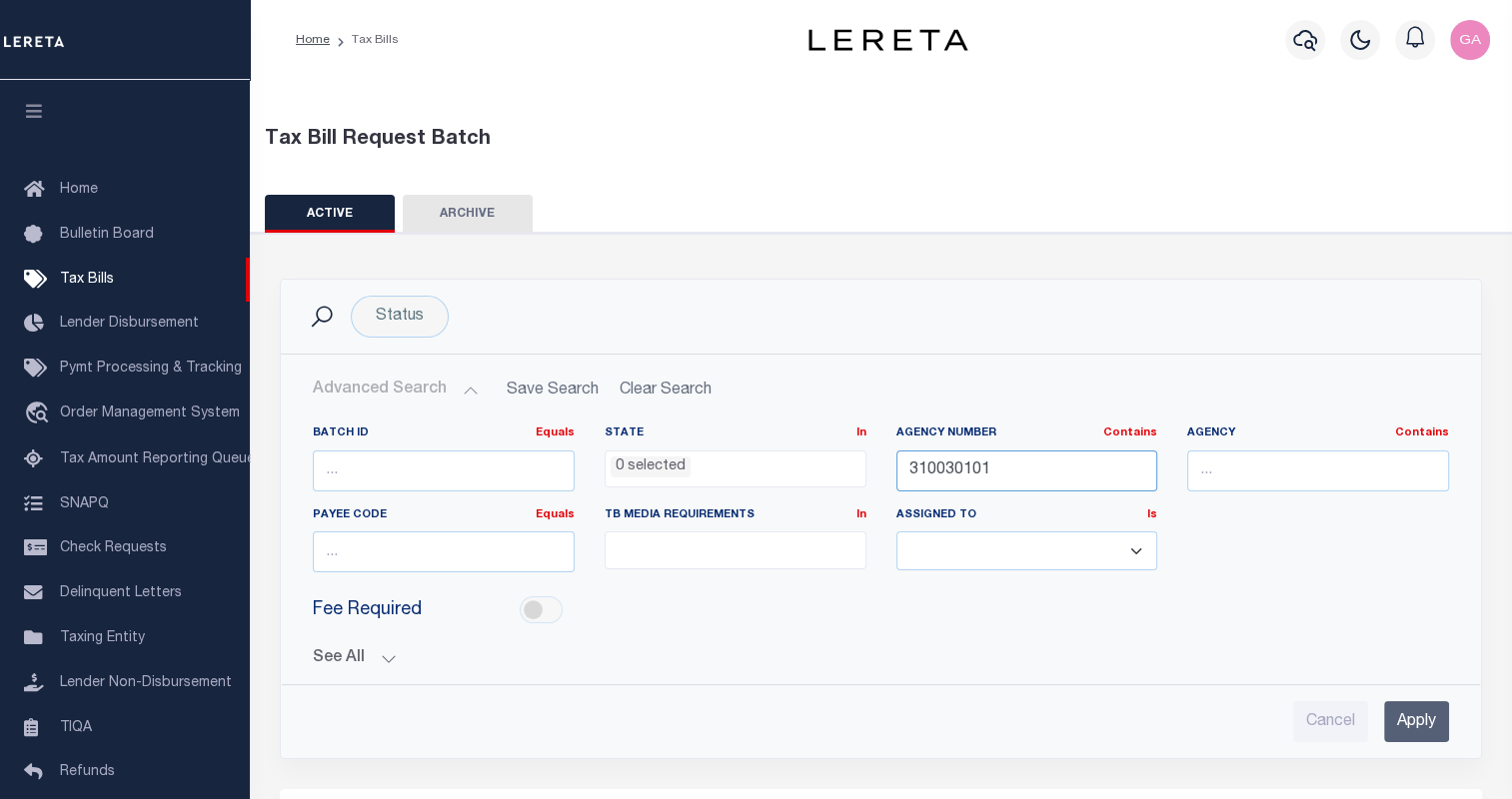 click on "310030101" at bounding box center (1027, 470) 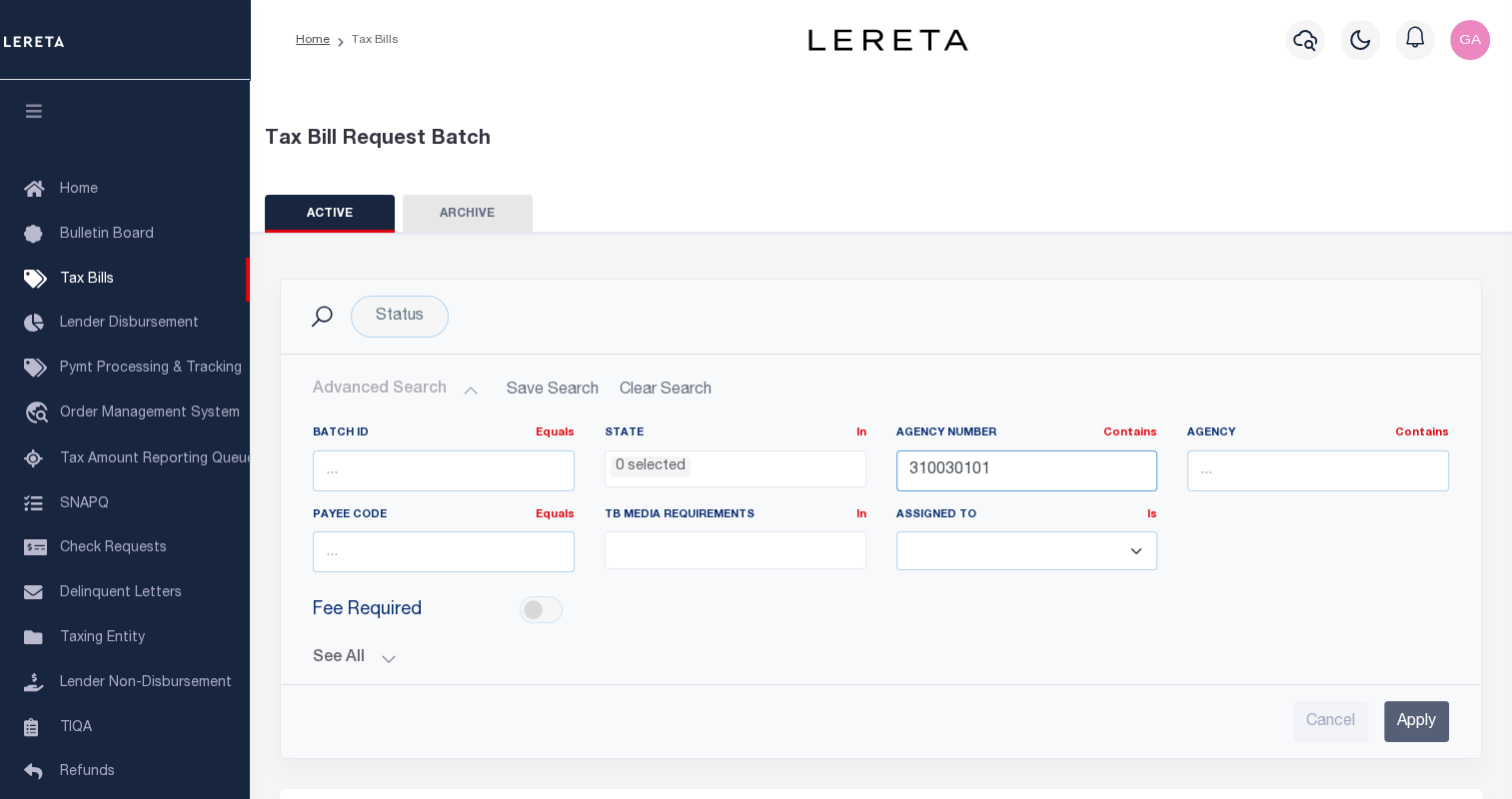 paste 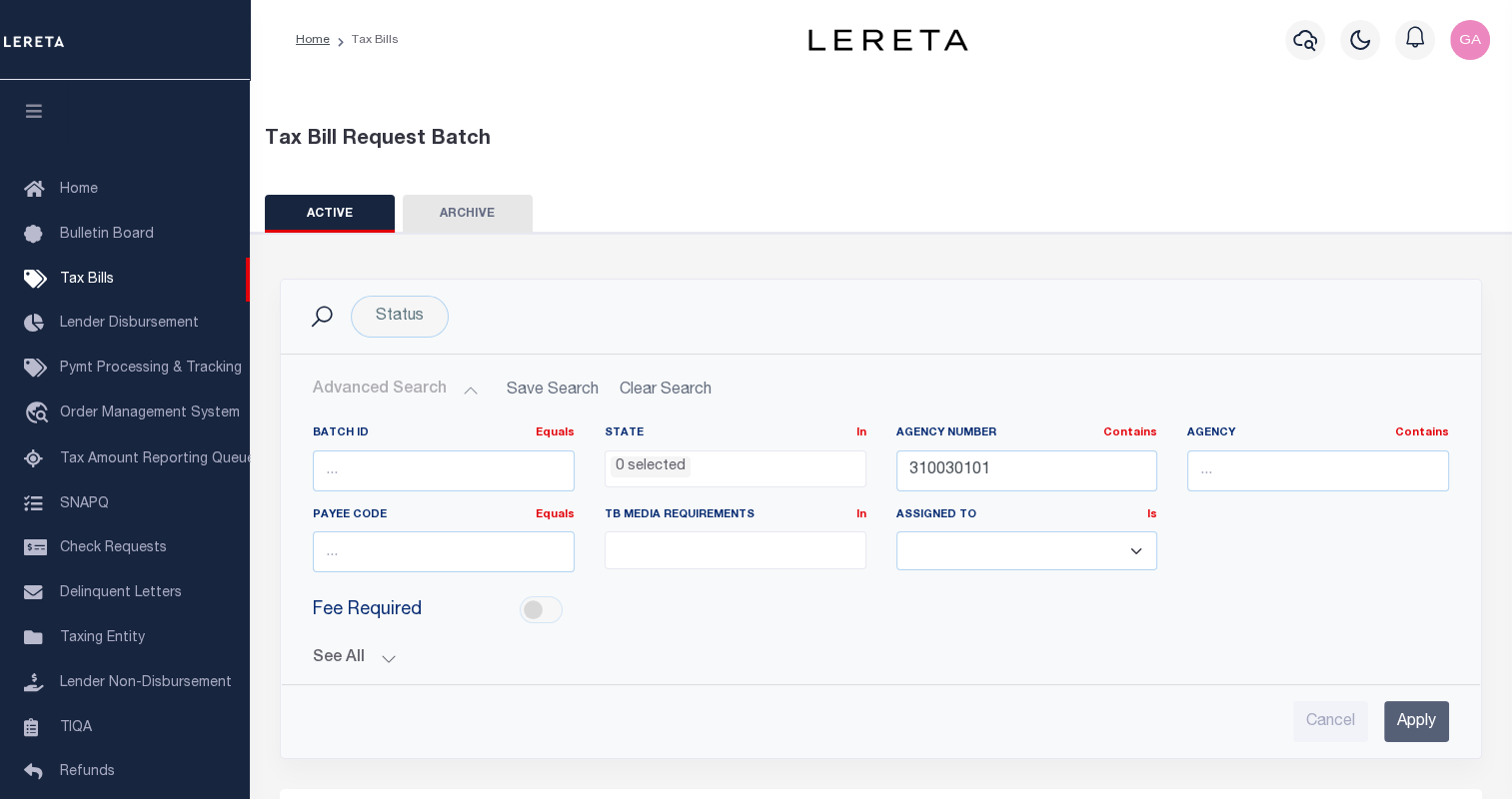 click on "Apply" at bounding box center (1416, 721) 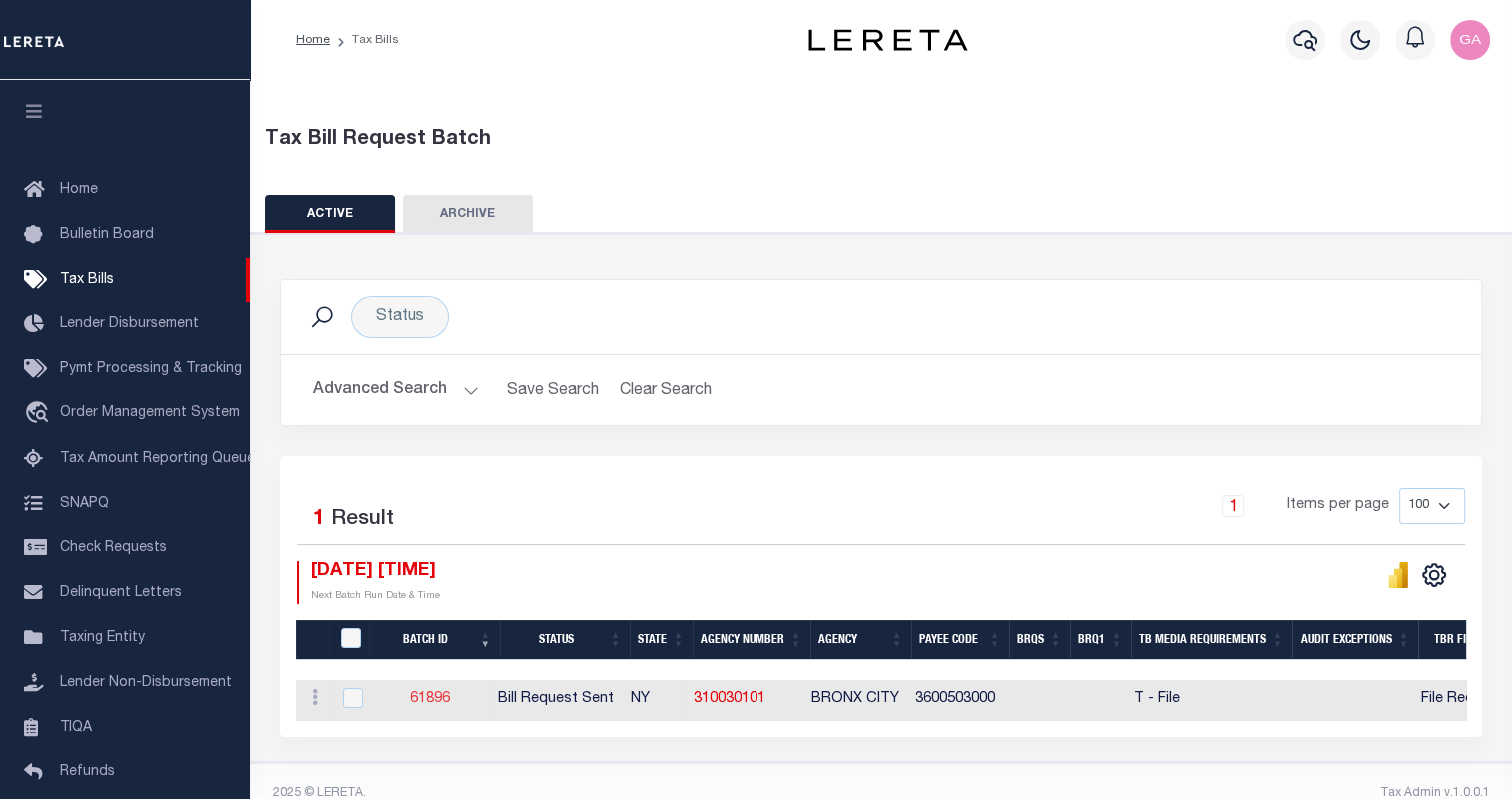 click on "61896" at bounding box center (430, 699) 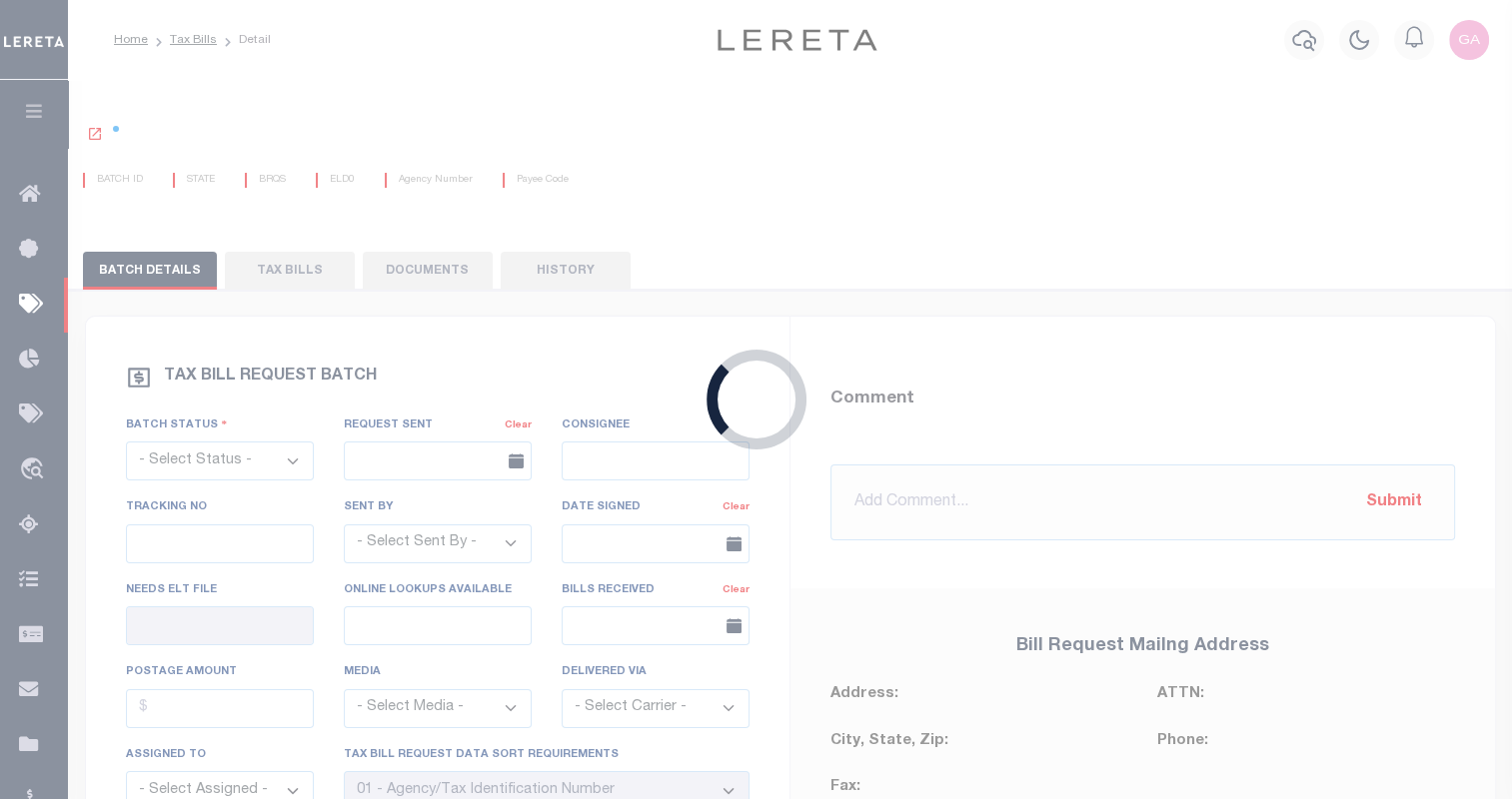 select on "RST" 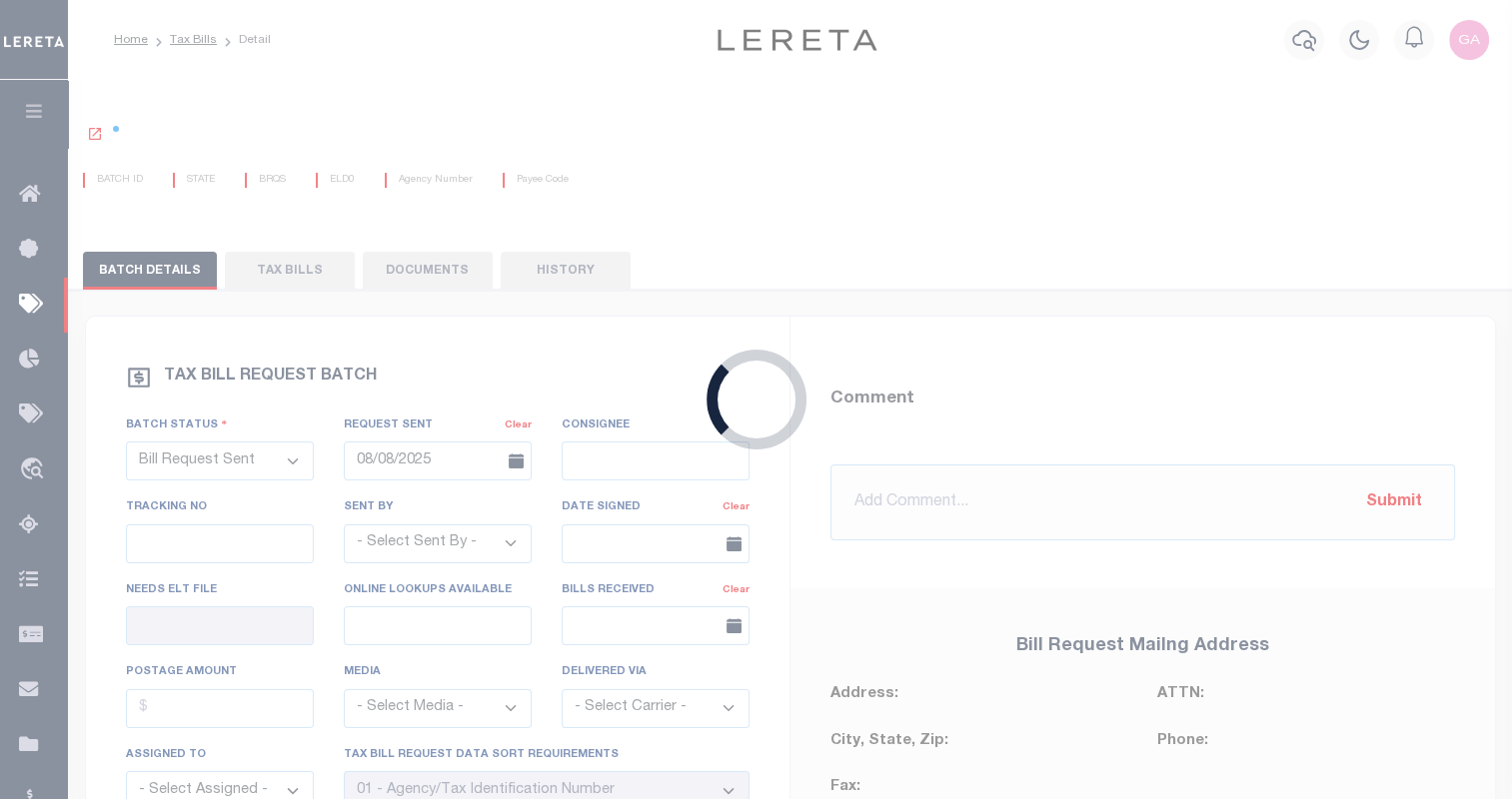 select 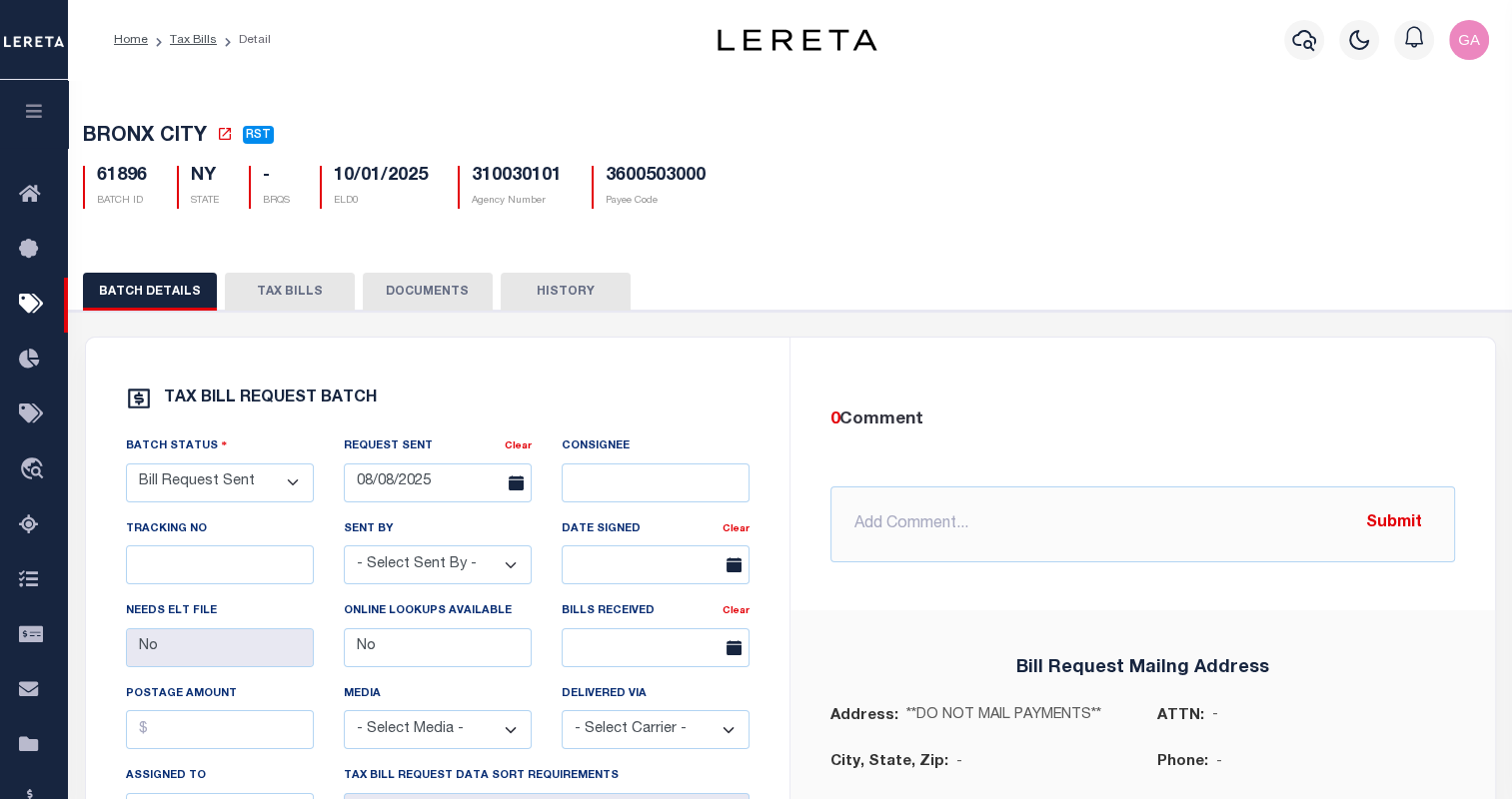 click on "TAX BILLS" at bounding box center (290, 292) 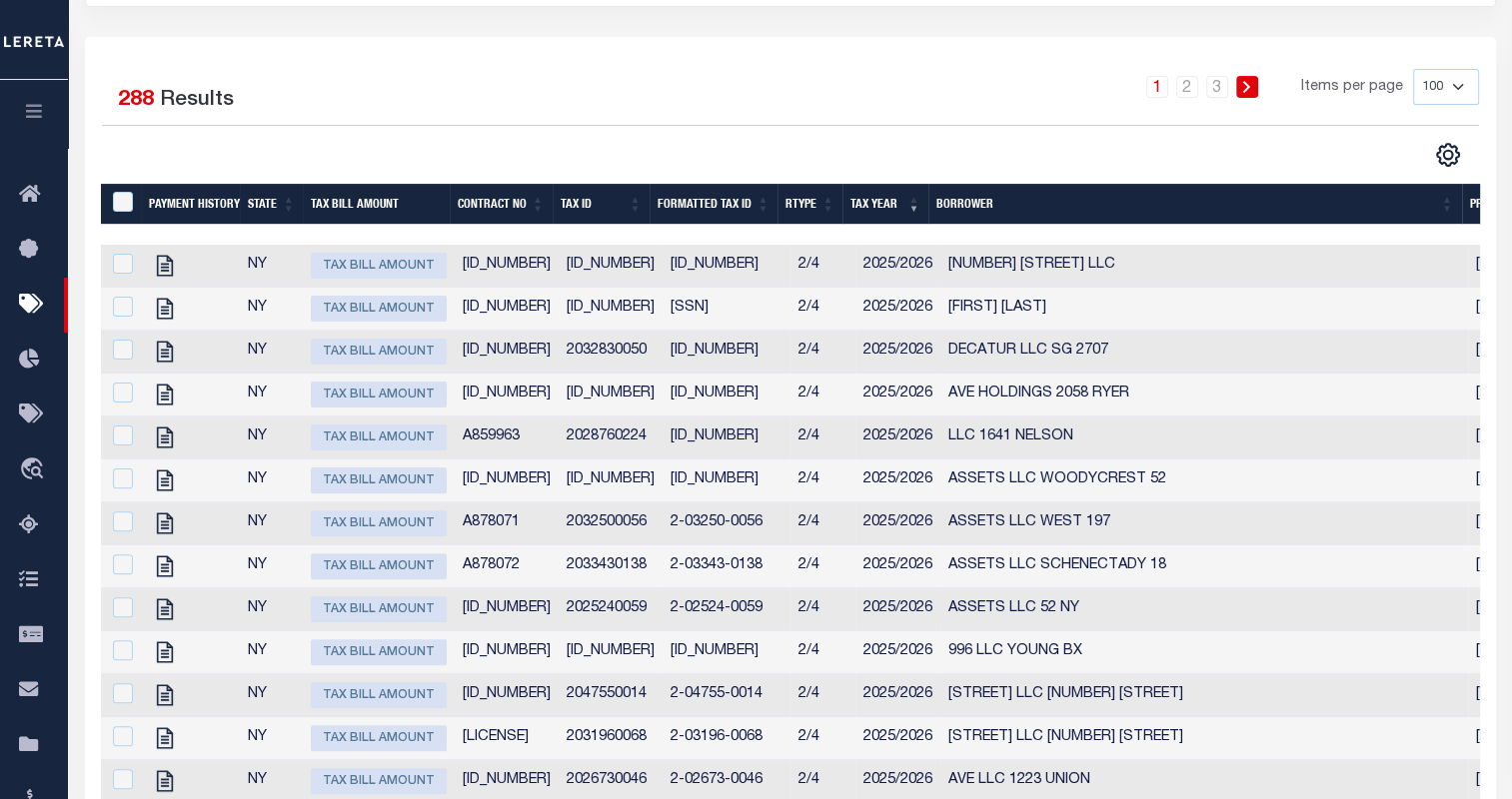 scroll, scrollTop: 509, scrollLeft: 0, axis: vertical 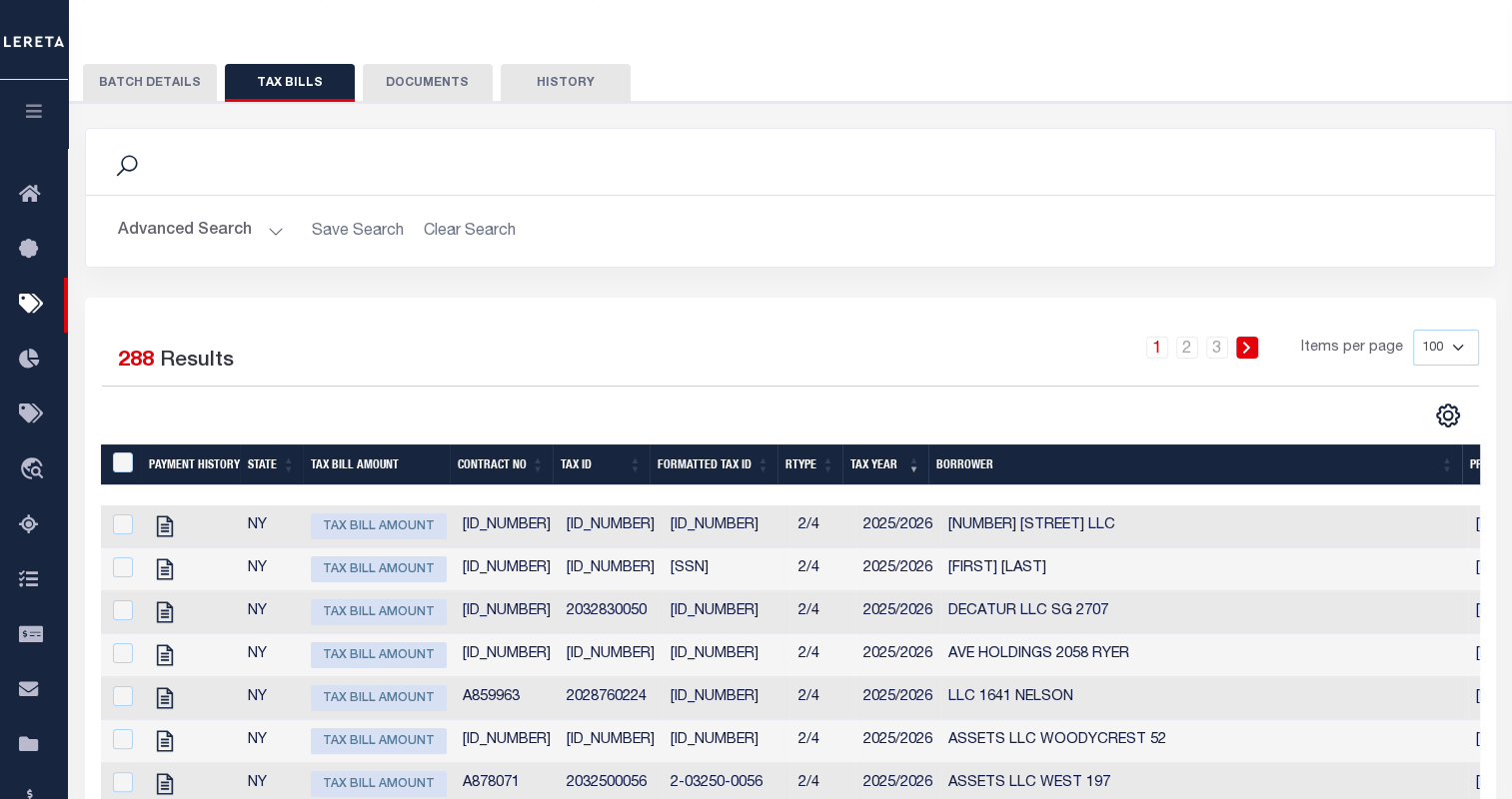 click on "BATCH DETAILS" at bounding box center [150, 83] 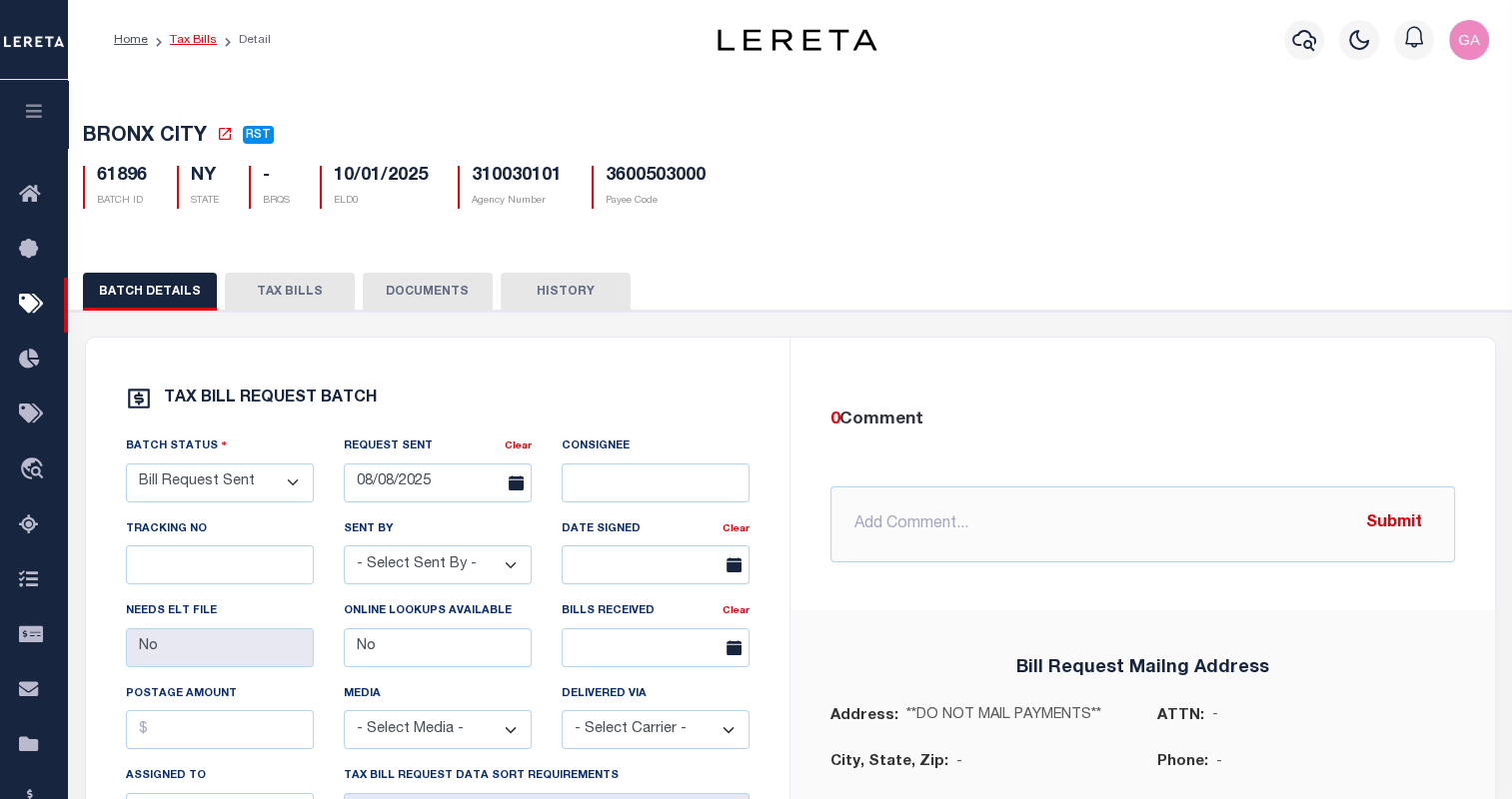 click on "Tax Bills" at bounding box center (193, 40) 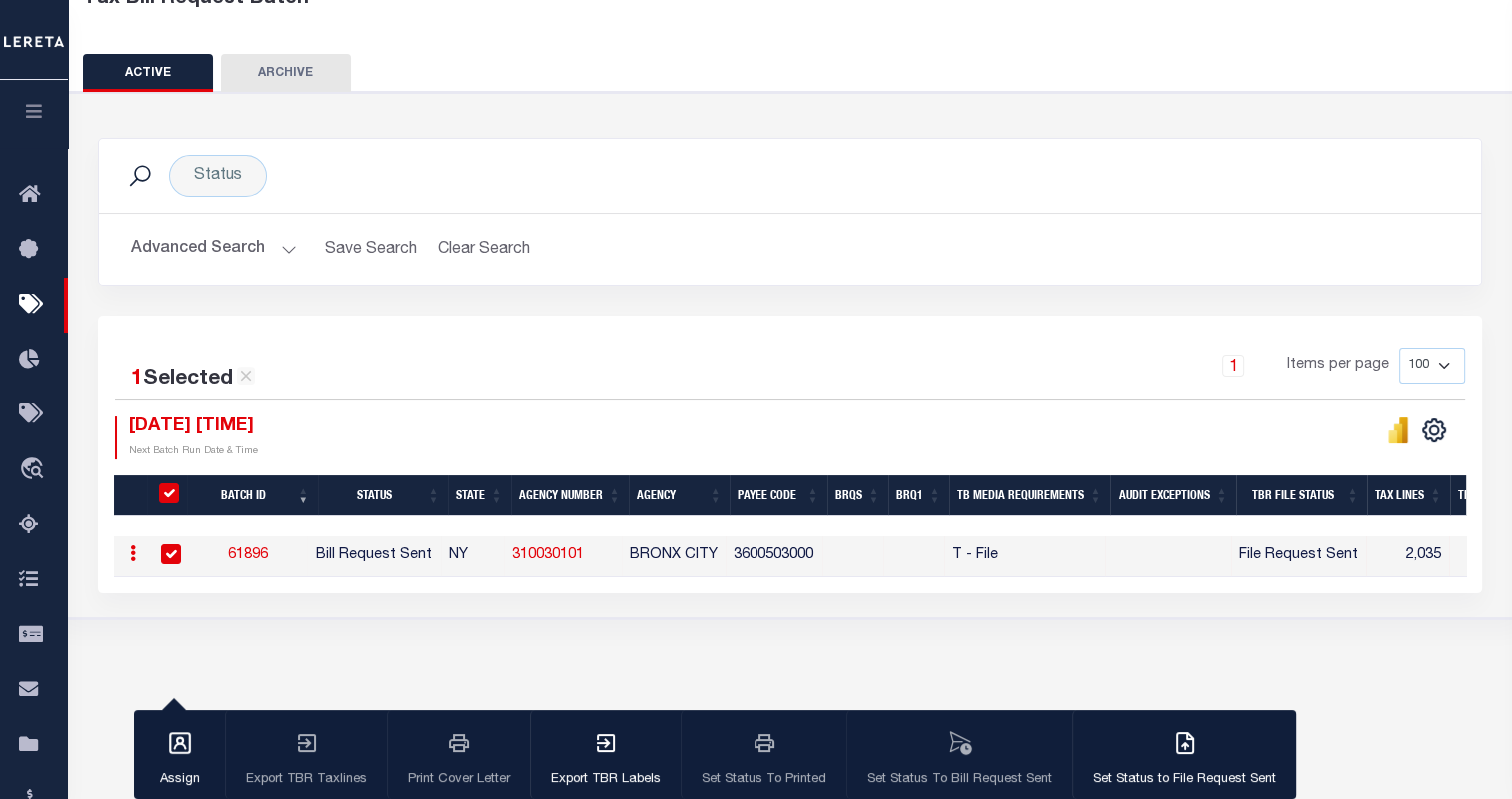 click on "Advanced Search" at bounding box center [214, 249] 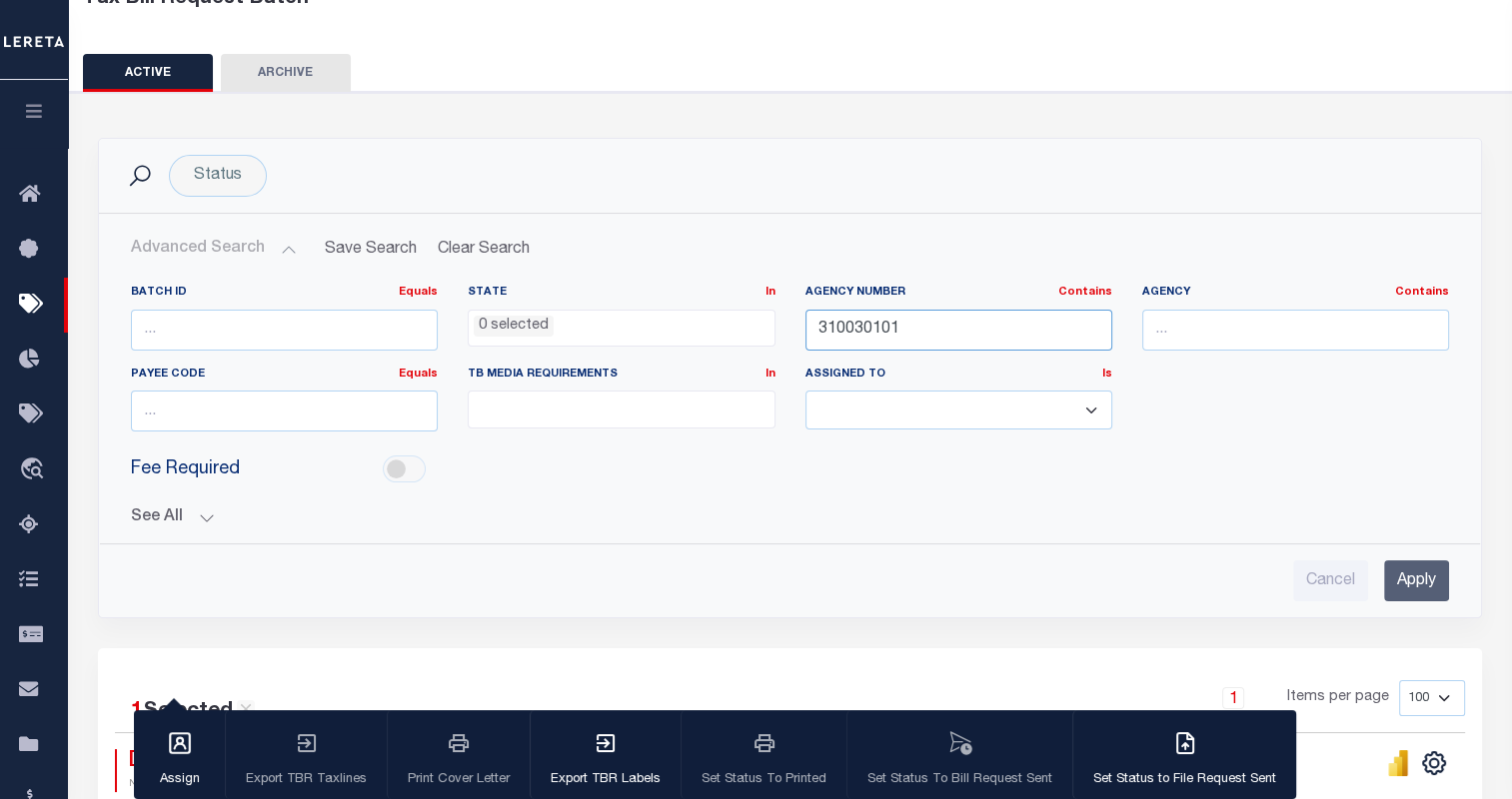 click on "310030101" at bounding box center (958, 330) 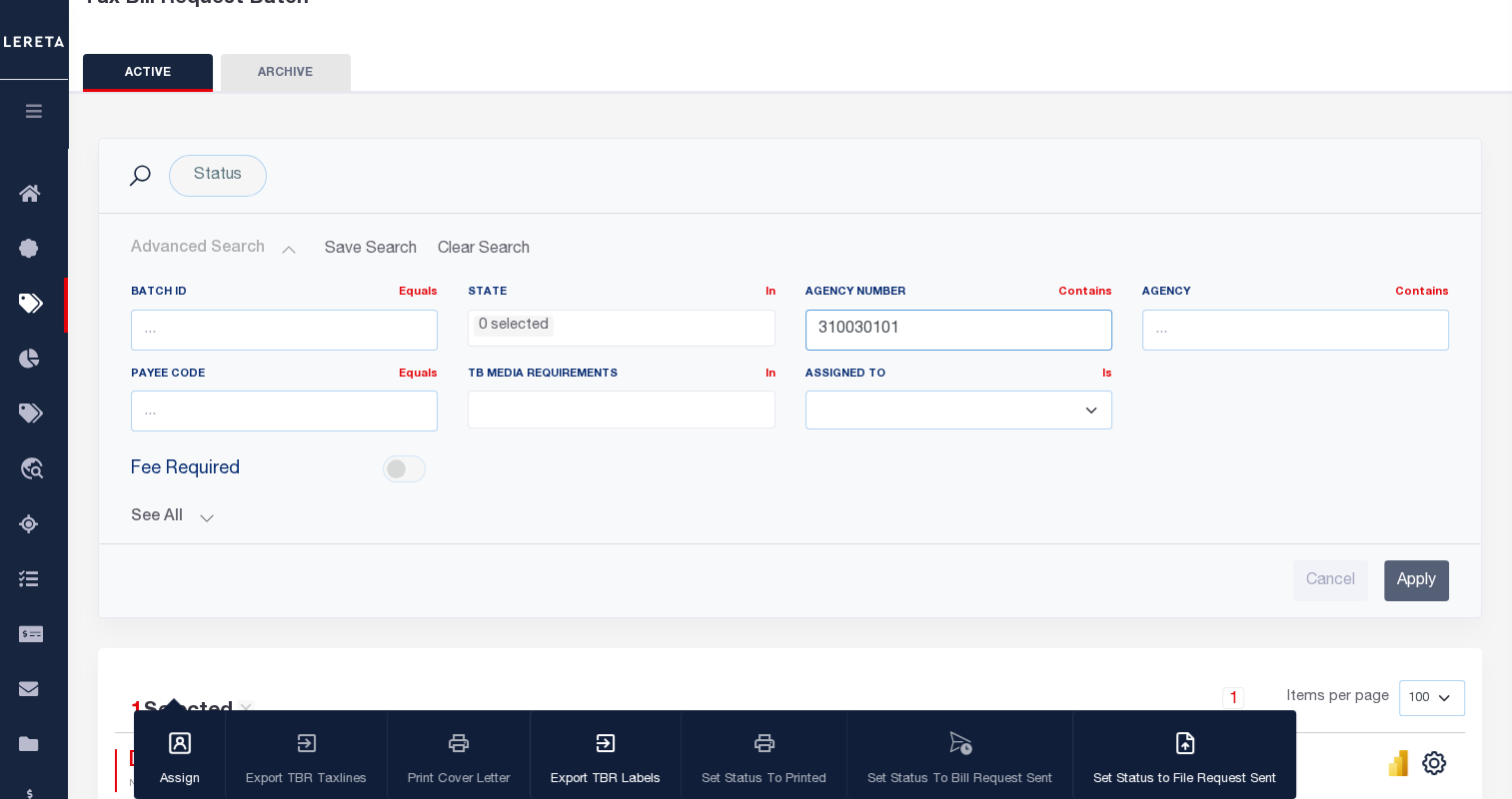 paste on "7051" 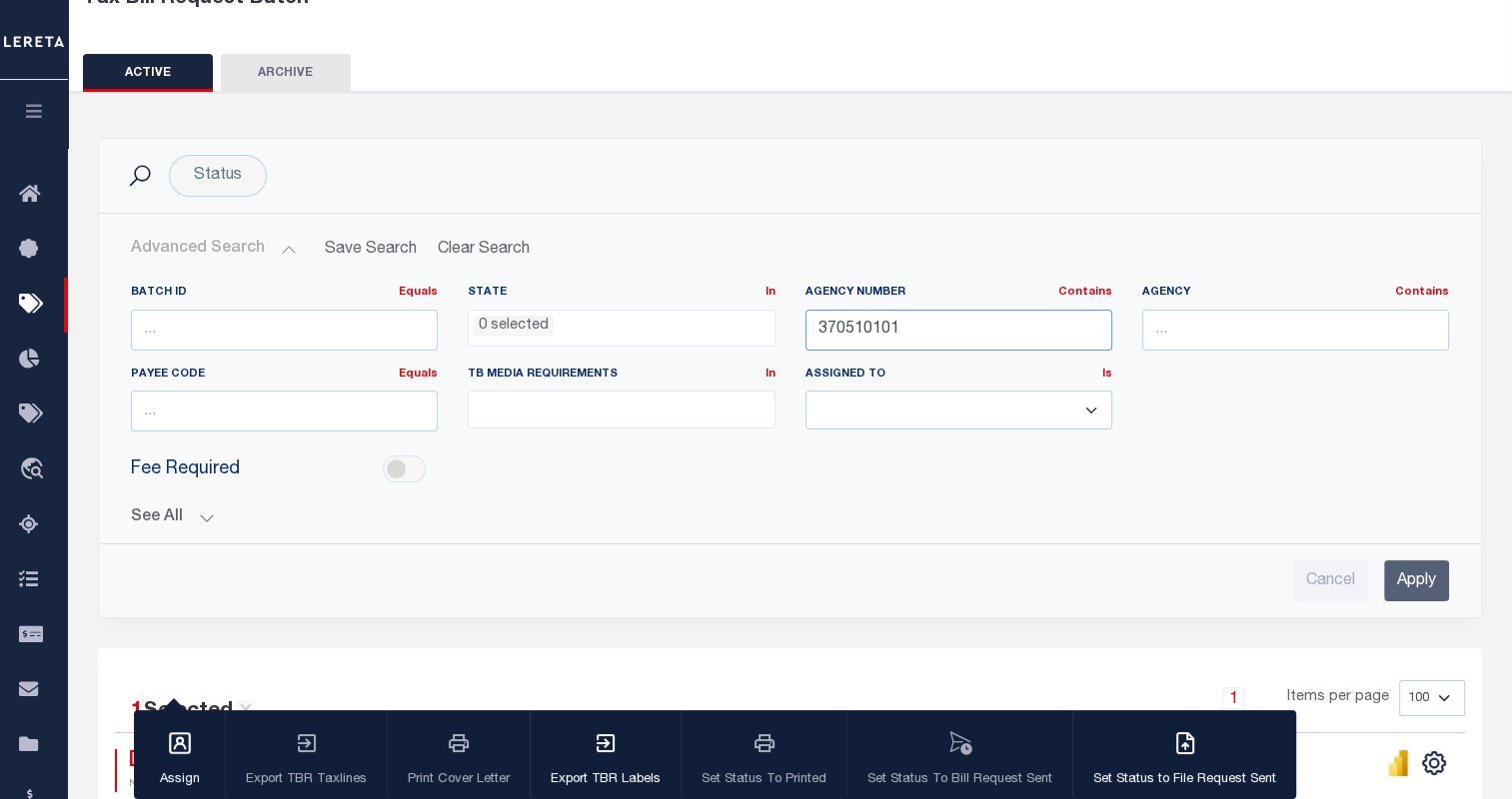 type on "370510101" 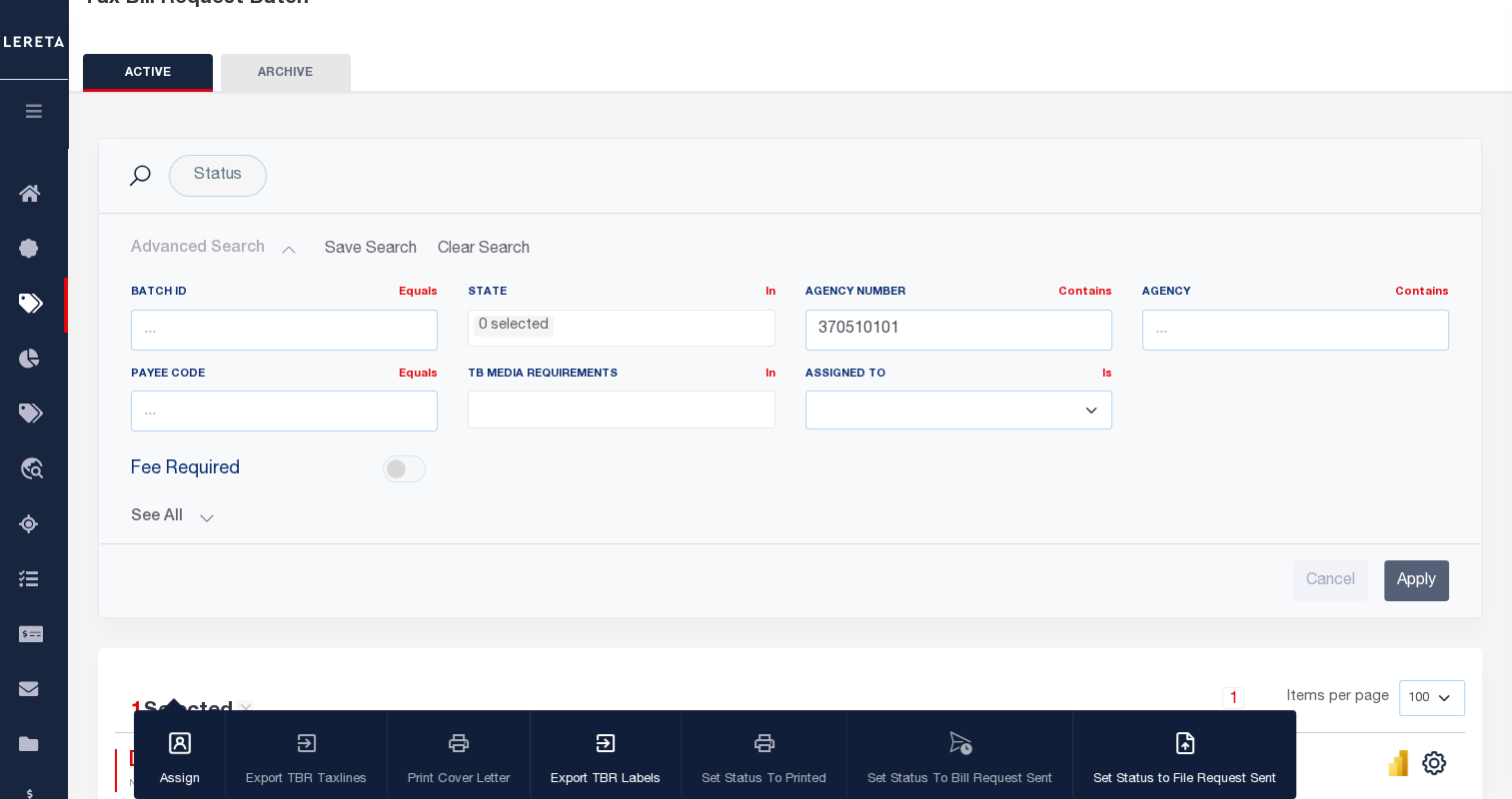 click on "Apply" at bounding box center [1416, 580] 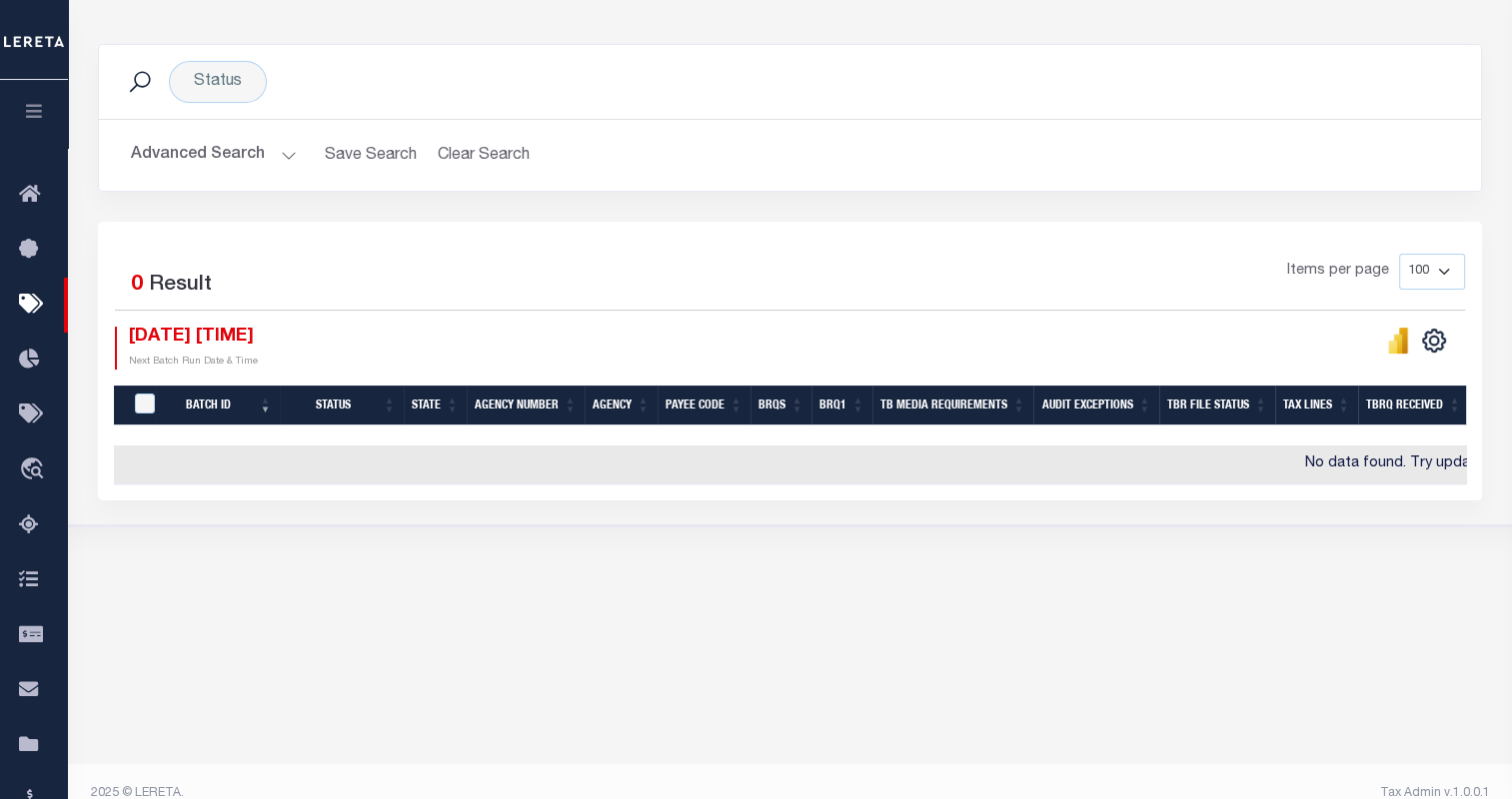 scroll, scrollTop: 237, scrollLeft: 0, axis: vertical 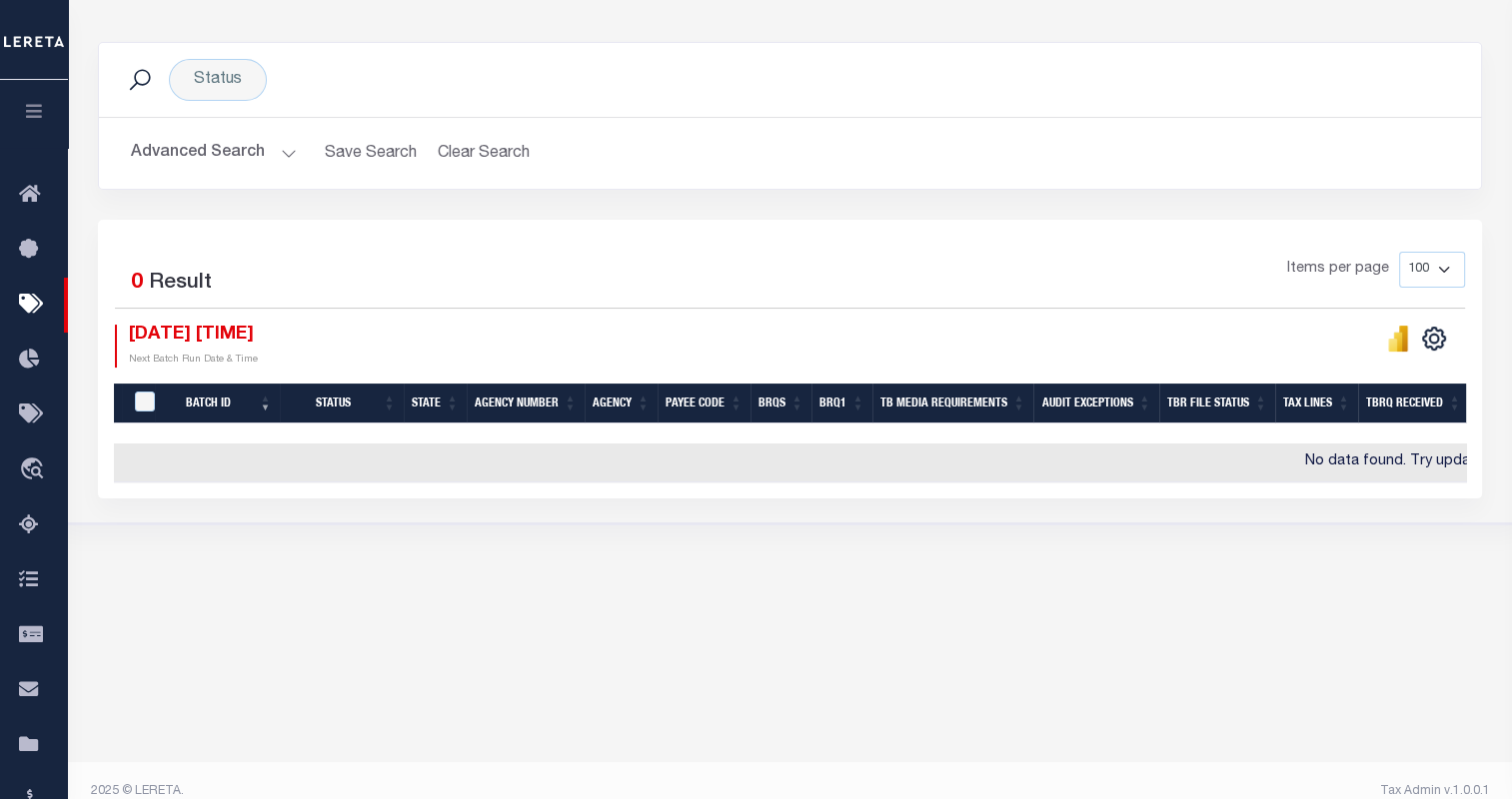 click at bounding box center (34, 114) 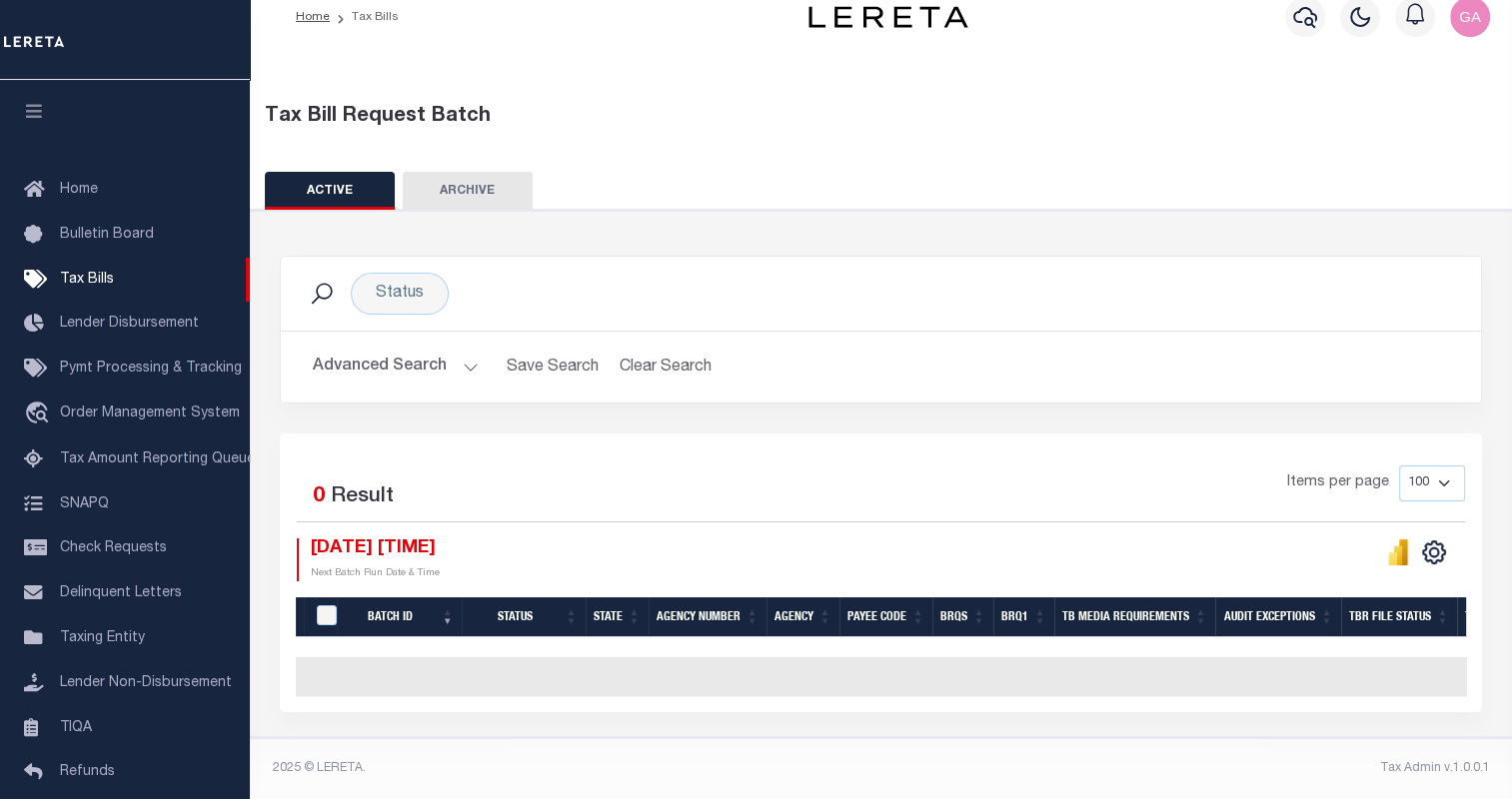 scroll, scrollTop: 32, scrollLeft: 0, axis: vertical 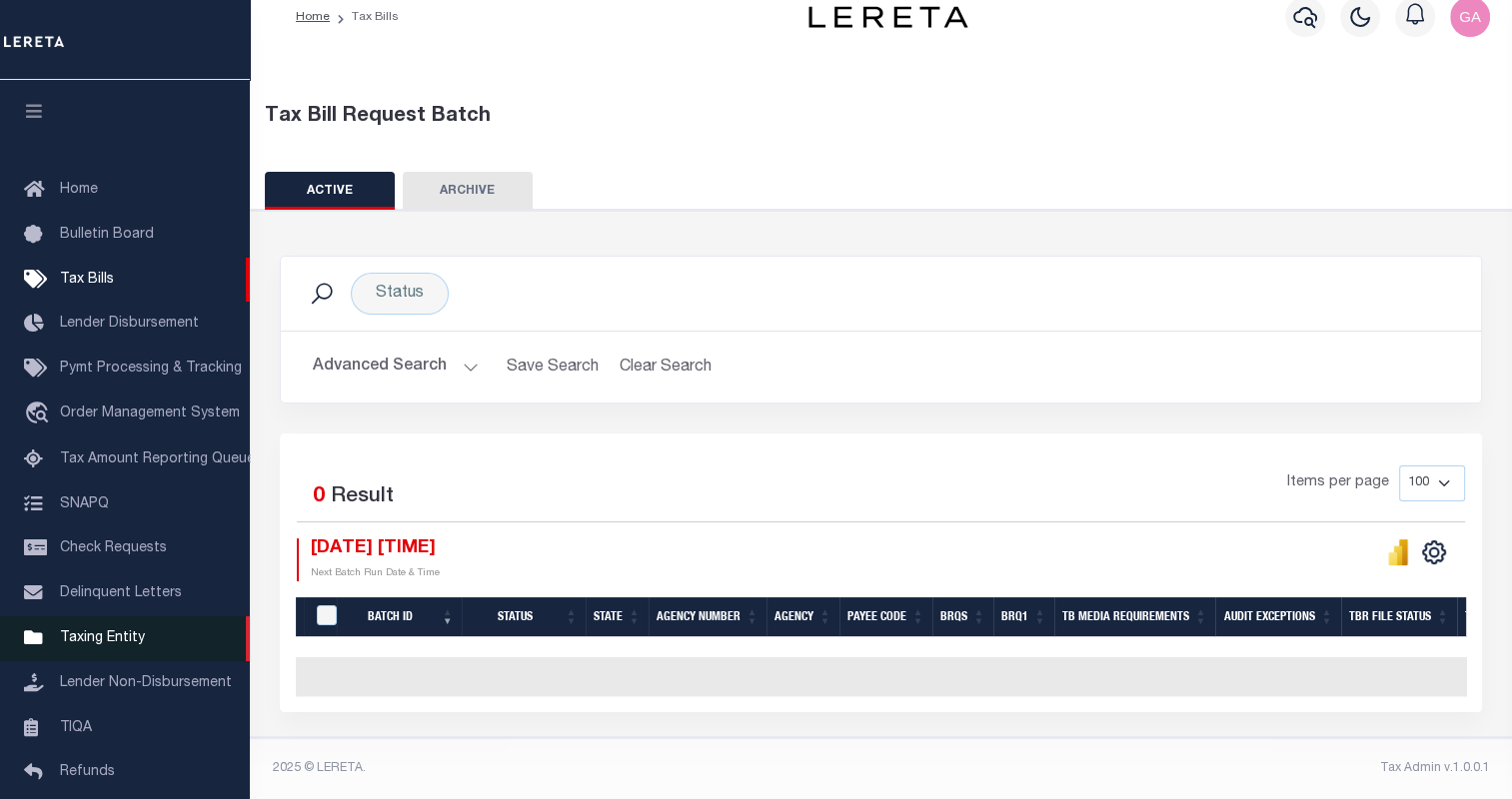 click on "Taxing Entity" at bounding box center (102, 638) 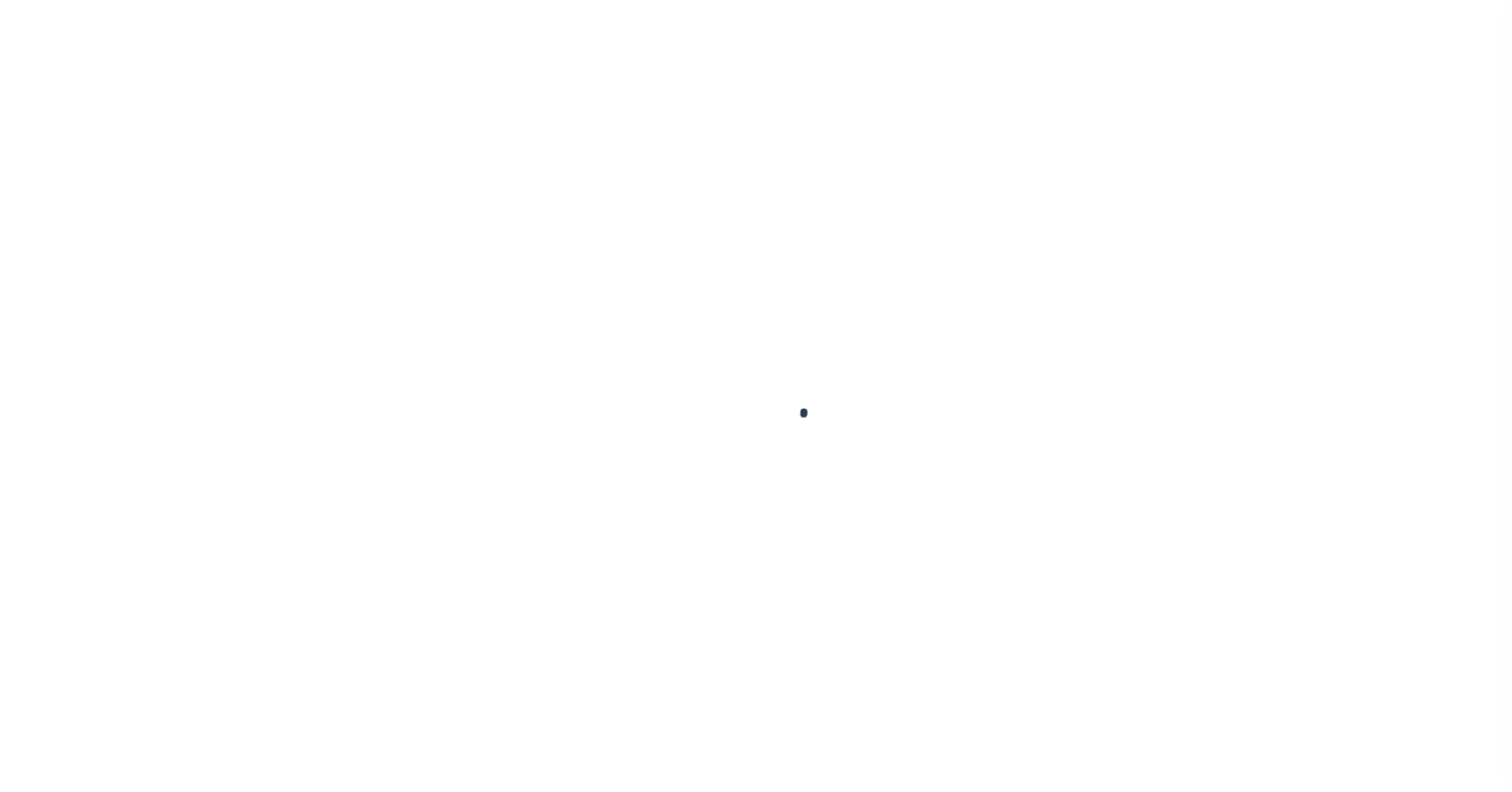 scroll, scrollTop: 0, scrollLeft: 0, axis: both 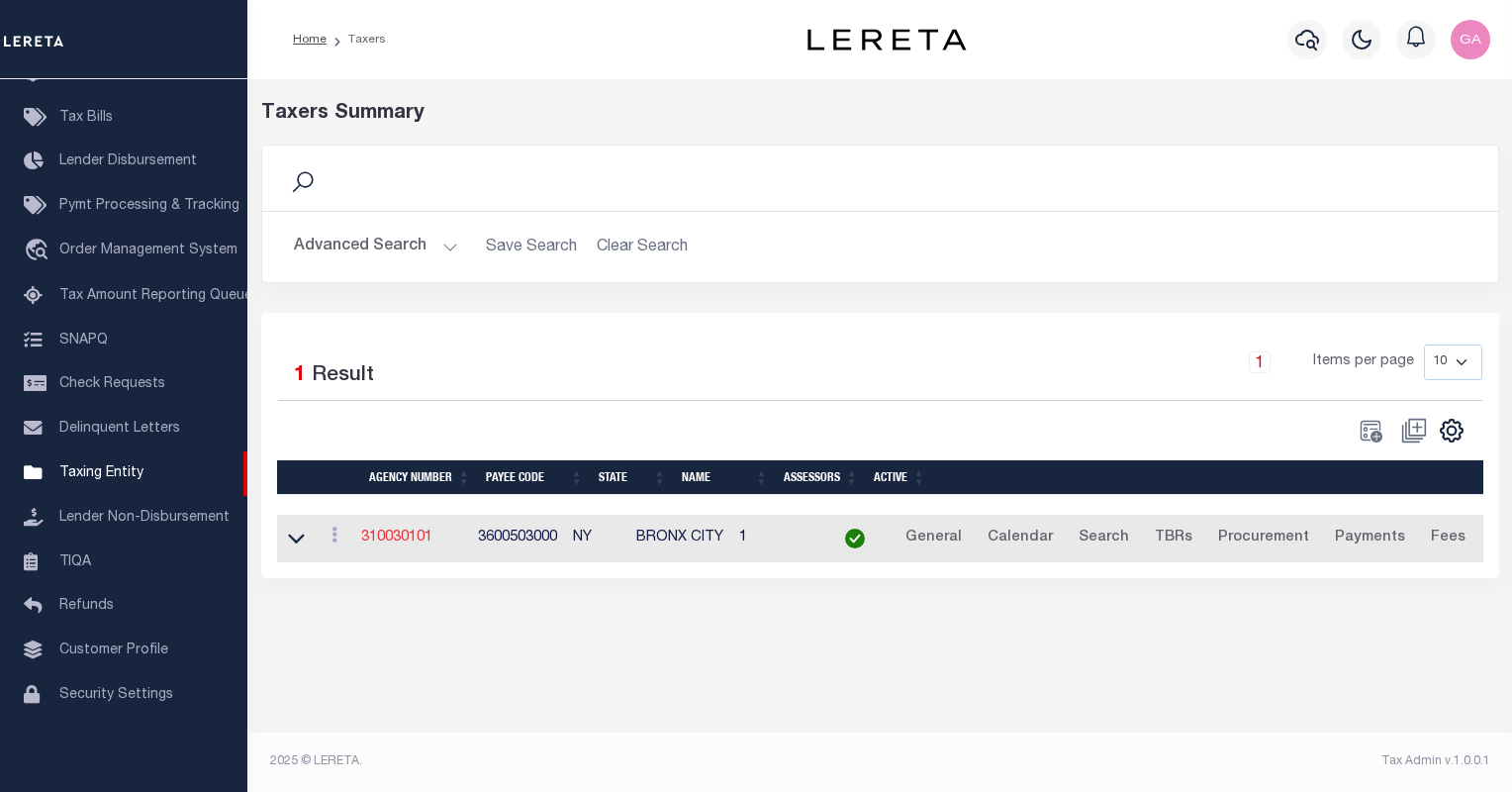 click on "310030101" at bounding box center (397, 538) 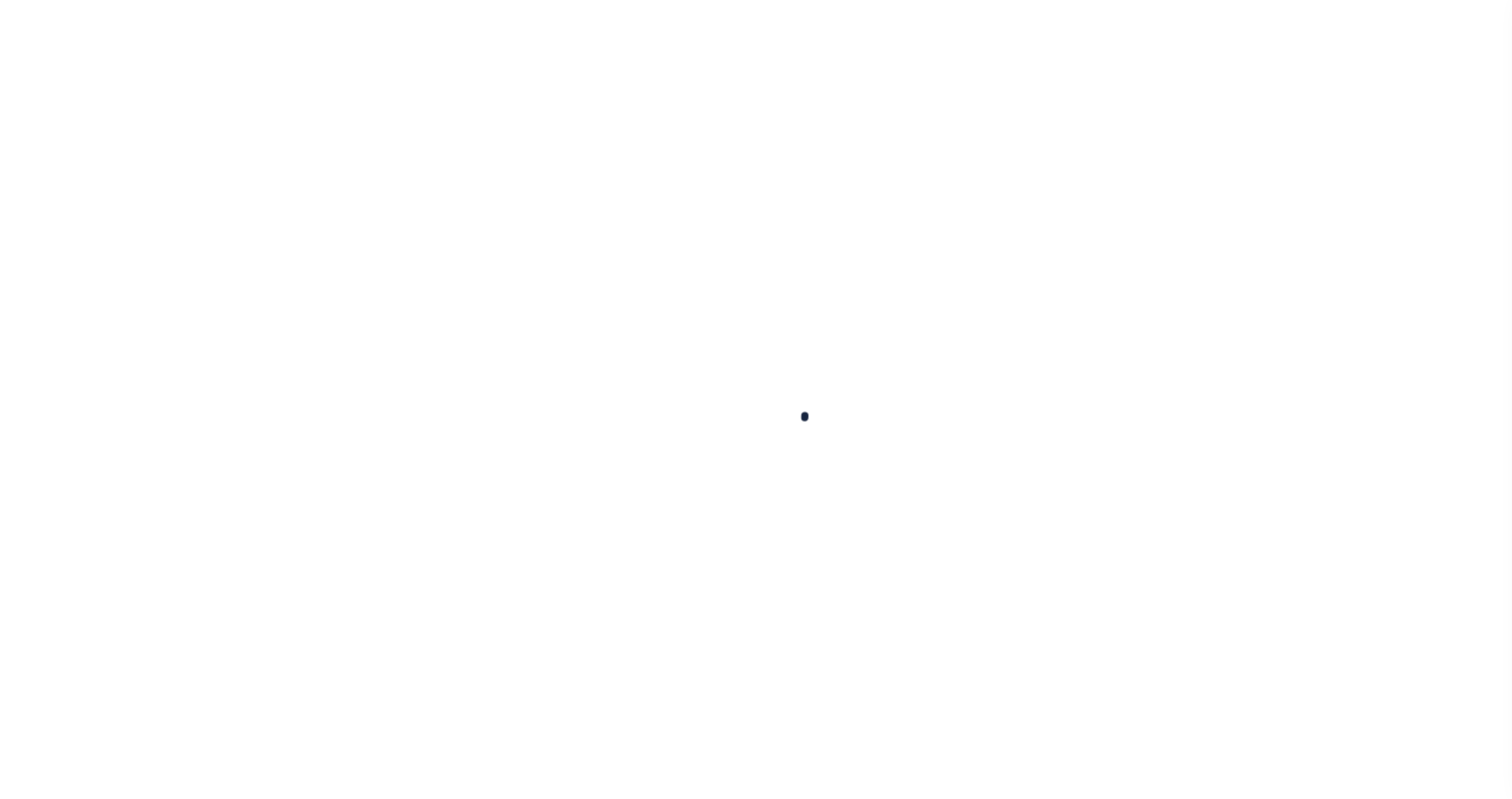 select 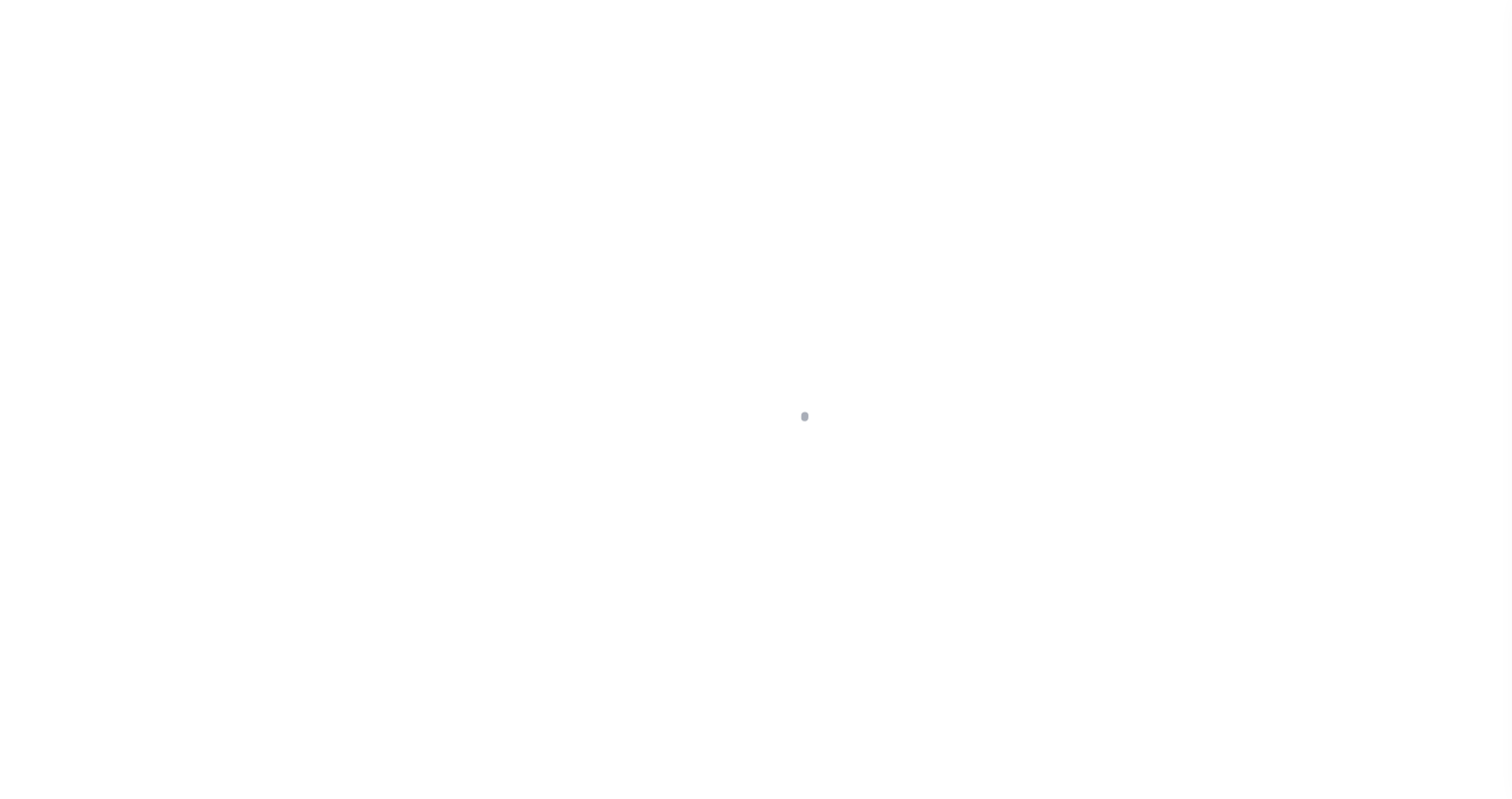 scroll, scrollTop: 0, scrollLeft: 0, axis: both 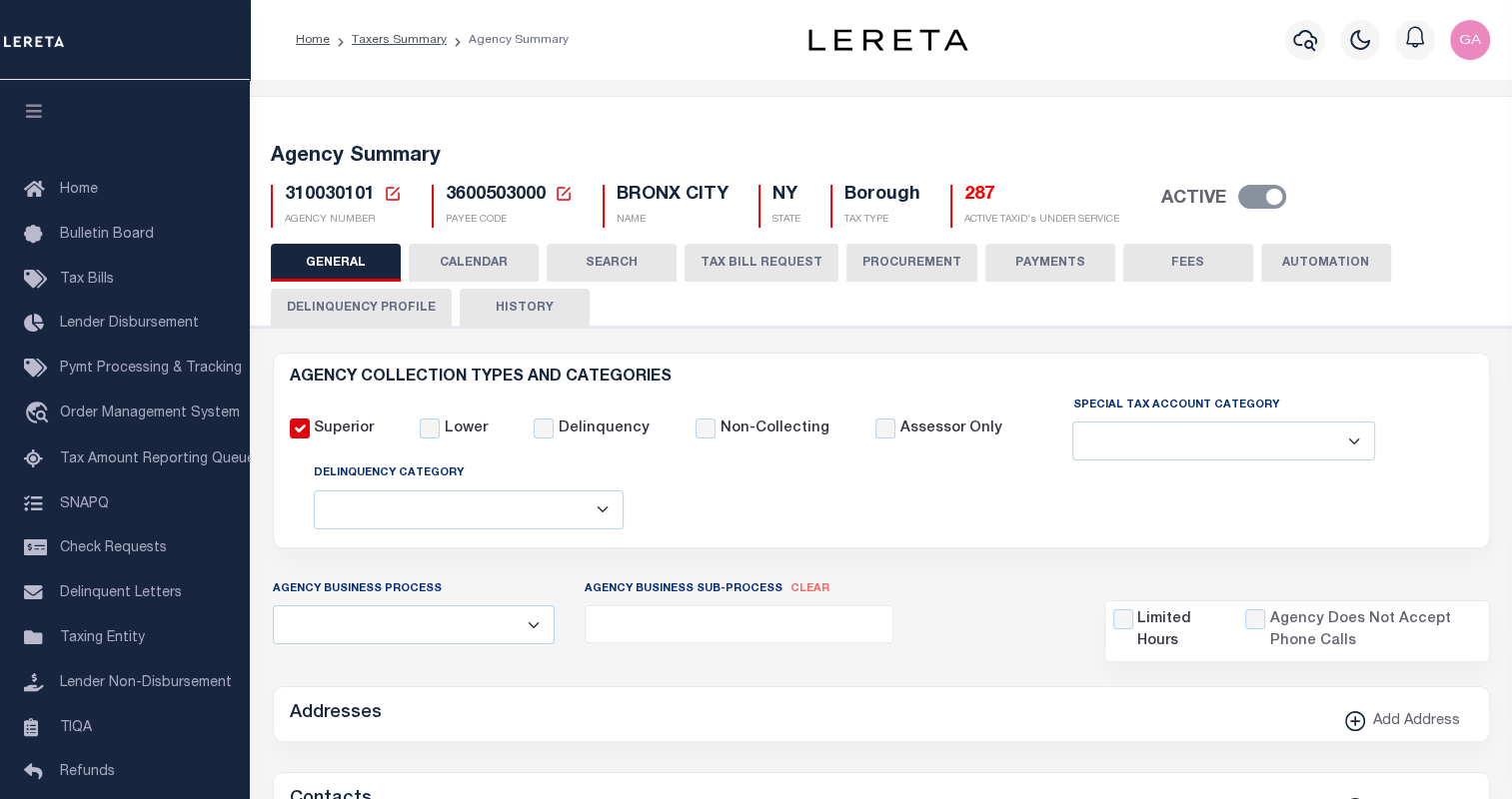 checkbox on "false" 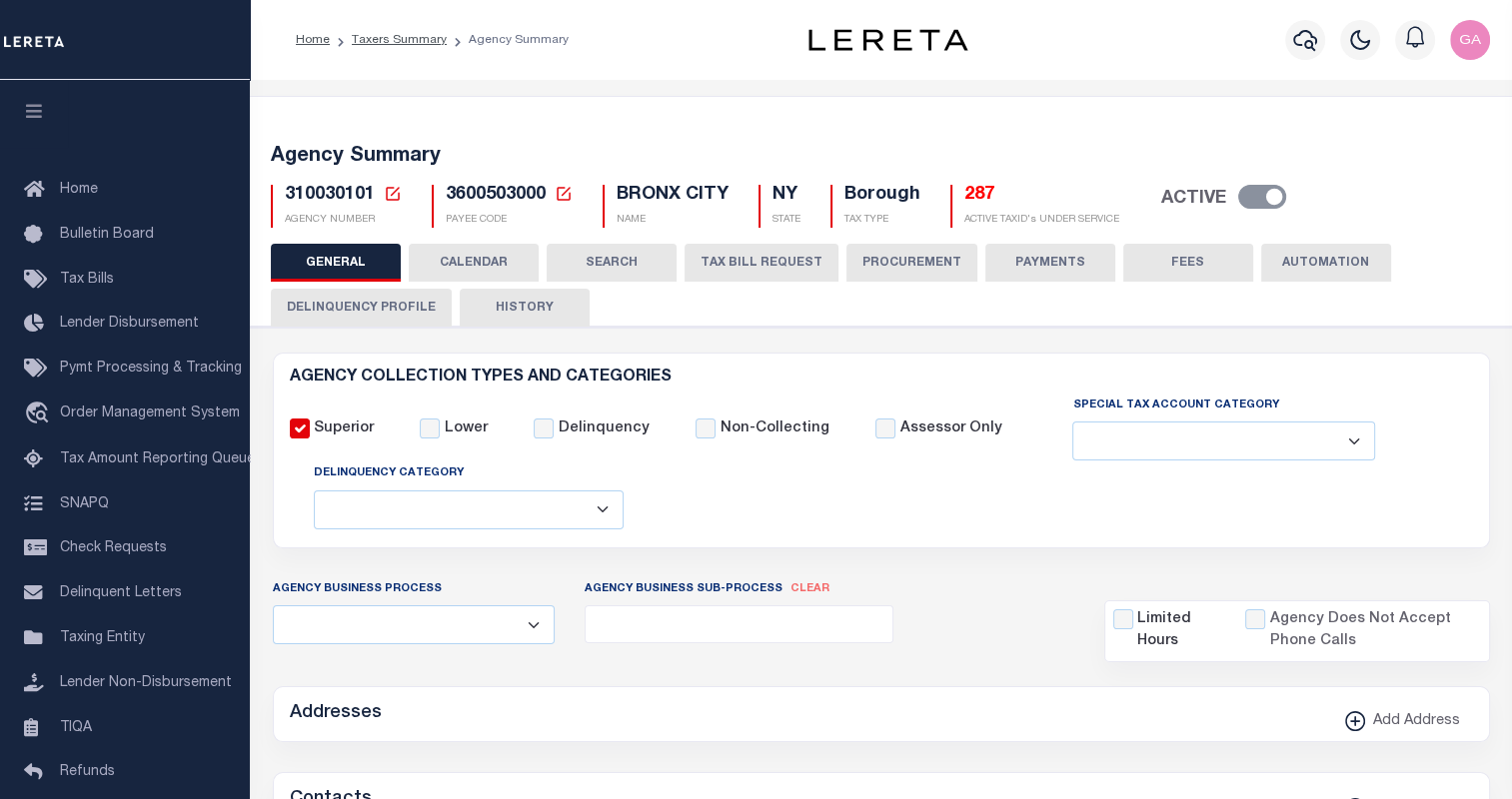 checkbox on "false" 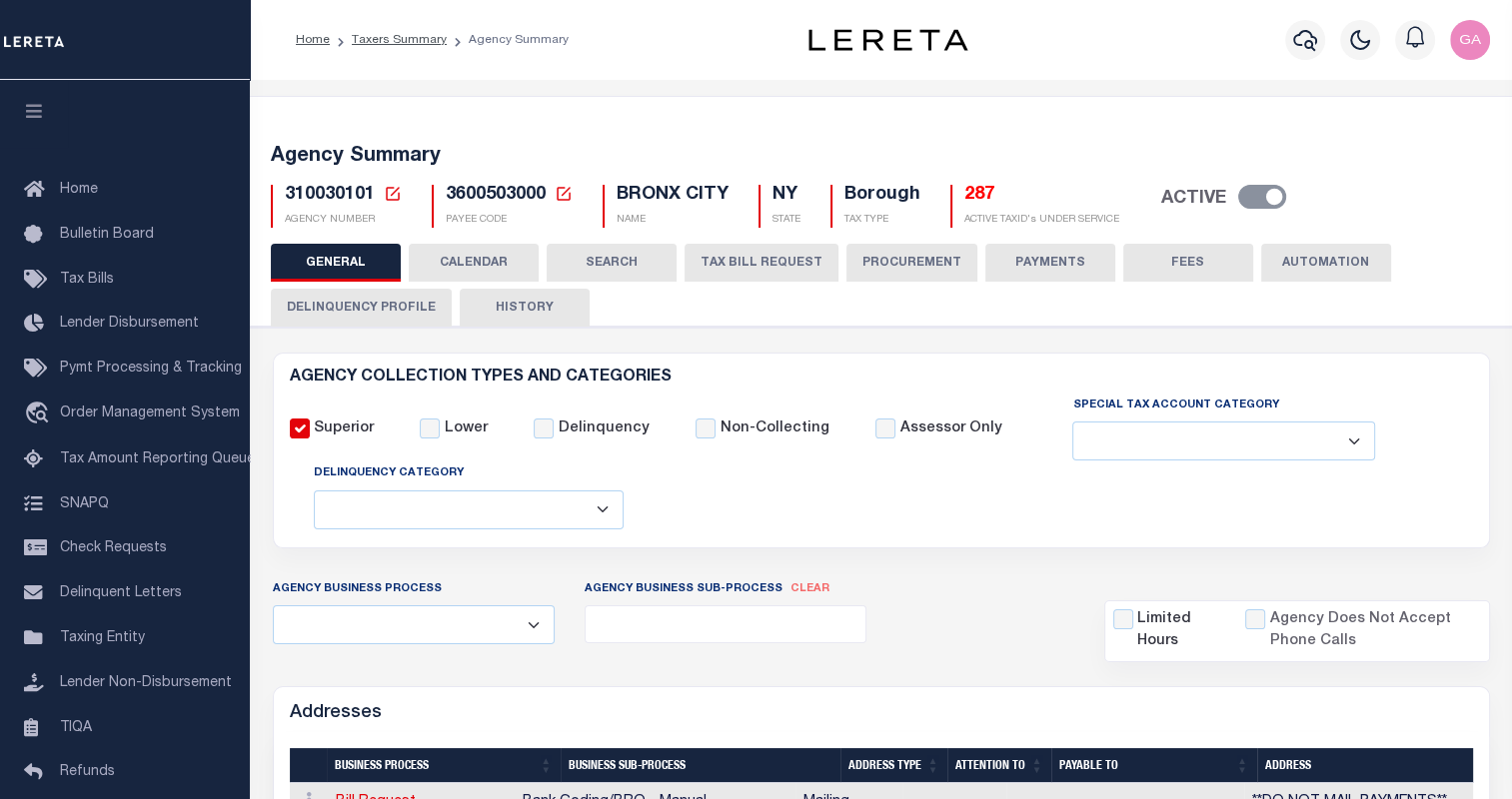 click on "CALENDAR" at bounding box center (474, 263) 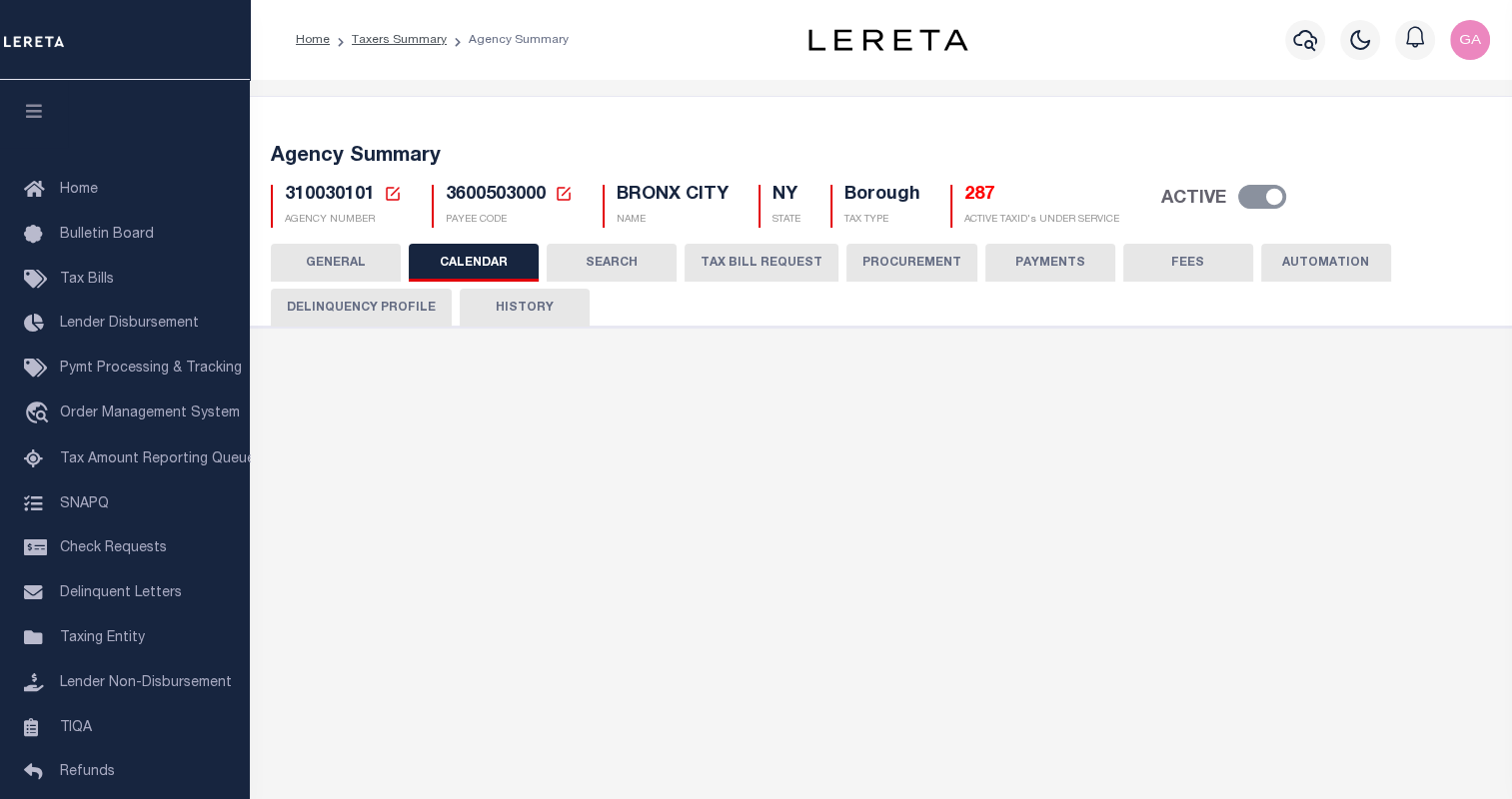 checkbox on "false" 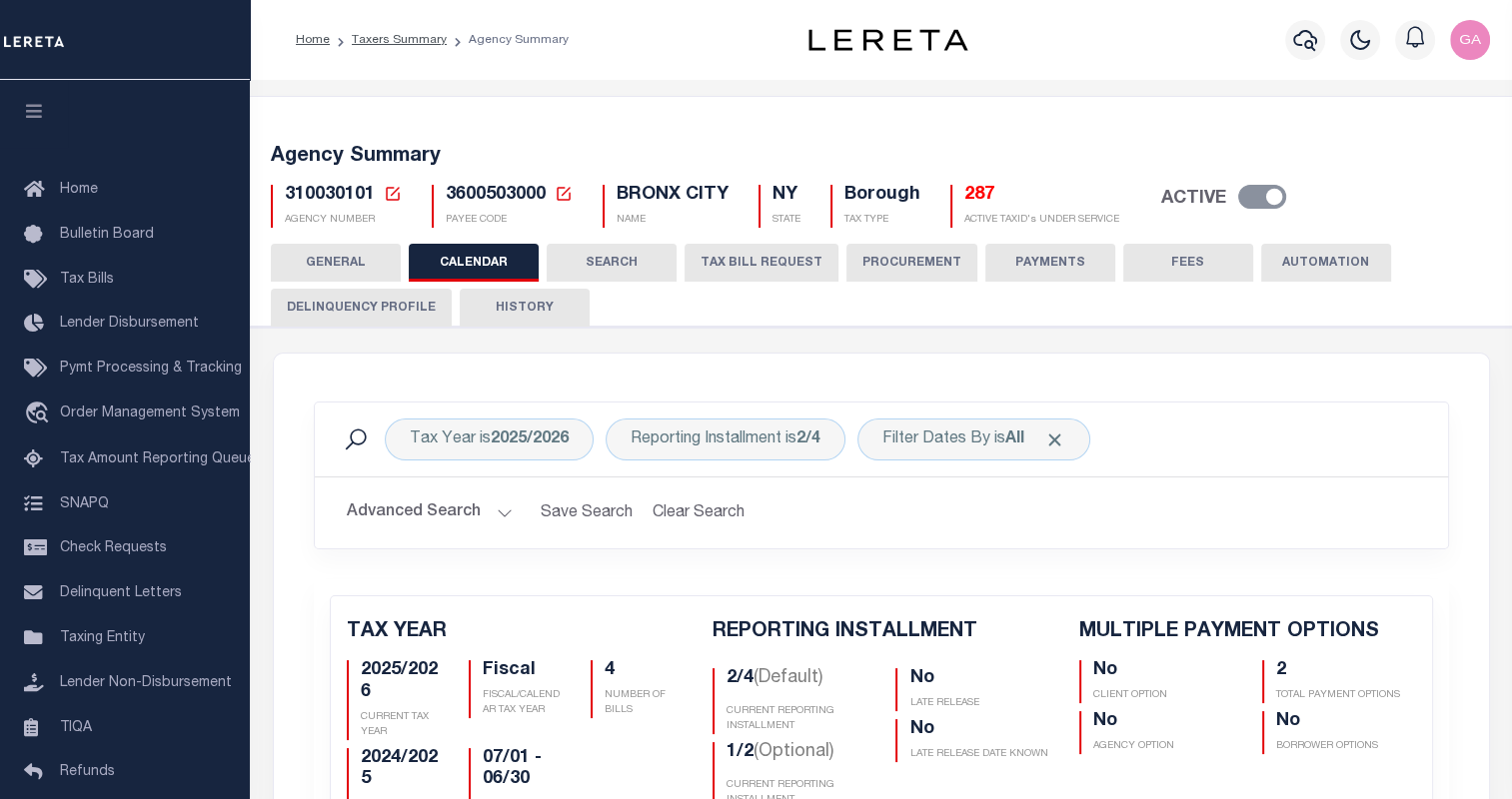 click on "TAX BILL REQUEST" at bounding box center (761, 263) 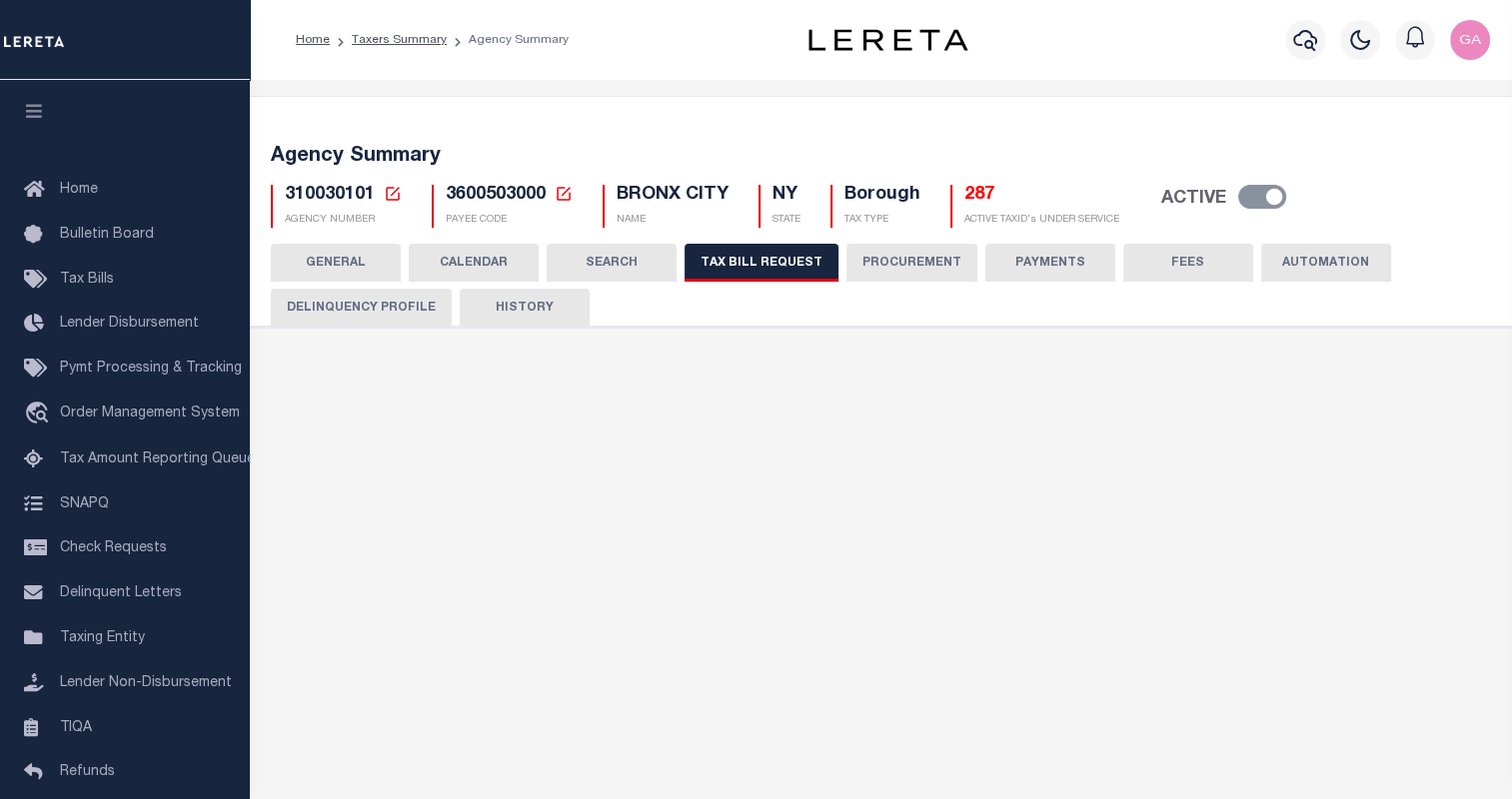 select on "22" 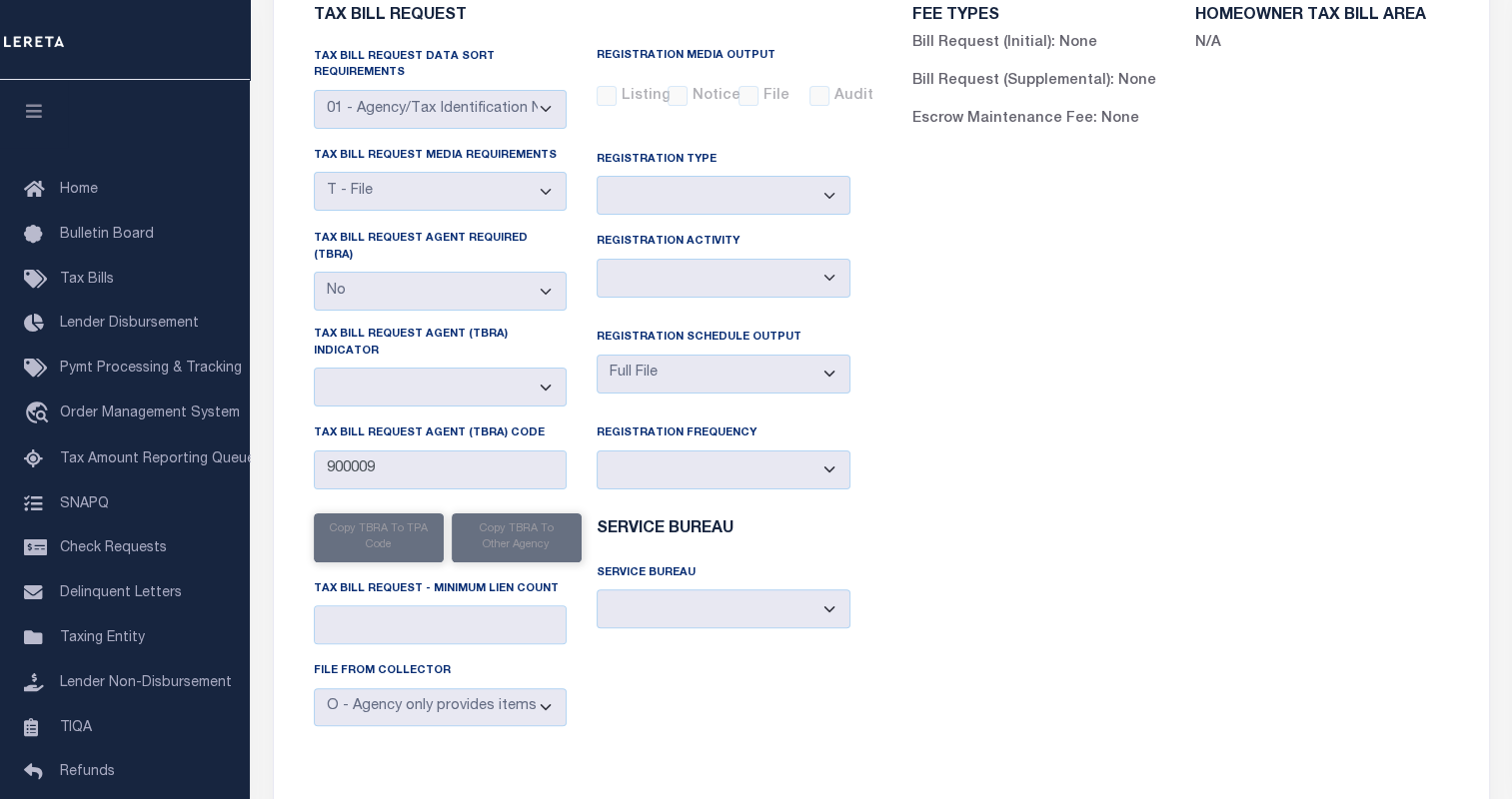 scroll, scrollTop: 375, scrollLeft: 0, axis: vertical 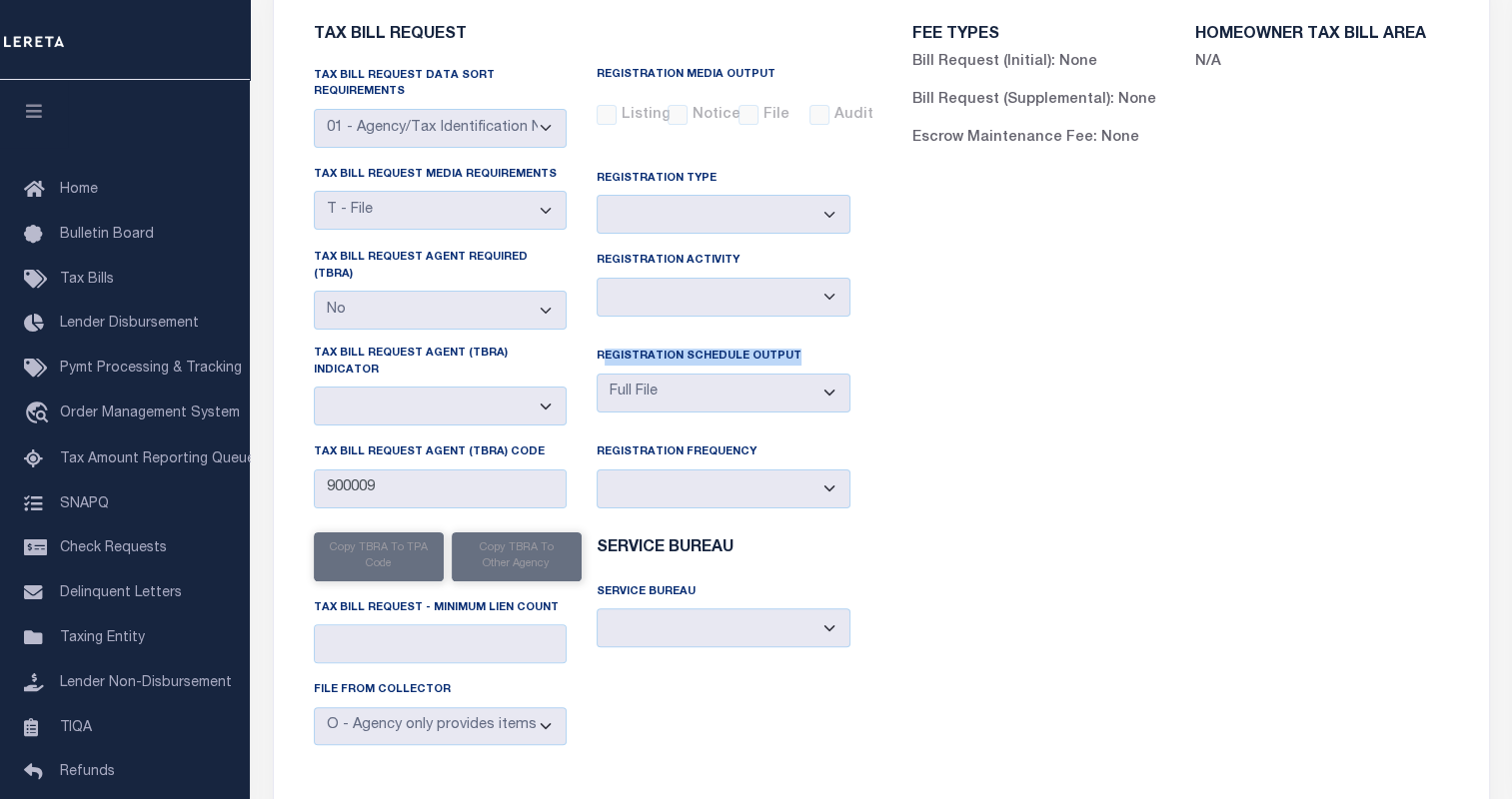 drag, startPoint x: 788, startPoint y: 341, endPoint x: 602, endPoint y: 336, distance: 186.06719 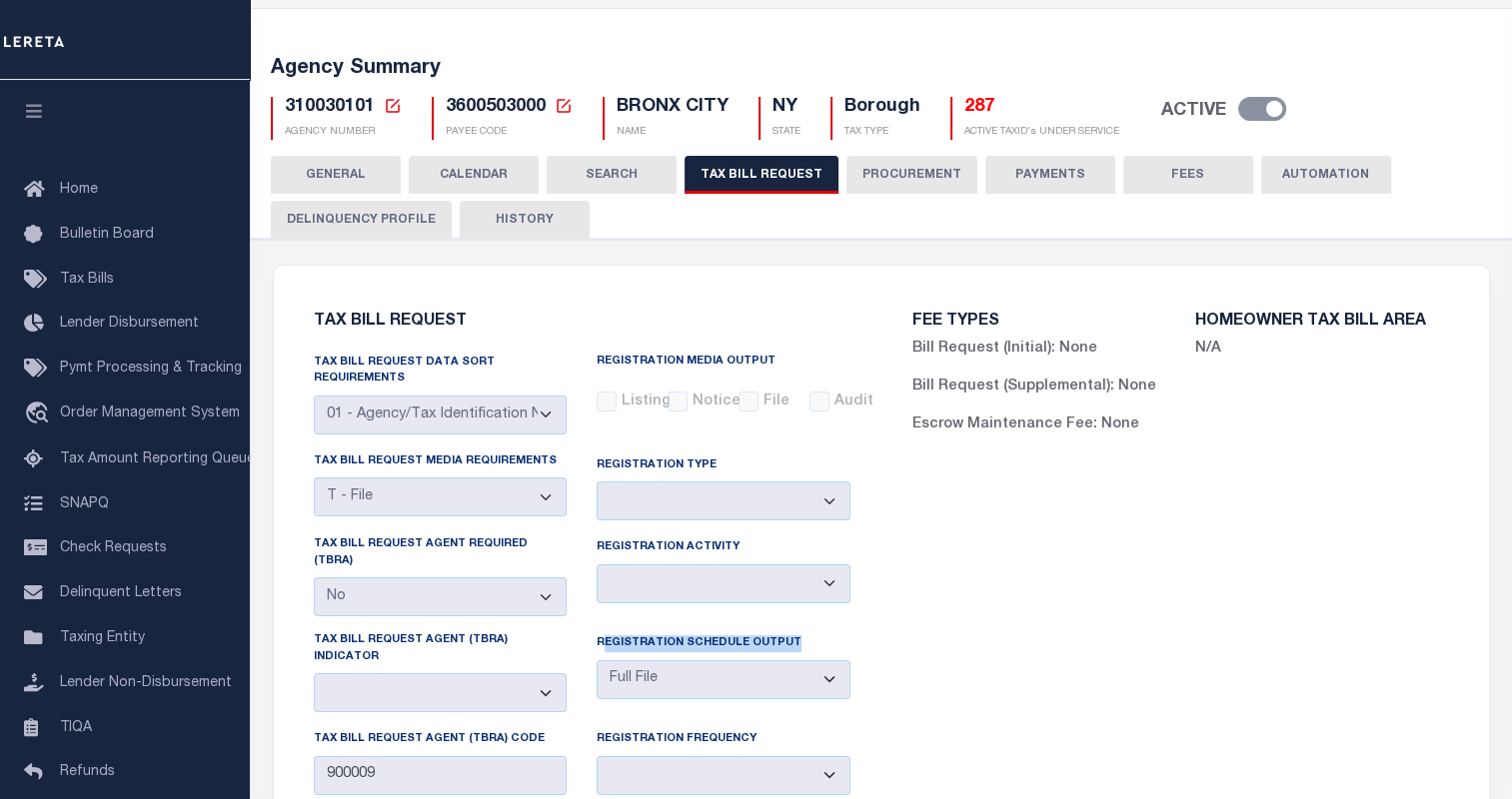 scroll, scrollTop: 0, scrollLeft: 0, axis: both 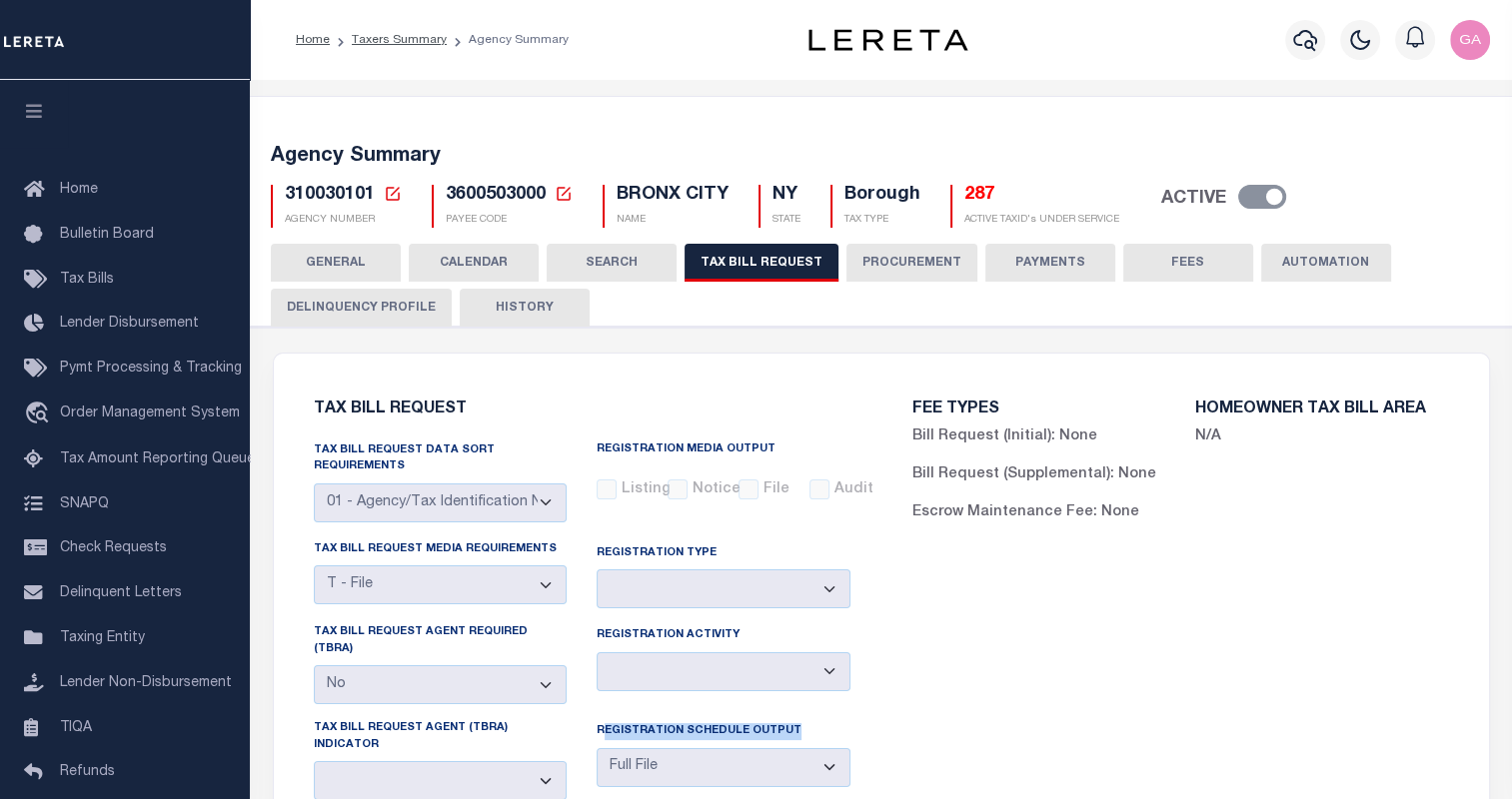click on "GENERAL" at bounding box center (336, 263) 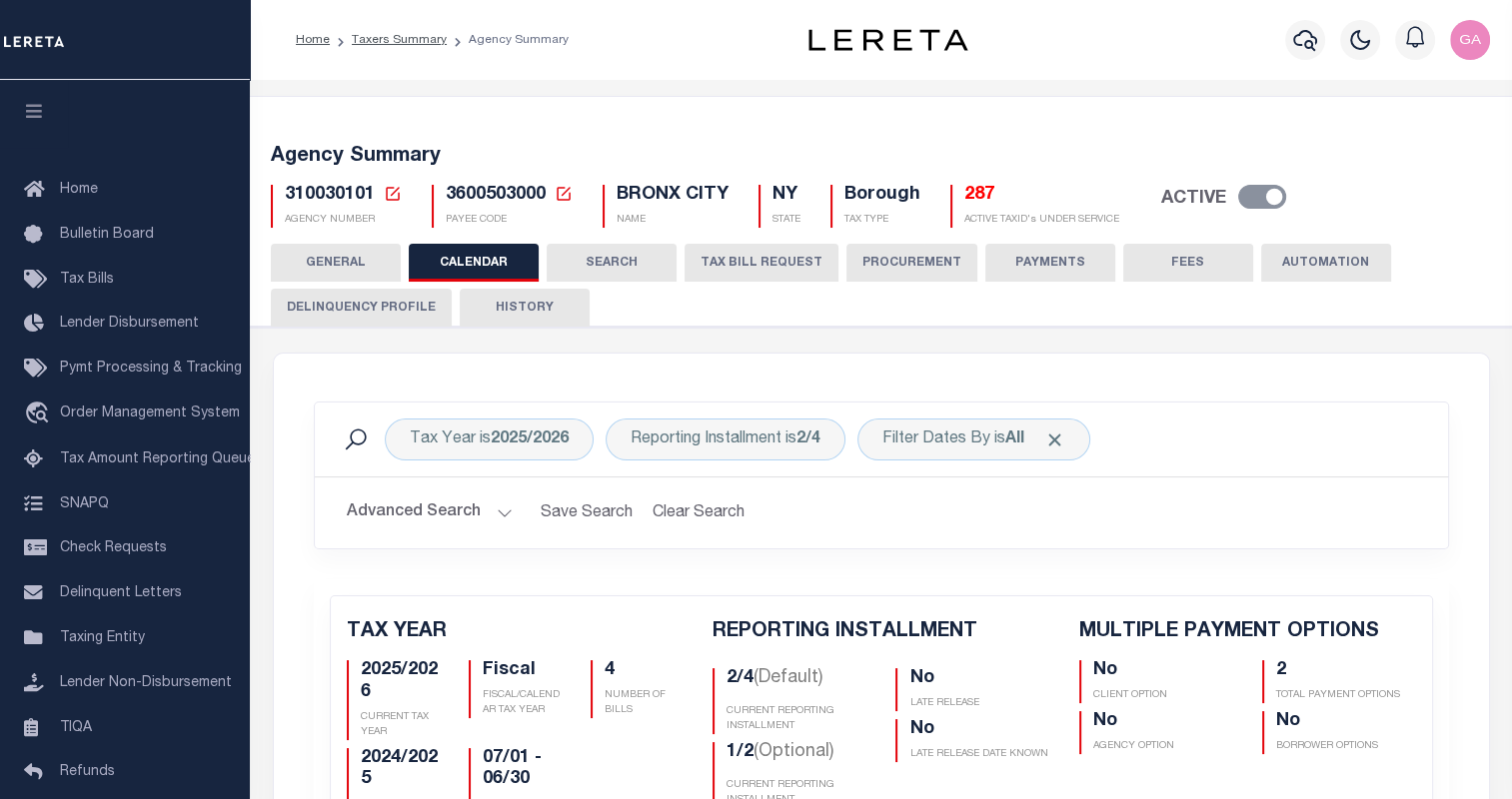 click 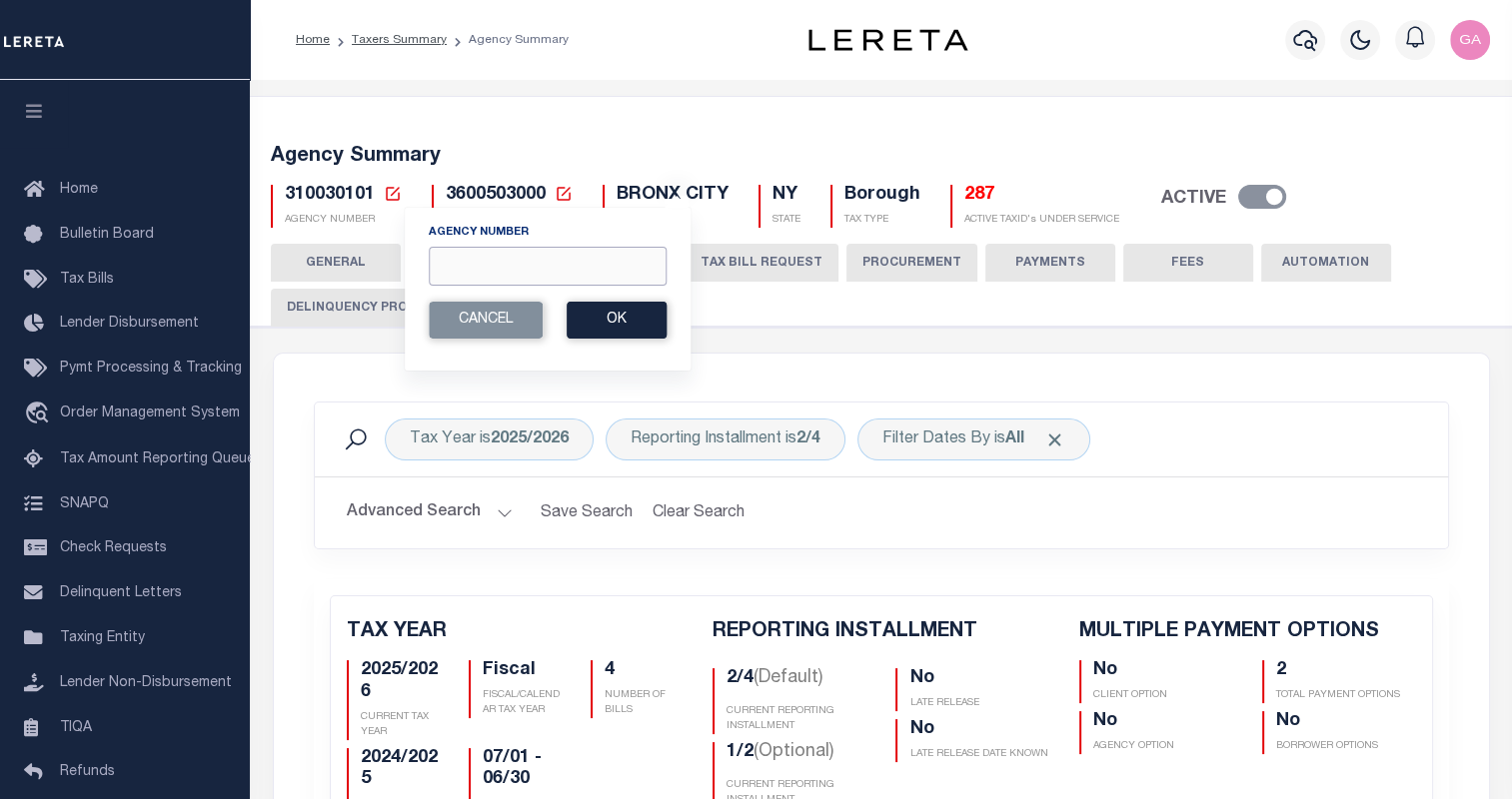 click on "Agency Number" at bounding box center [548, 266] 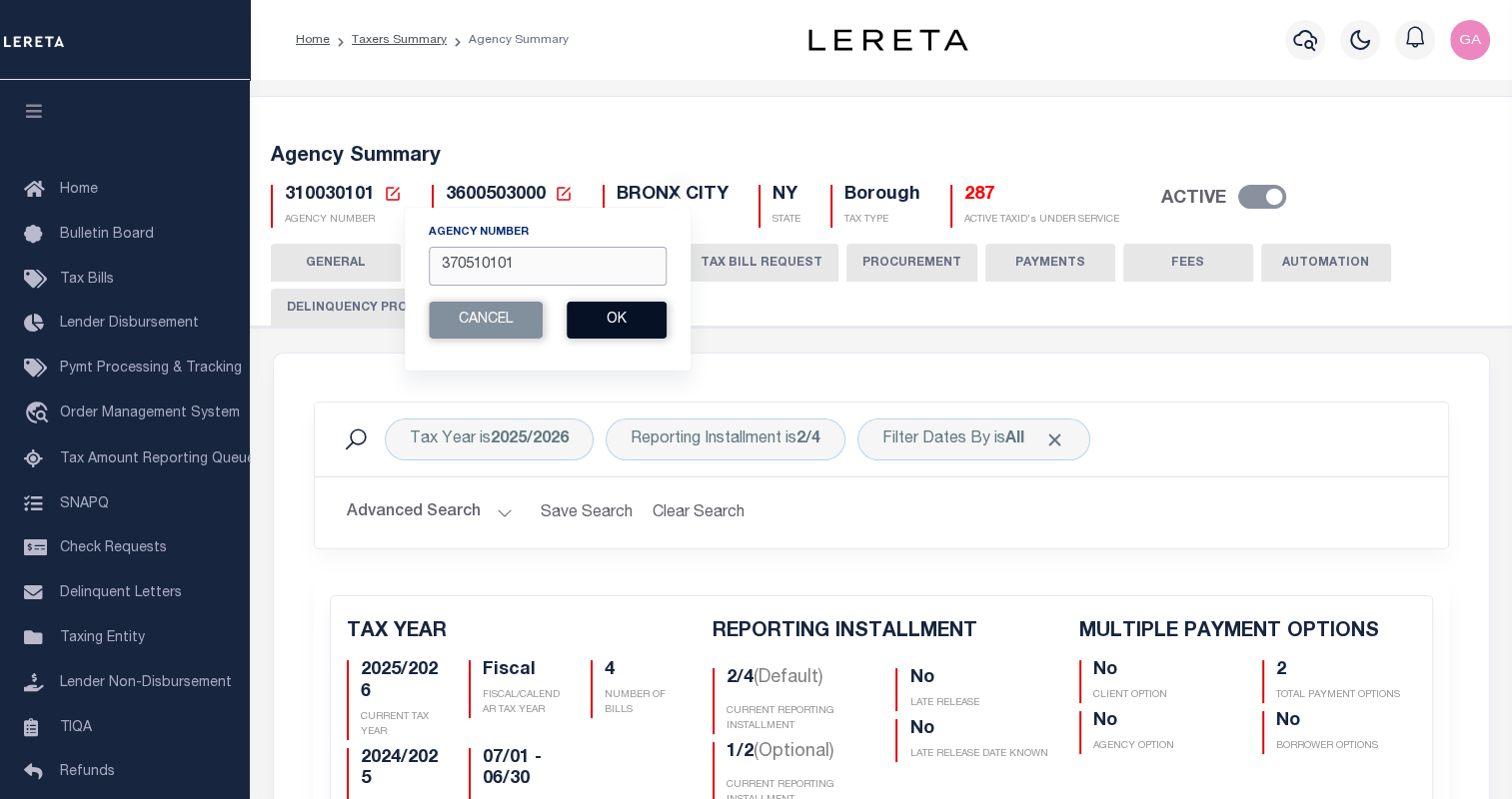 type on "370510101" 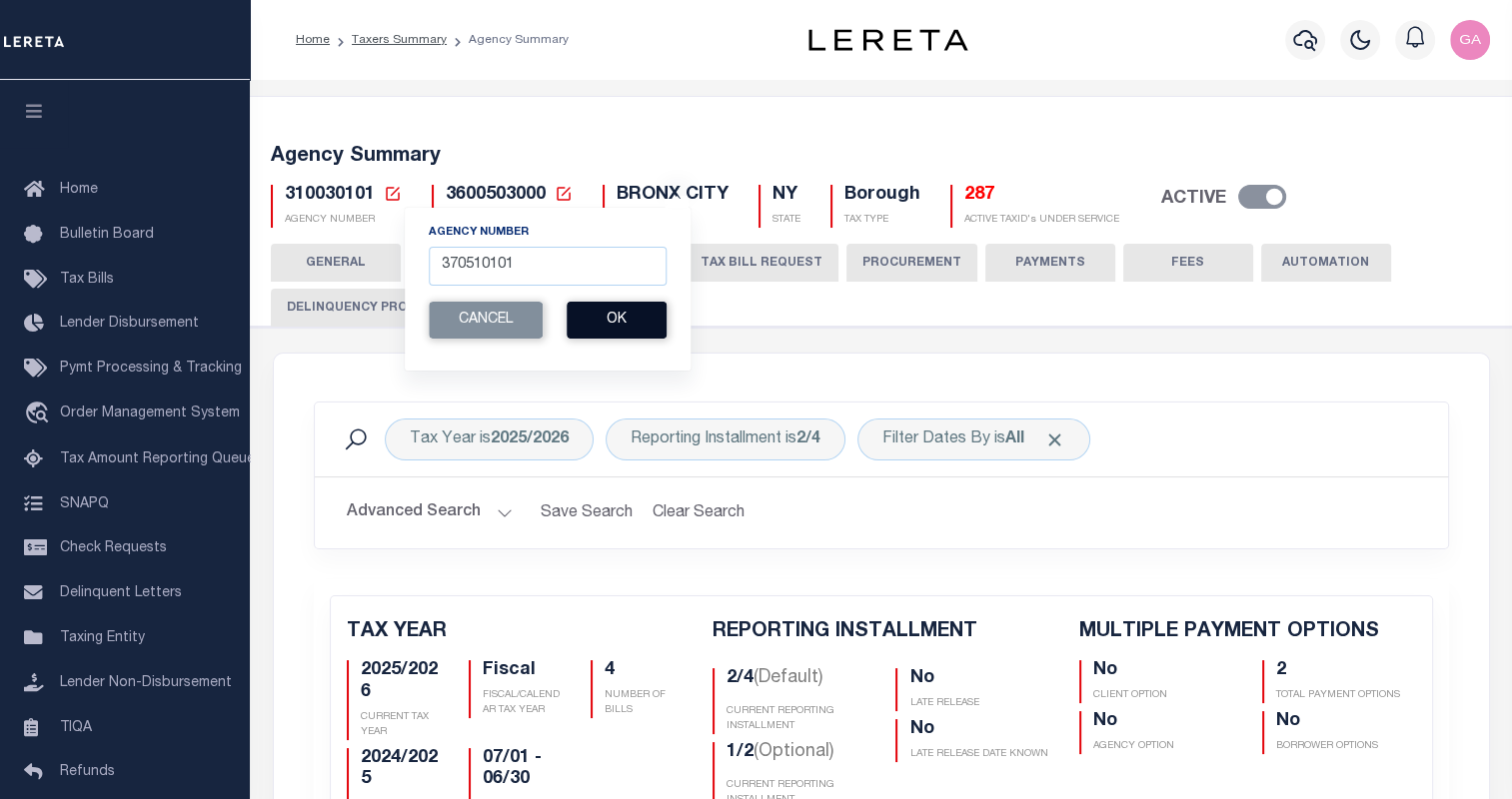 click on "Ok" at bounding box center [617, 320] 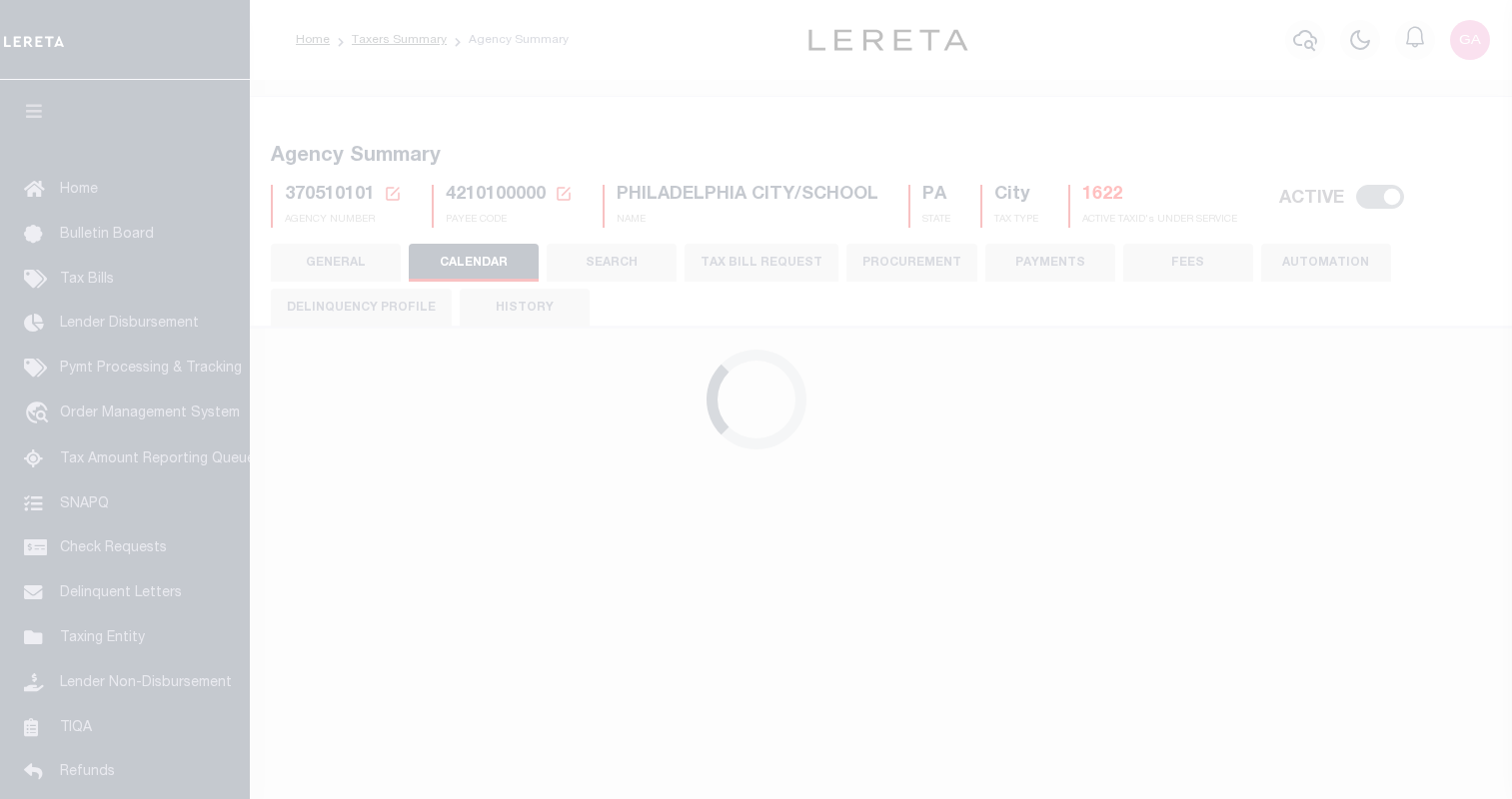scroll, scrollTop: 0, scrollLeft: 0, axis: both 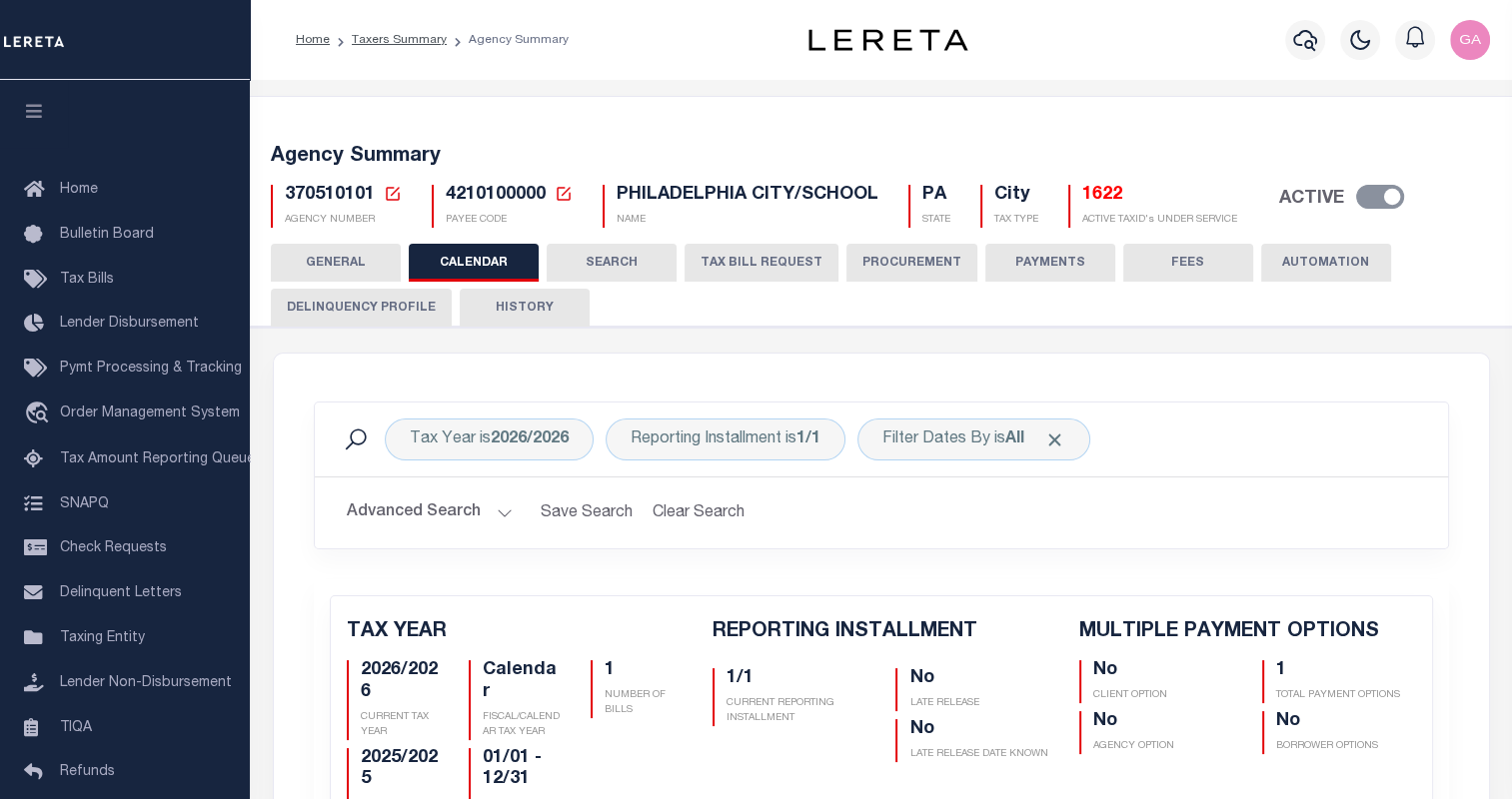 checkbox on "false" 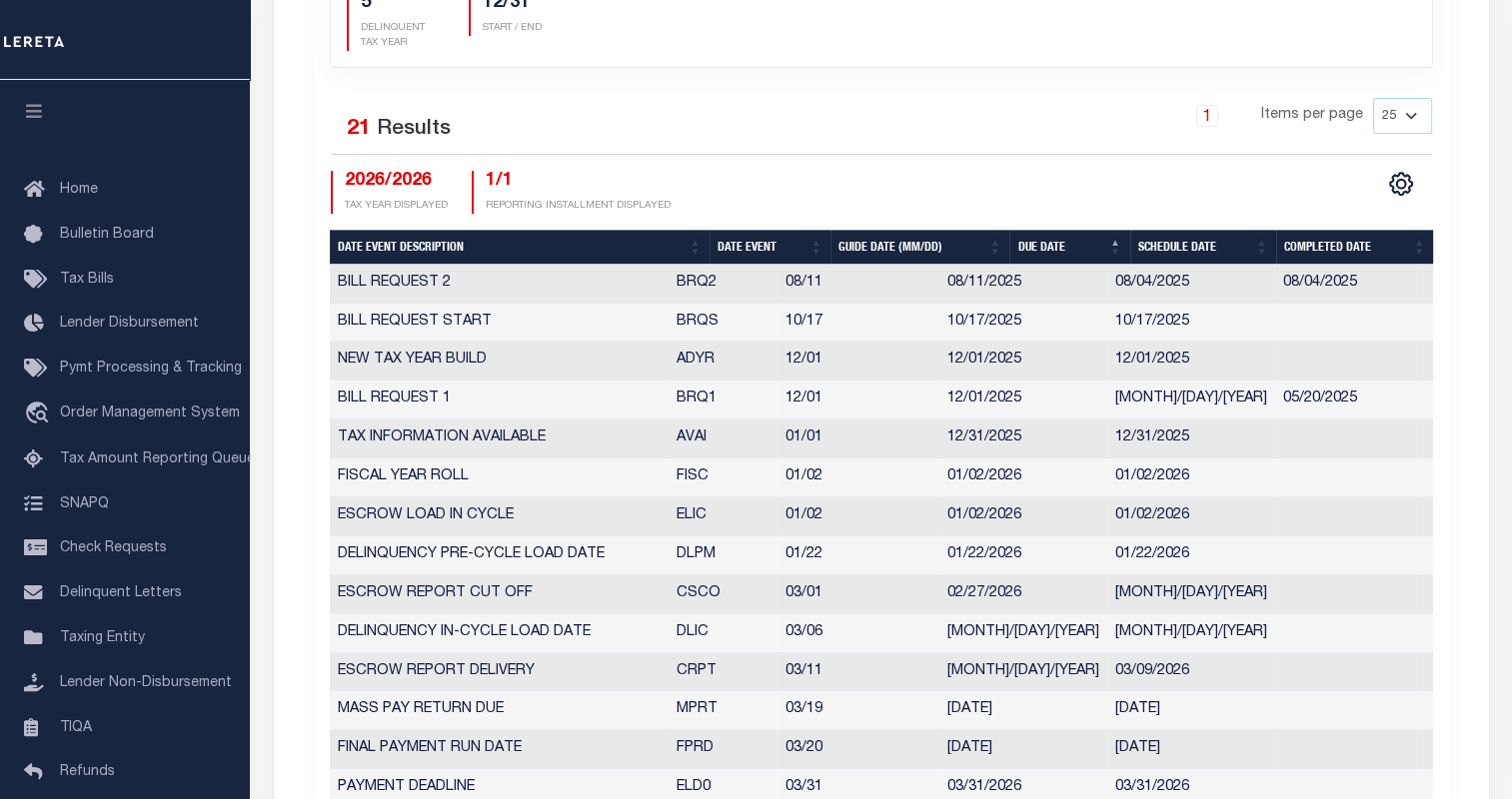 scroll, scrollTop: 785, scrollLeft: 0, axis: vertical 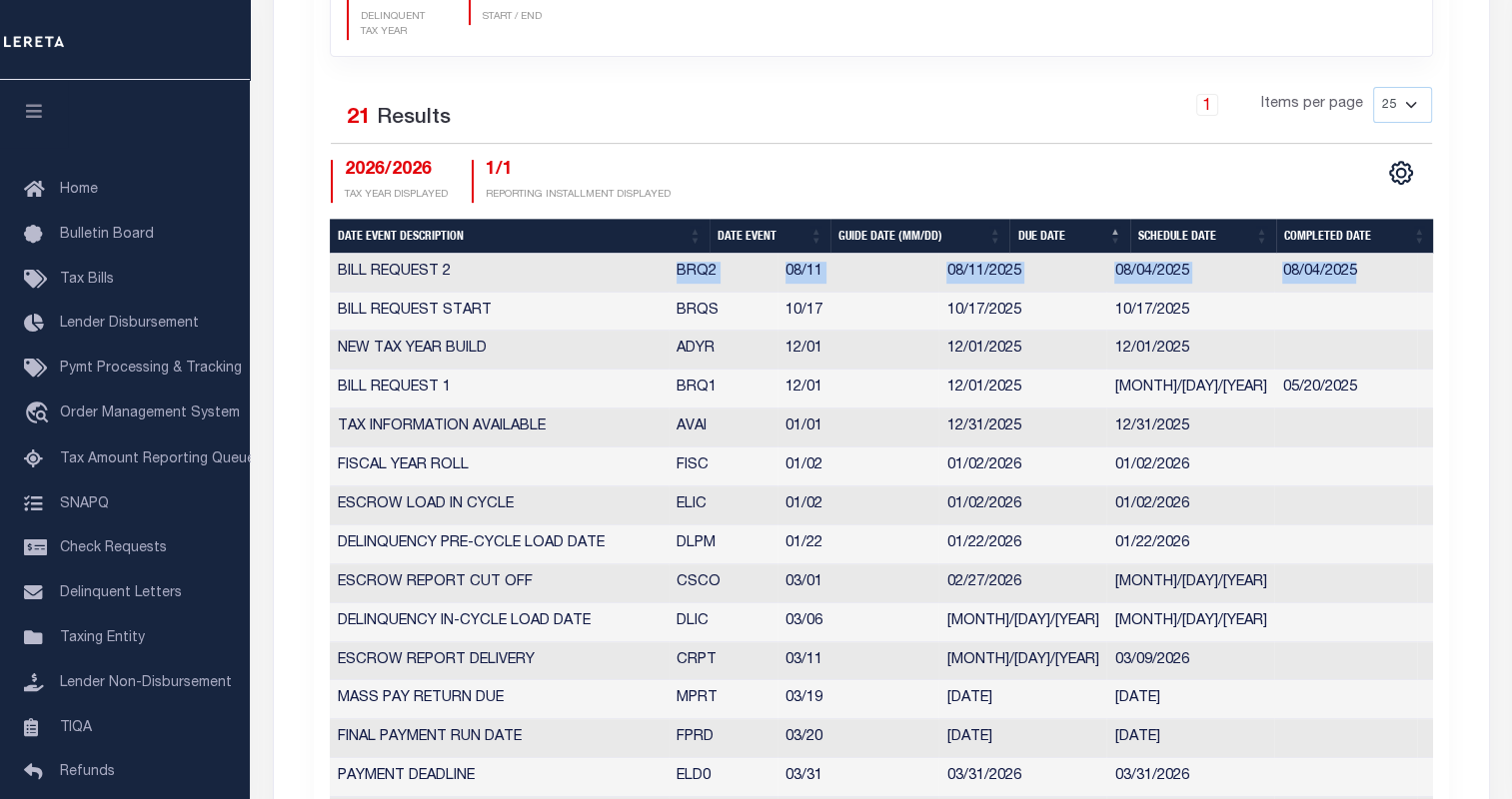 drag, startPoint x: 712, startPoint y: 268, endPoint x: 1370, endPoint y: 272, distance: 658.01216 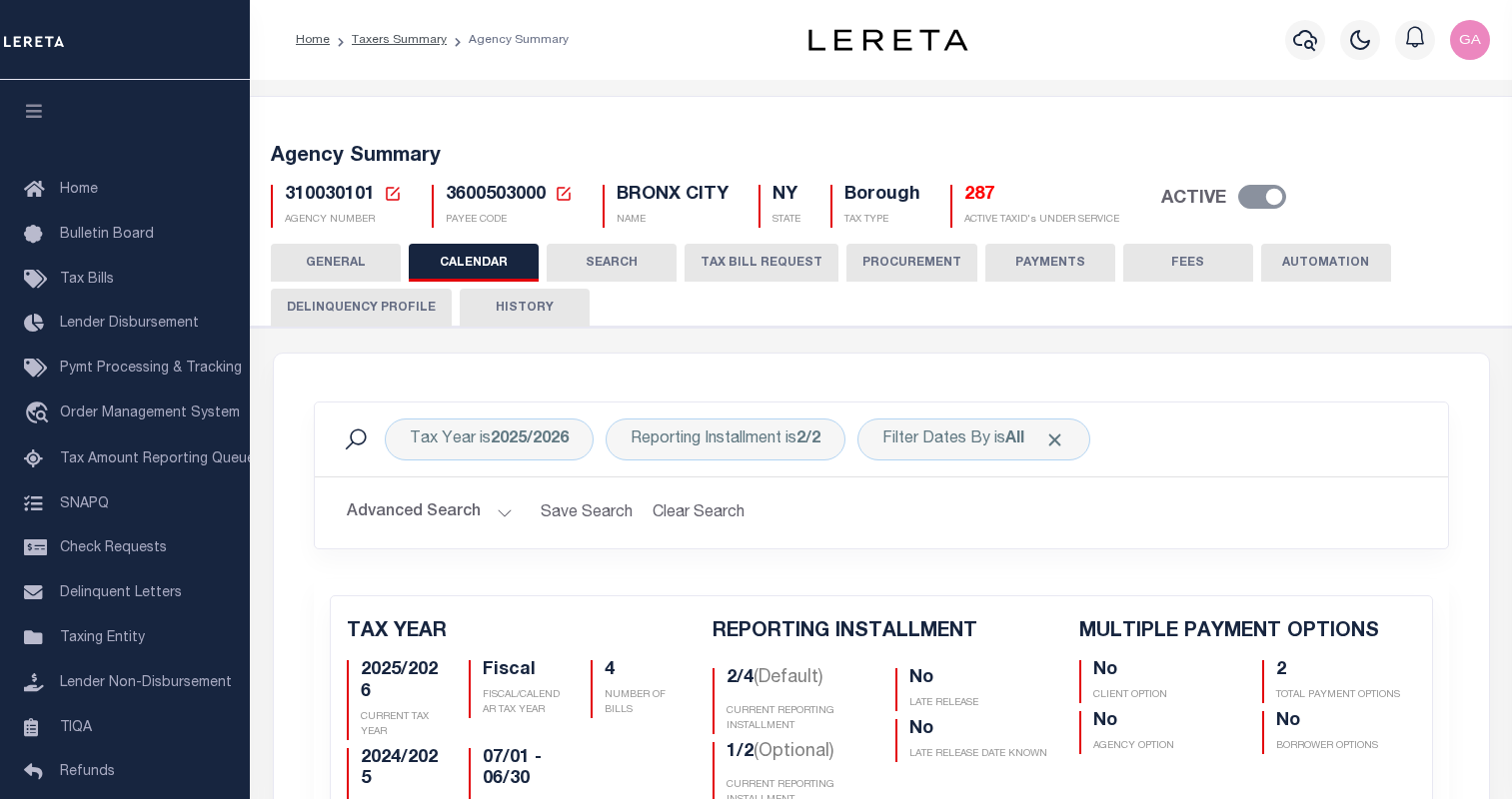 scroll, scrollTop: 0, scrollLeft: 0, axis: both 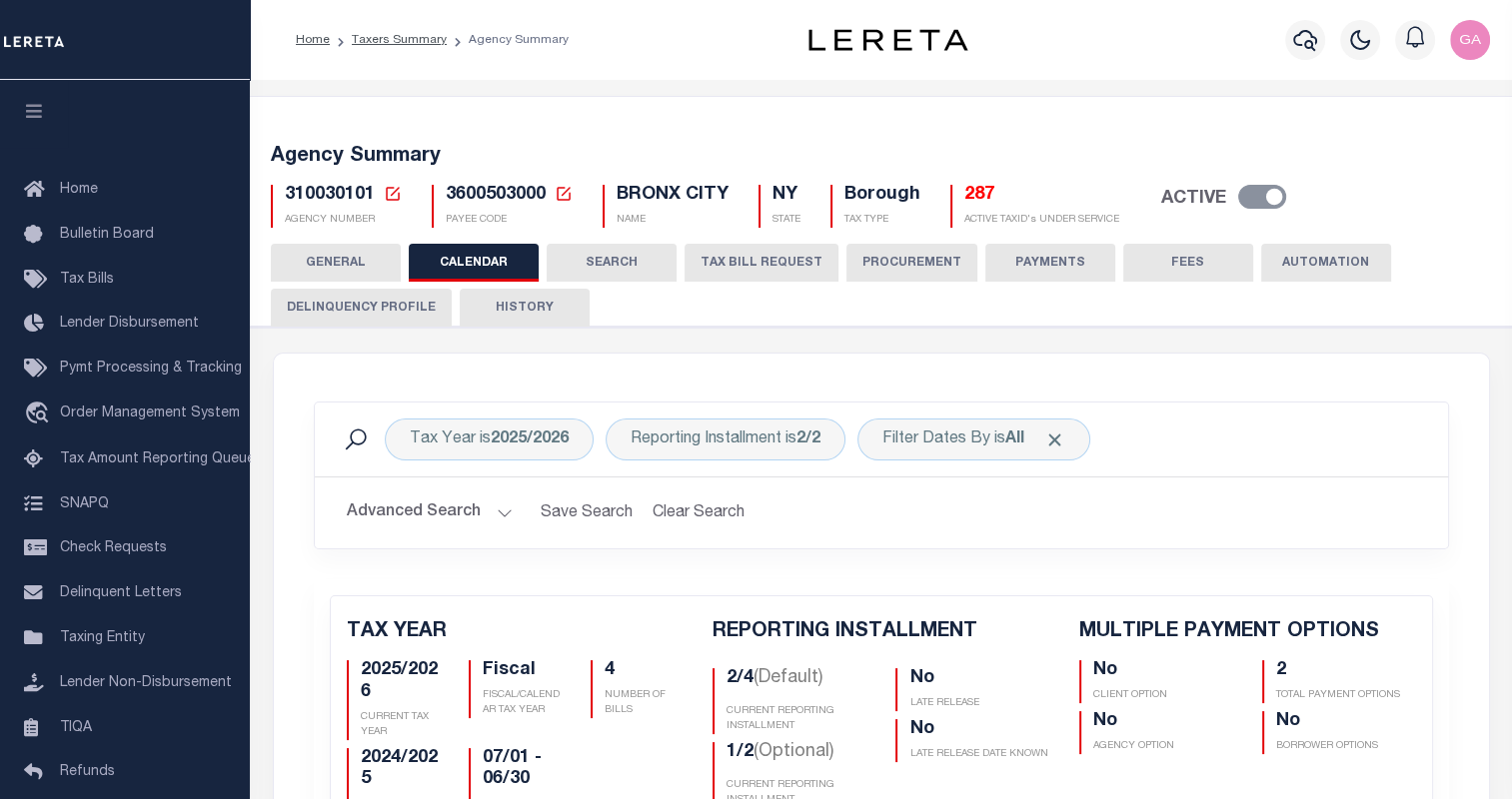 click on "TAX BILL REQUEST" at bounding box center [761, 263] 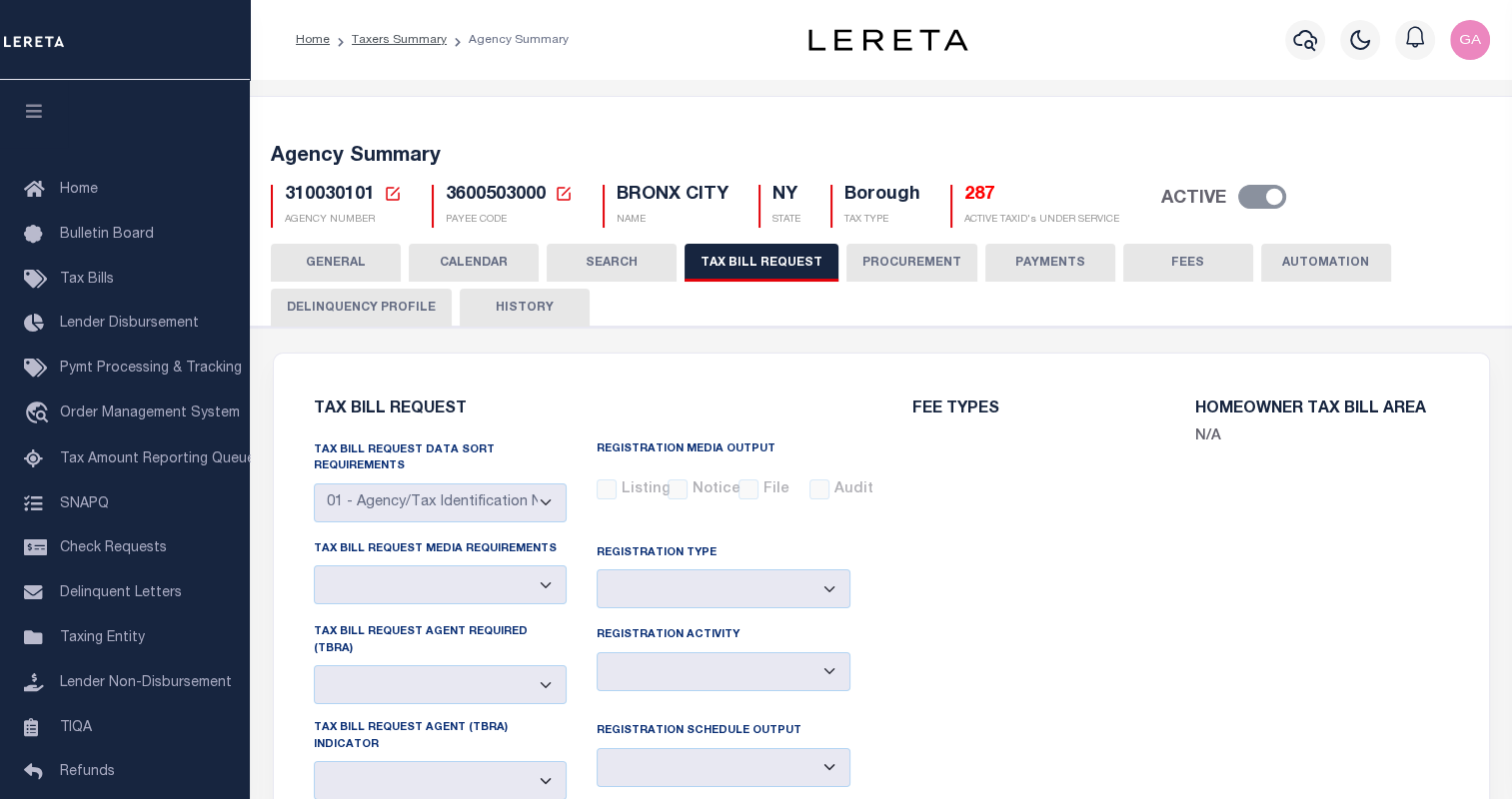 select on "22" 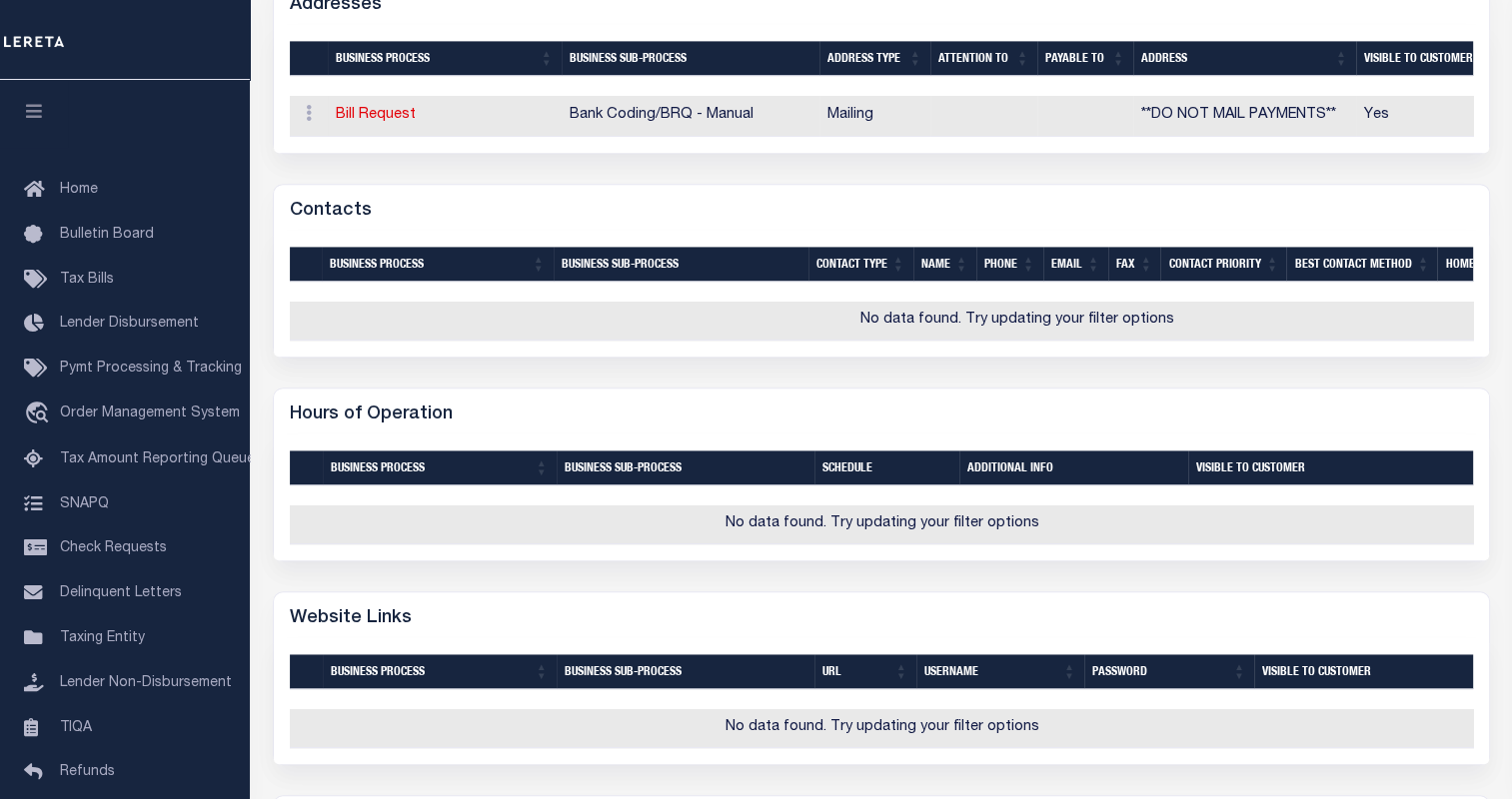 scroll, scrollTop: 0, scrollLeft: 0, axis: both 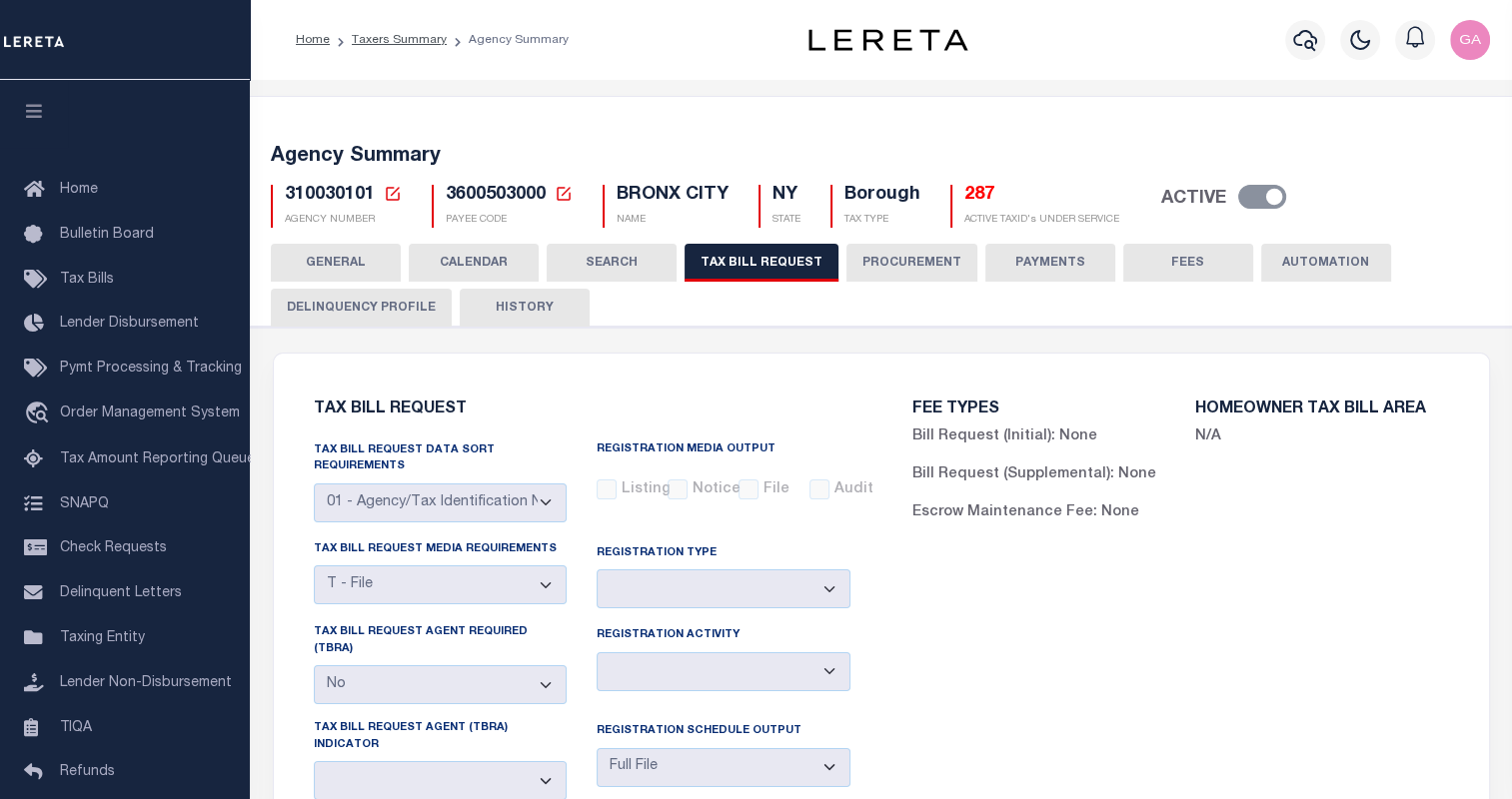 type 